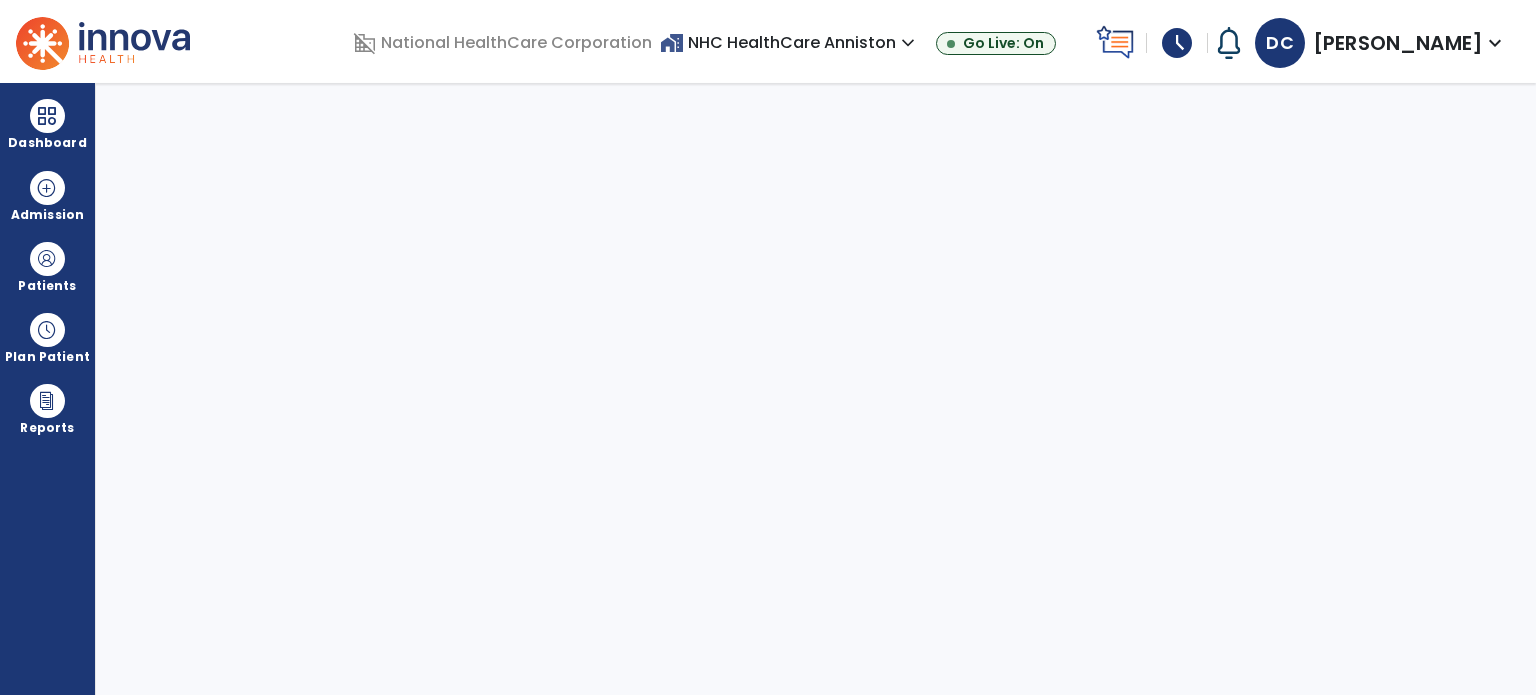 scroll, scrollTop: 0, scrollLeft: 0, axis: both 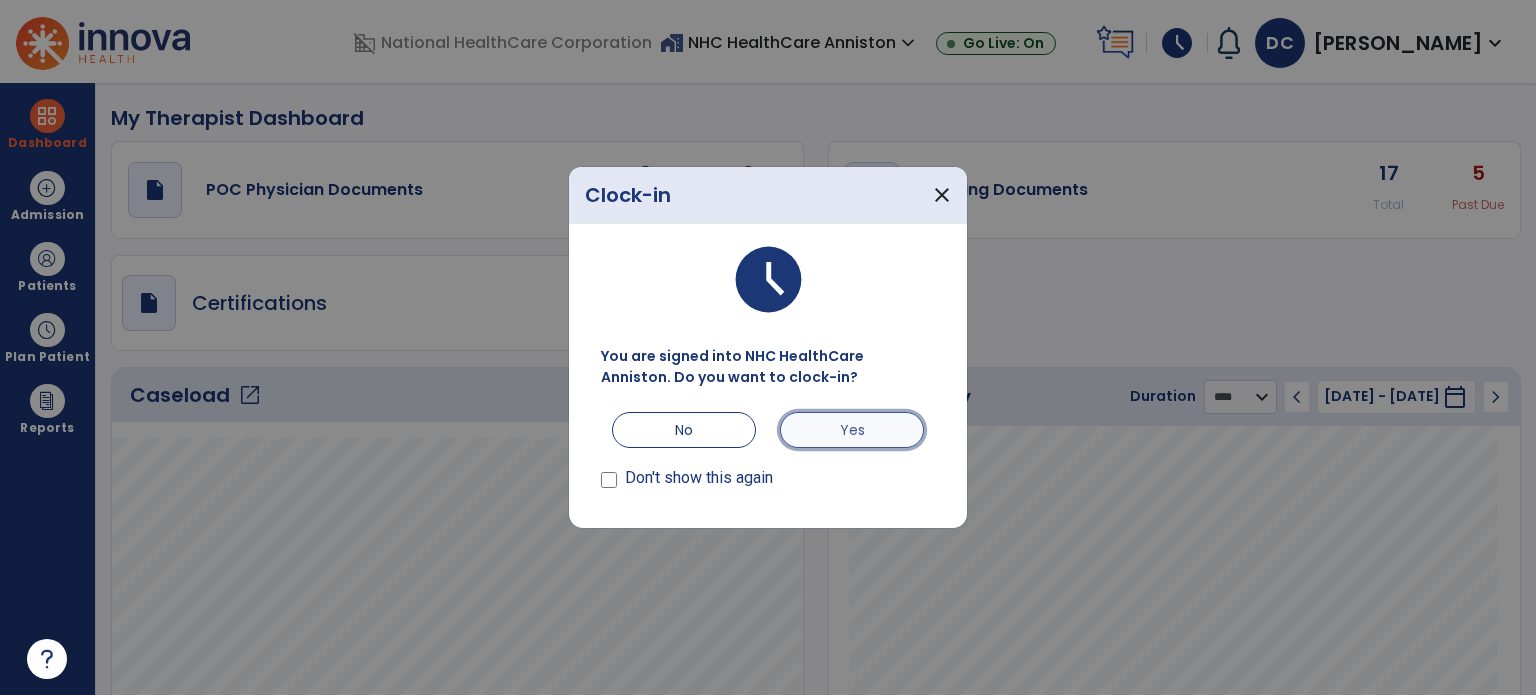 click on "Yes" at bounding box center (852, 430) 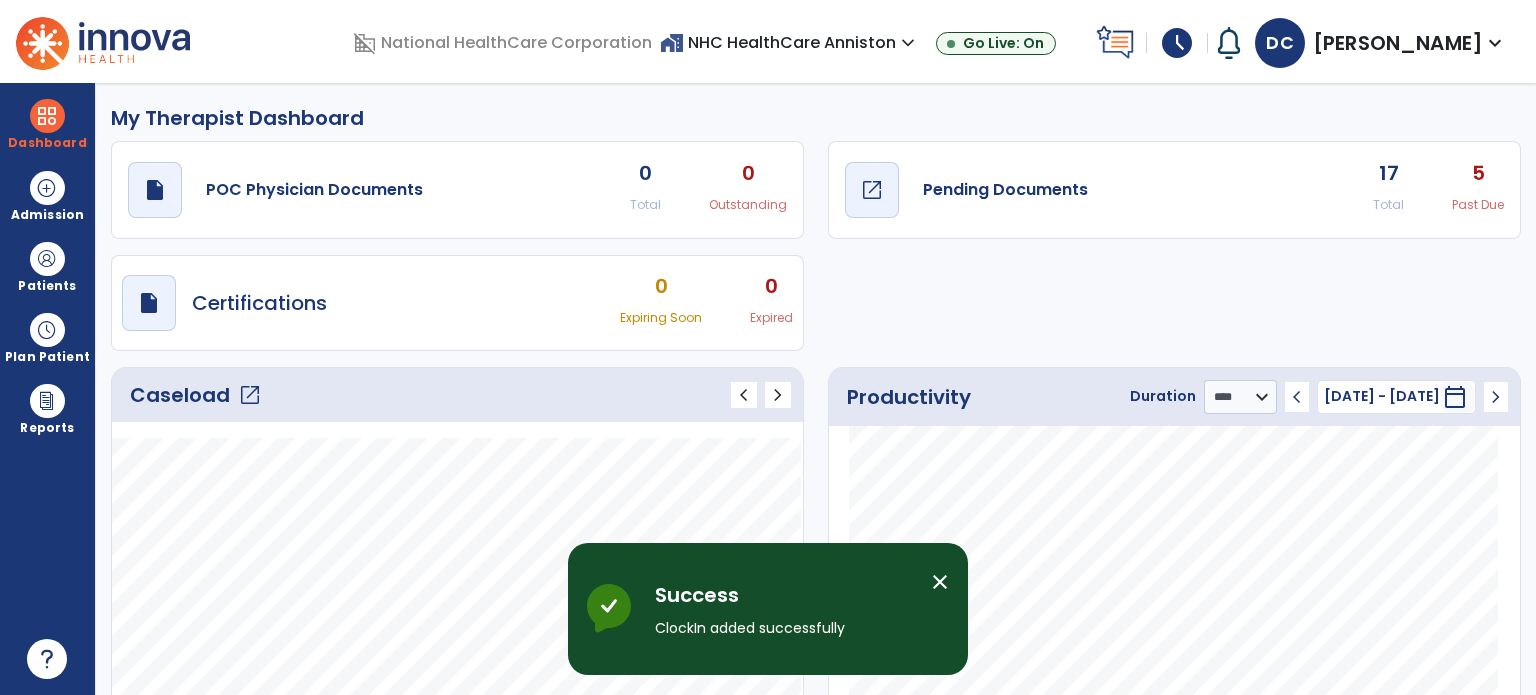 click on "open_in_new" 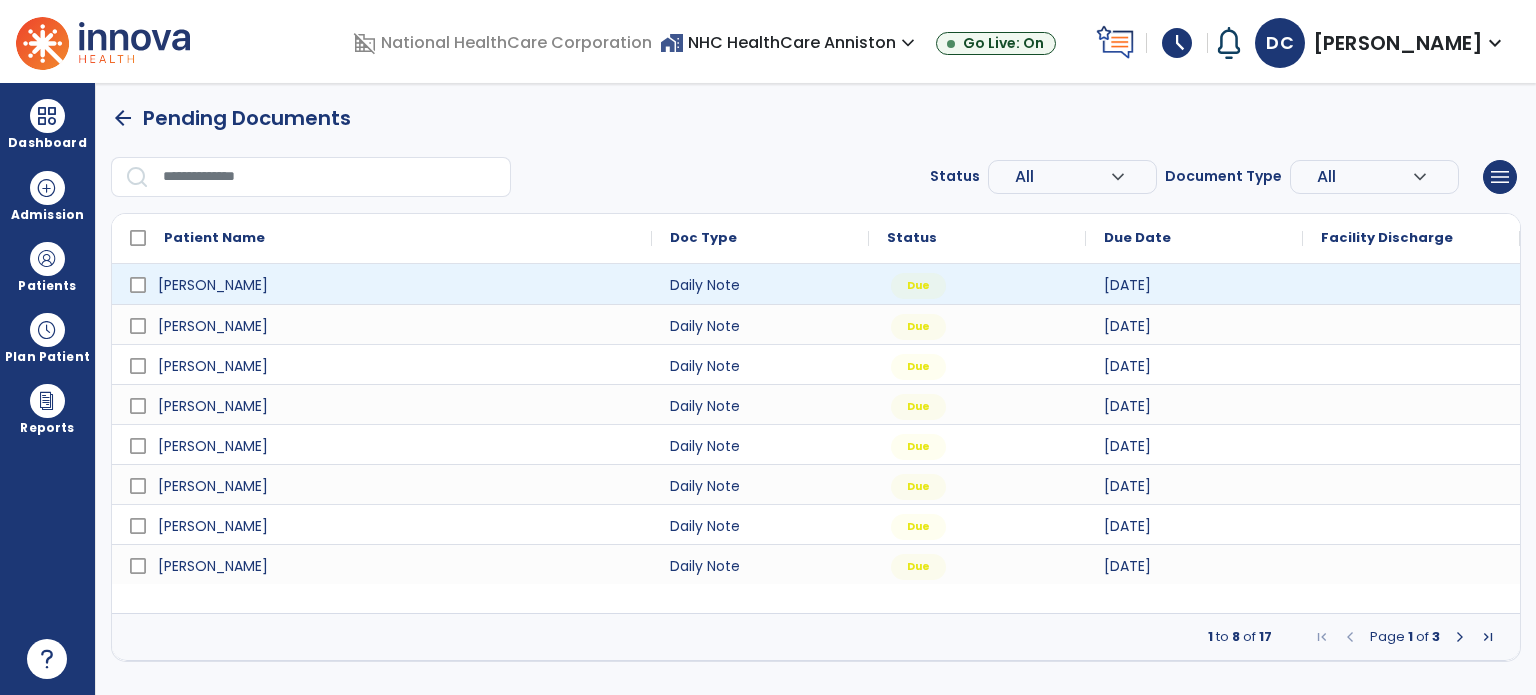 click at bounding box center [1411, 284] 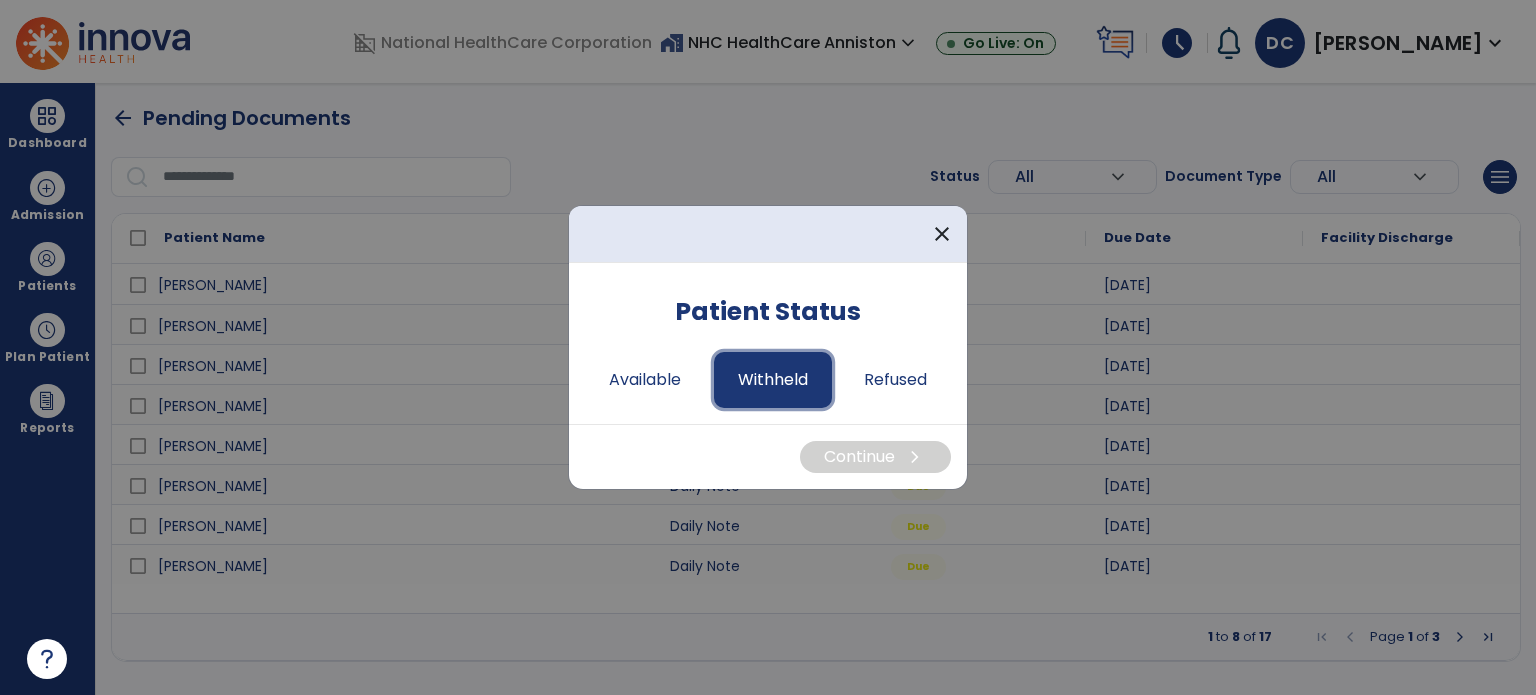 click on "Withheld" at bounding box center [773, 380] 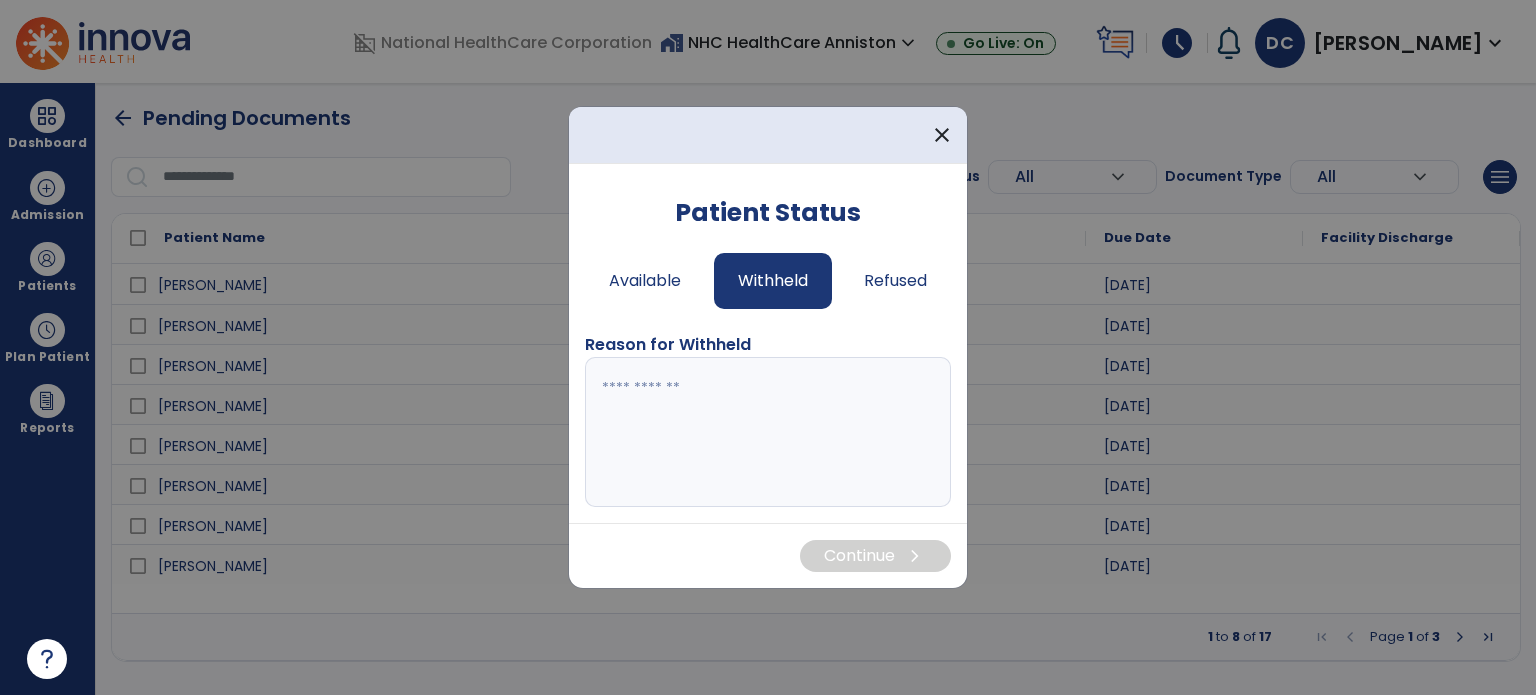 click at bounding box center (768, 432) 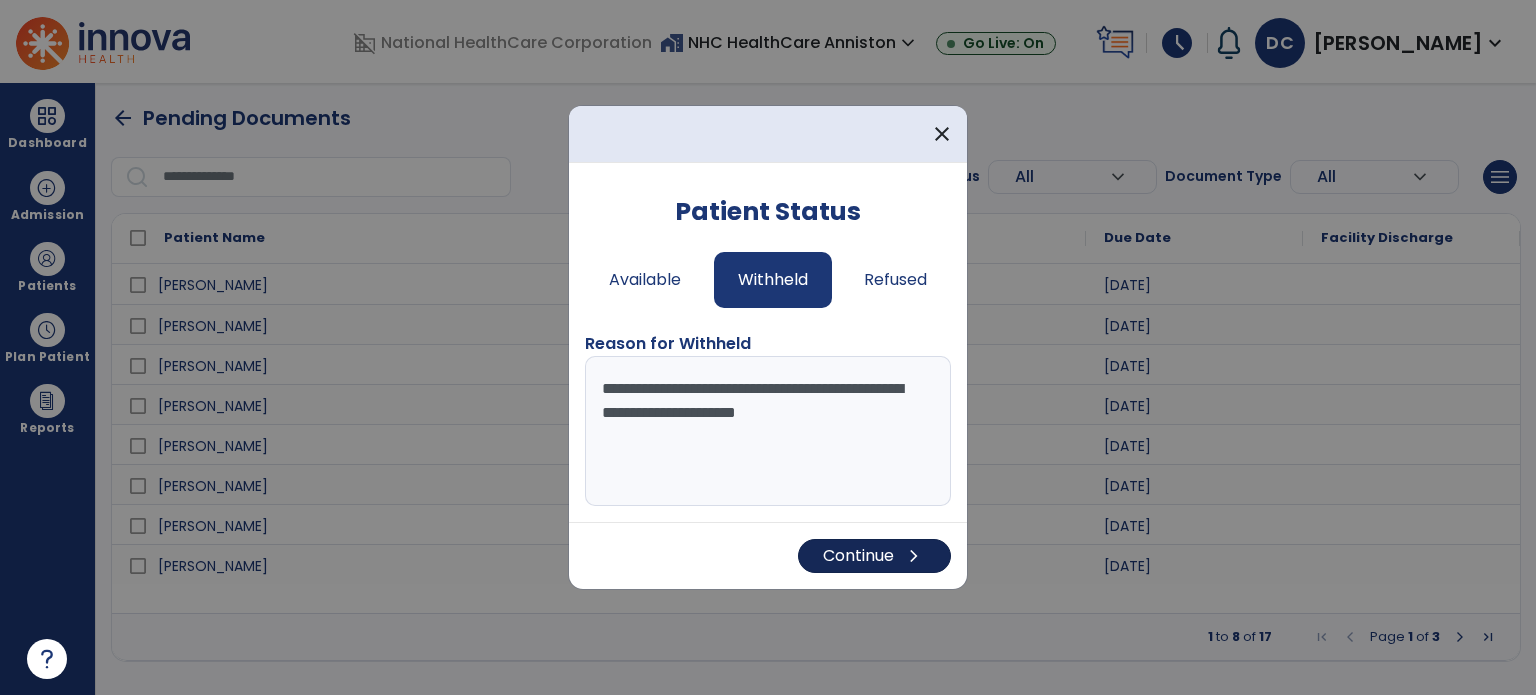 type on "**********" 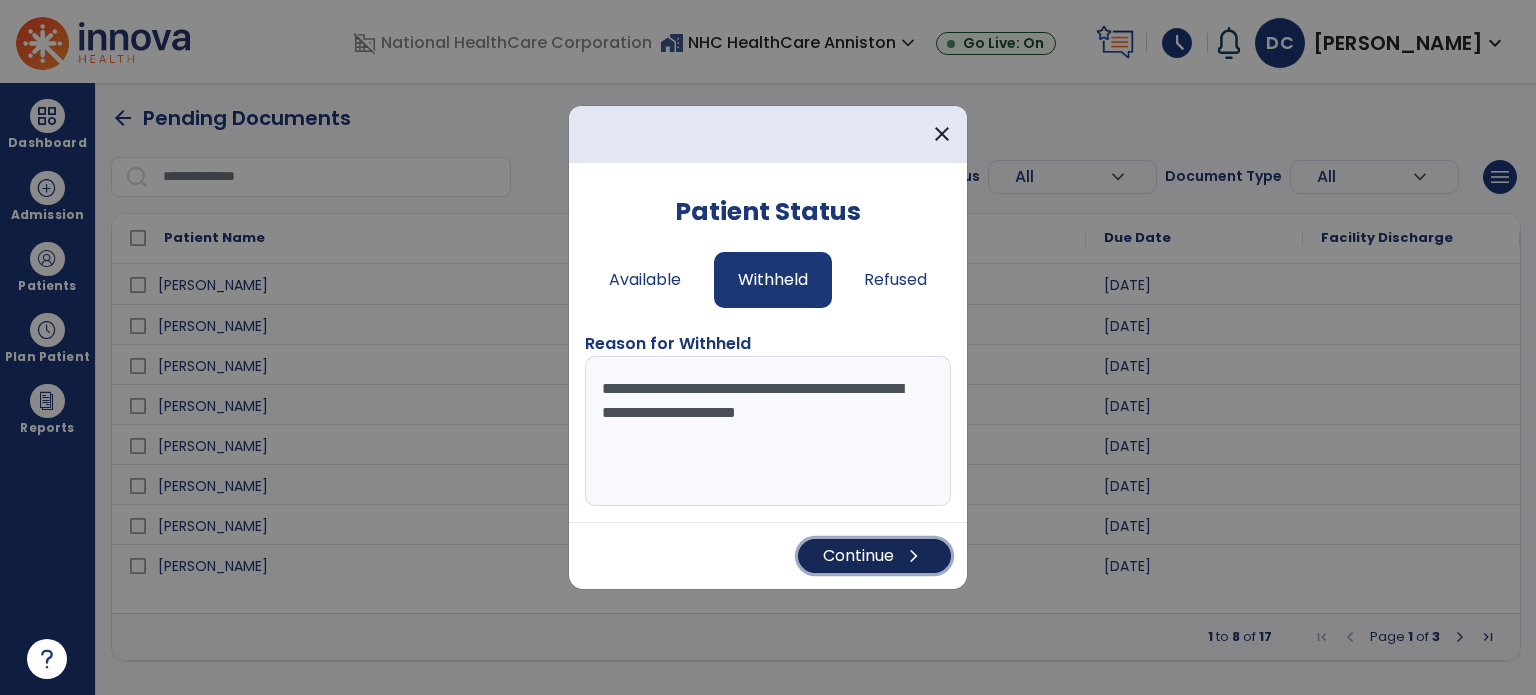 click on "chevron_right" at bounding box center [914, 556] 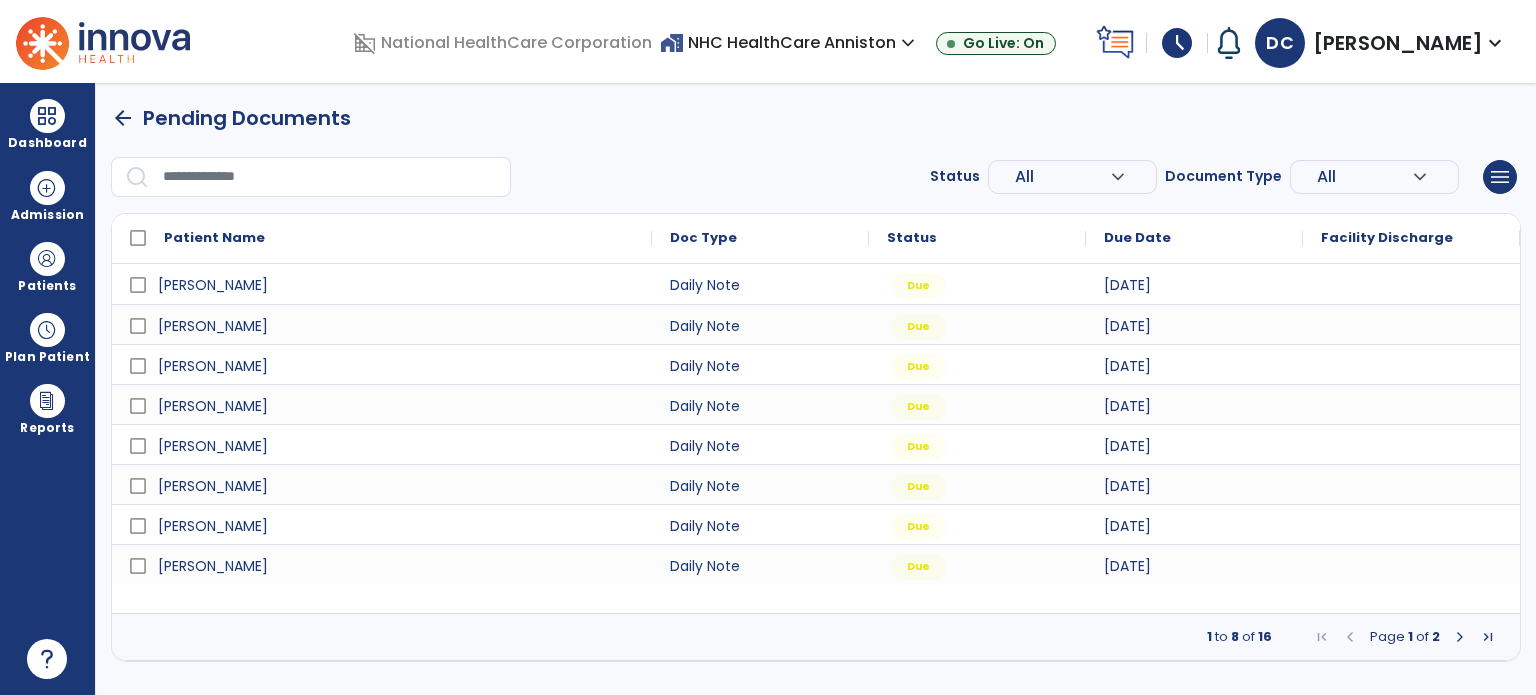 click on "domain_disabled   National HealthCare Corporation   home_work   NHC HealthCare Anniston   expand_more   NHC HealthCare Anniston  Go Live: On schedule My Time:   [DATE]    ***** stop  Stop   Open your timecard  arrow_right Notifications [PERSON_NAME] as read Co-Treatment Conflict: [PERSON_NAME] [DATE] 8:09 PM | NHC HealthCare Anniston Co-Treatment Conflict: [PERSON_NAME] [DATE] 8:14 PM | NHC HealthCare Anniston Co-Treatment Conflict: [PERSON_NAME][DATE] 8:46 AM | NHC HealthCare Anniston Co-Treatment Conflict: [GEOGRAPHIC_DATA][PERSON_NAME][DATE] 7:41 AM | NHC HealthCare Anniston Co-Treatment Conflict: [GEOGRAPHIC_DATA][PERSON_NAME][DATE] 7:41 AM | NHC HealthCare Anniston See all Notifications  DC   [PERSON_NAME]   expand_more   home   Home   person   Profile   help   Help   logout   Log out" at bounding box center [907, 41] 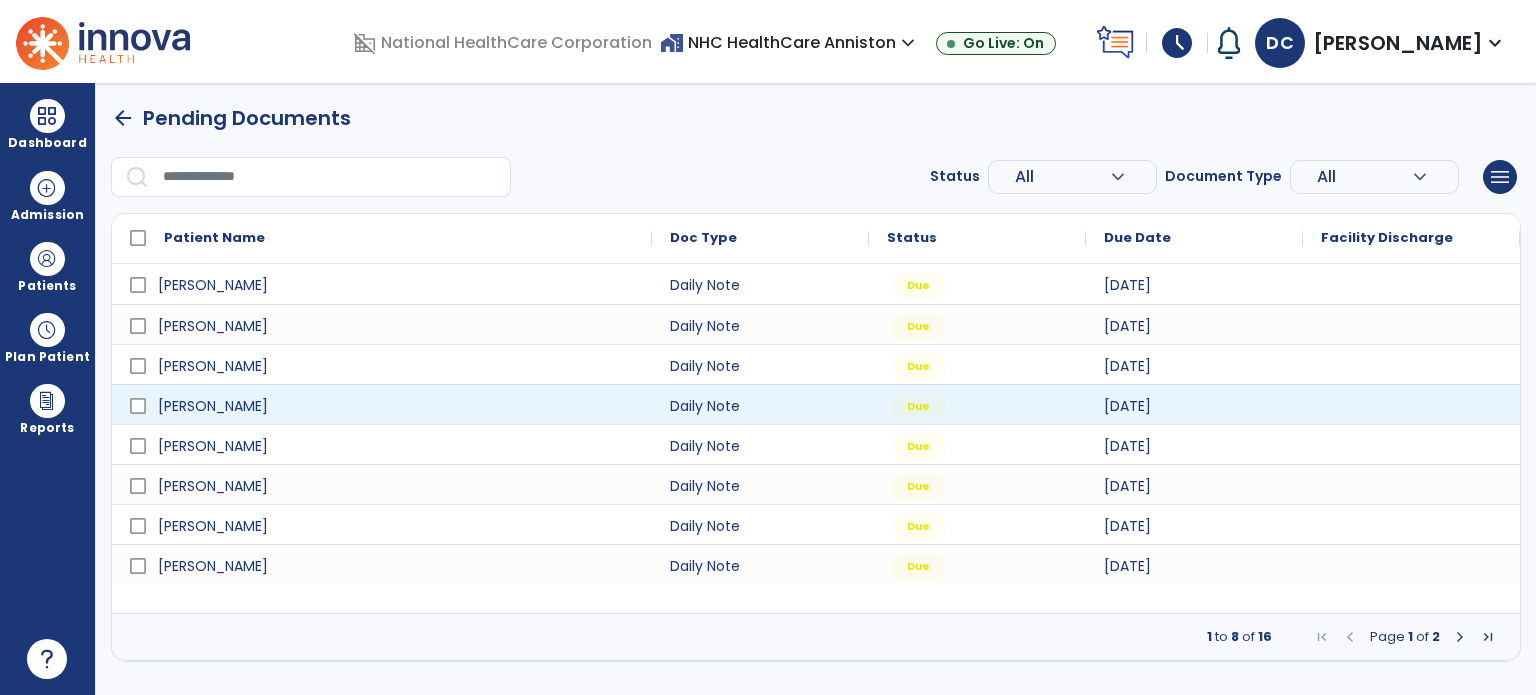 click at bounding box center [1411, 404] 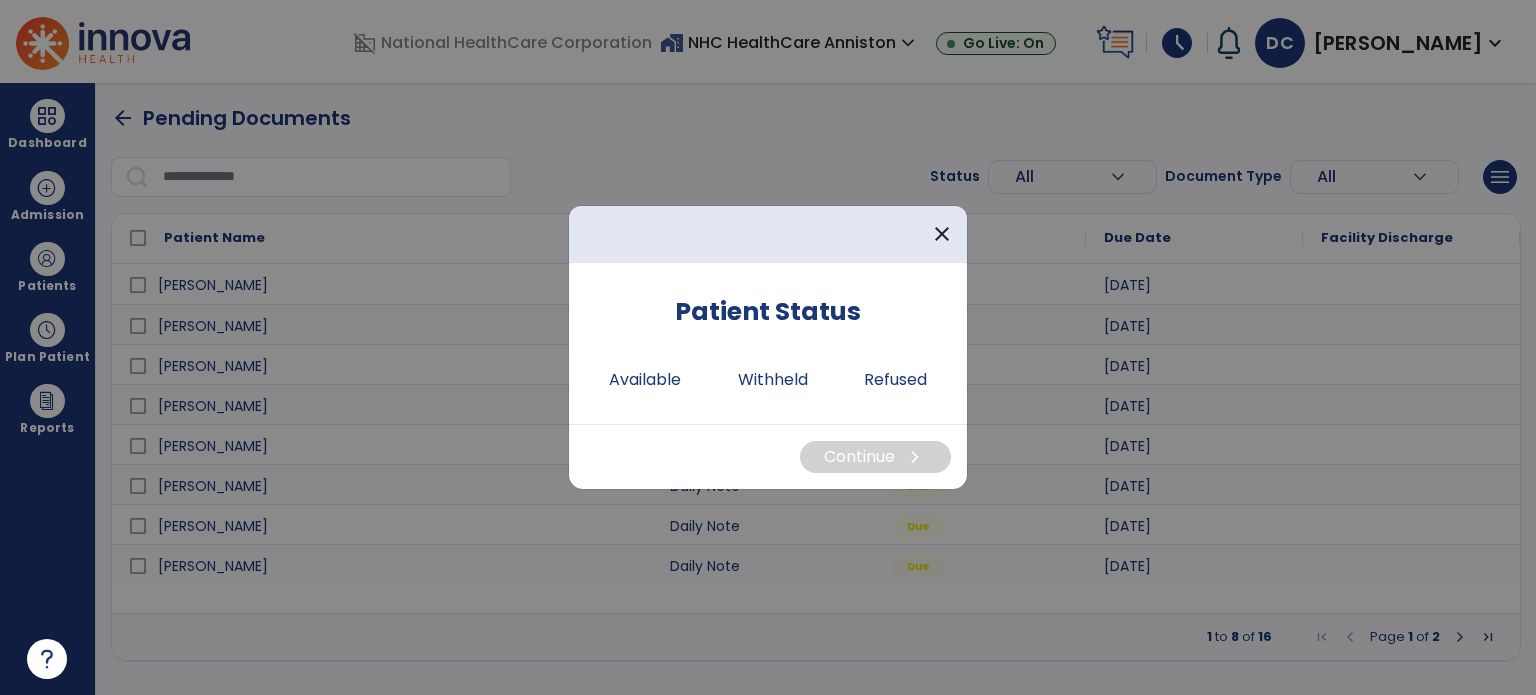 click on "Patient Status  Available   Withheld   Refused" at bounding box center (768, 343) 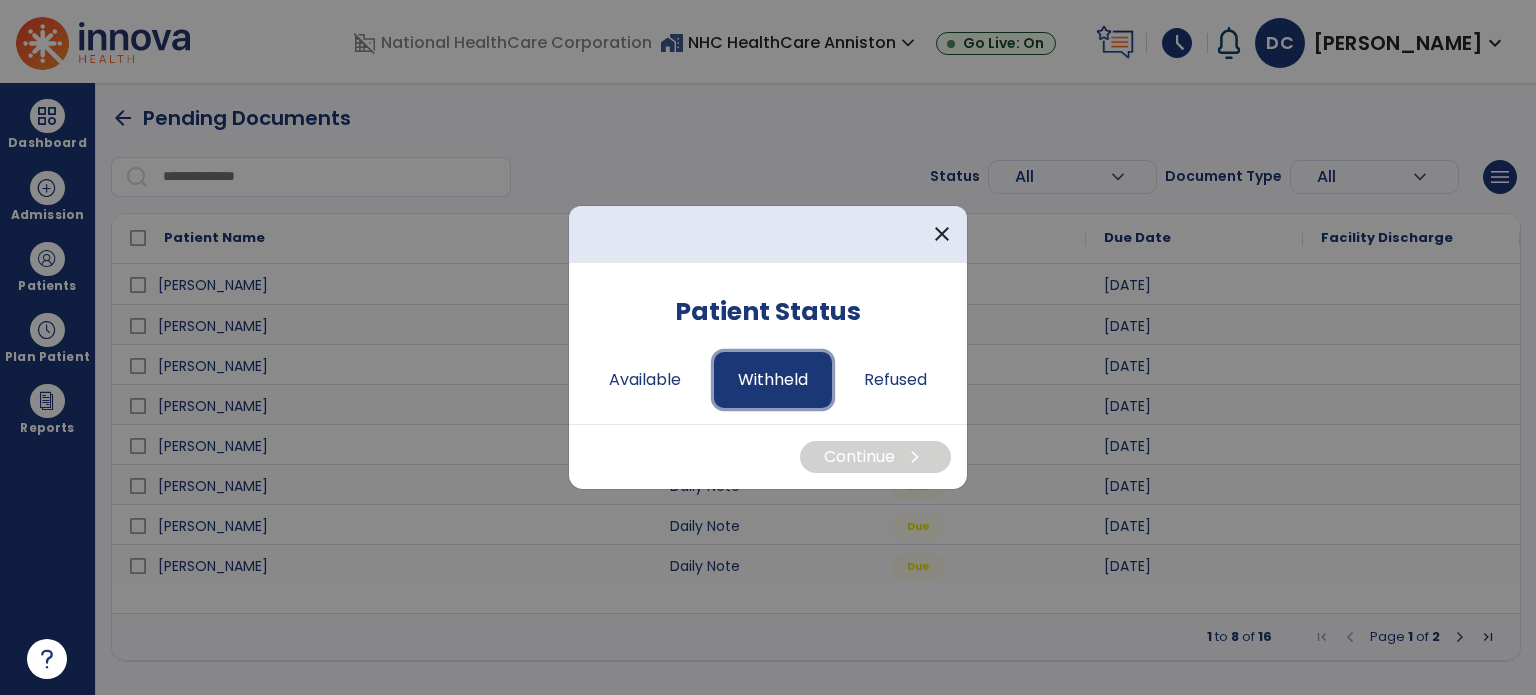 click on "Withheld" at bounding box center (773, 380) 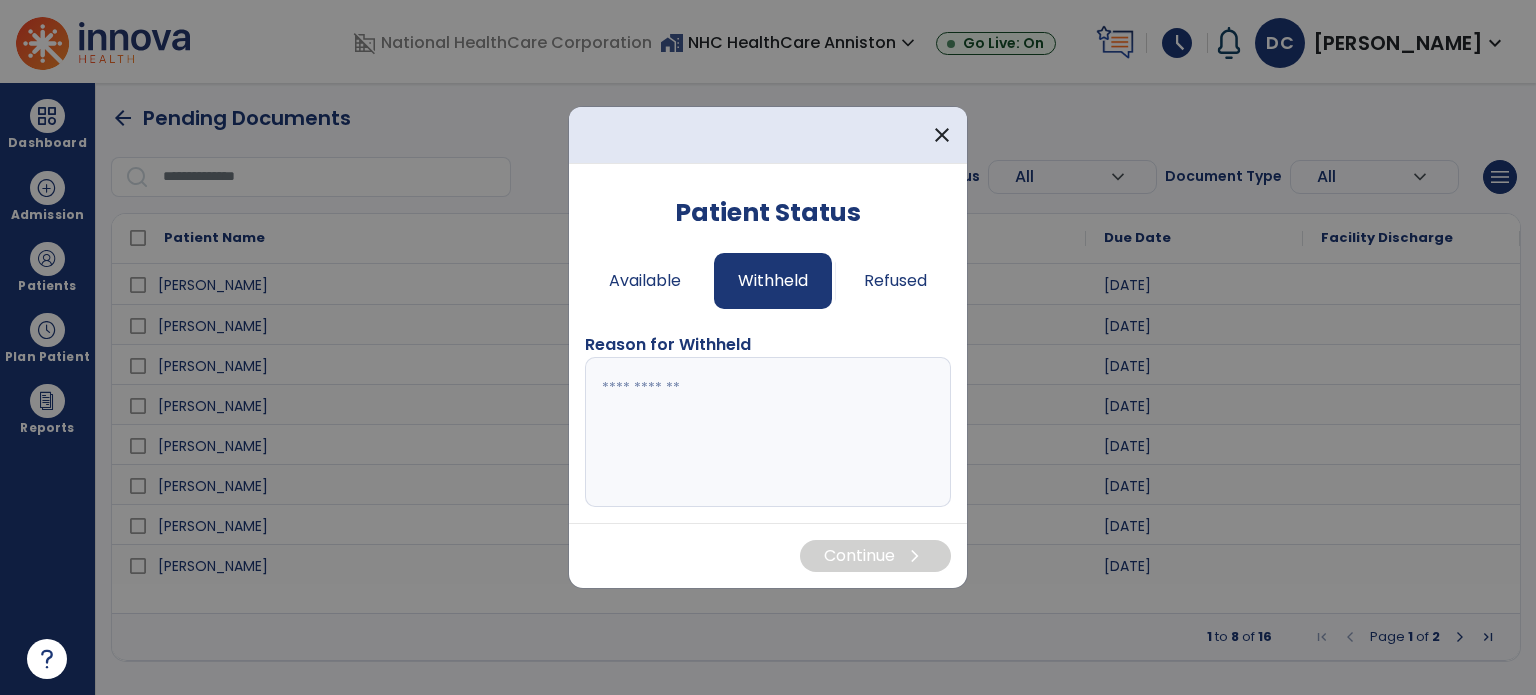 click at bounding box center (768, 432) 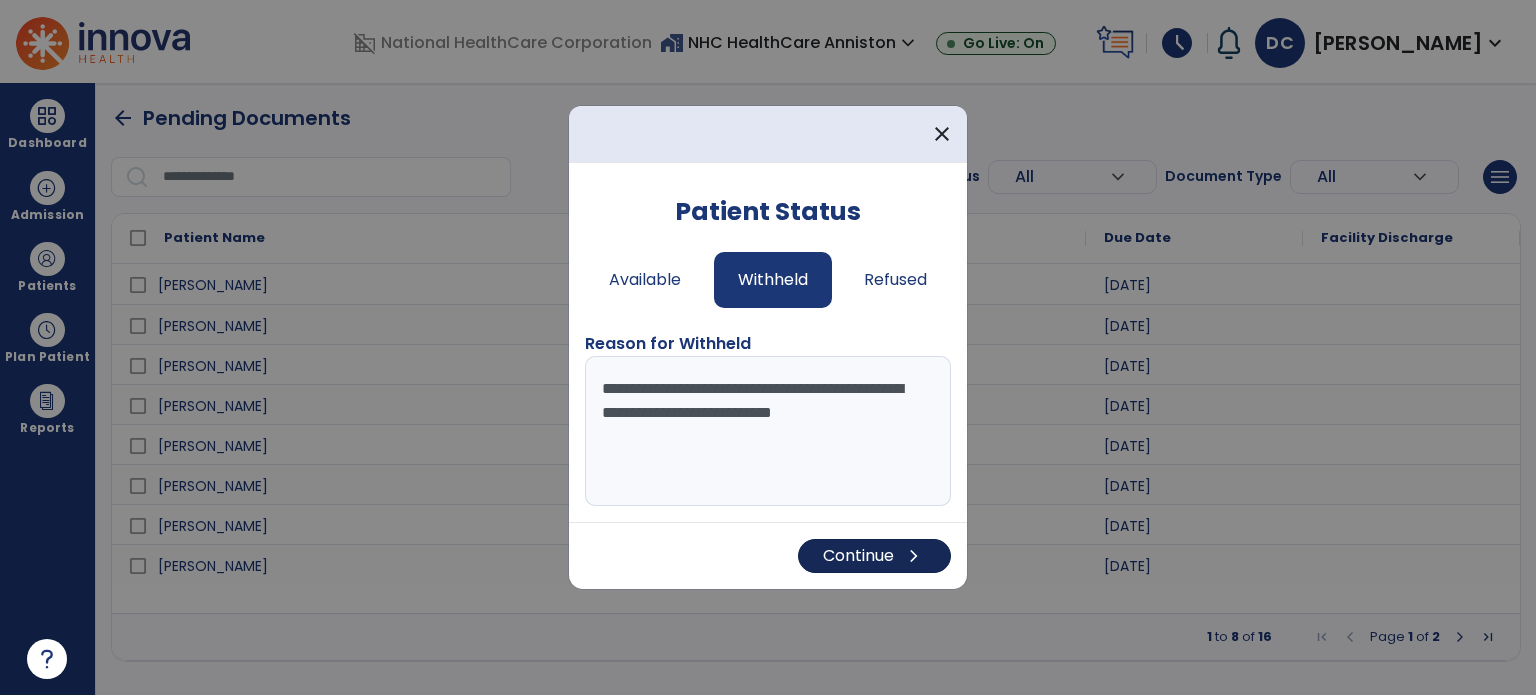 type on "**********" 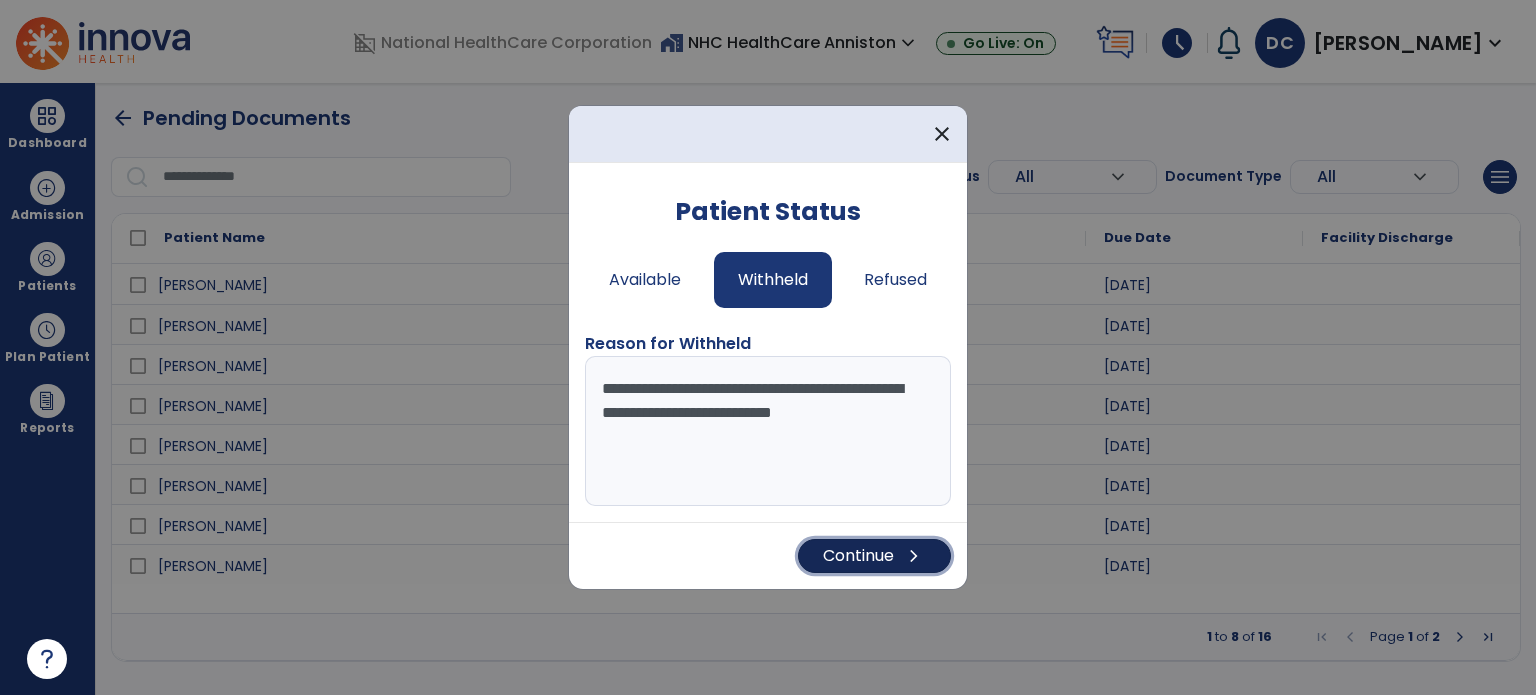 click on "Continue   chevron_right" at bounding box center [874, 556] 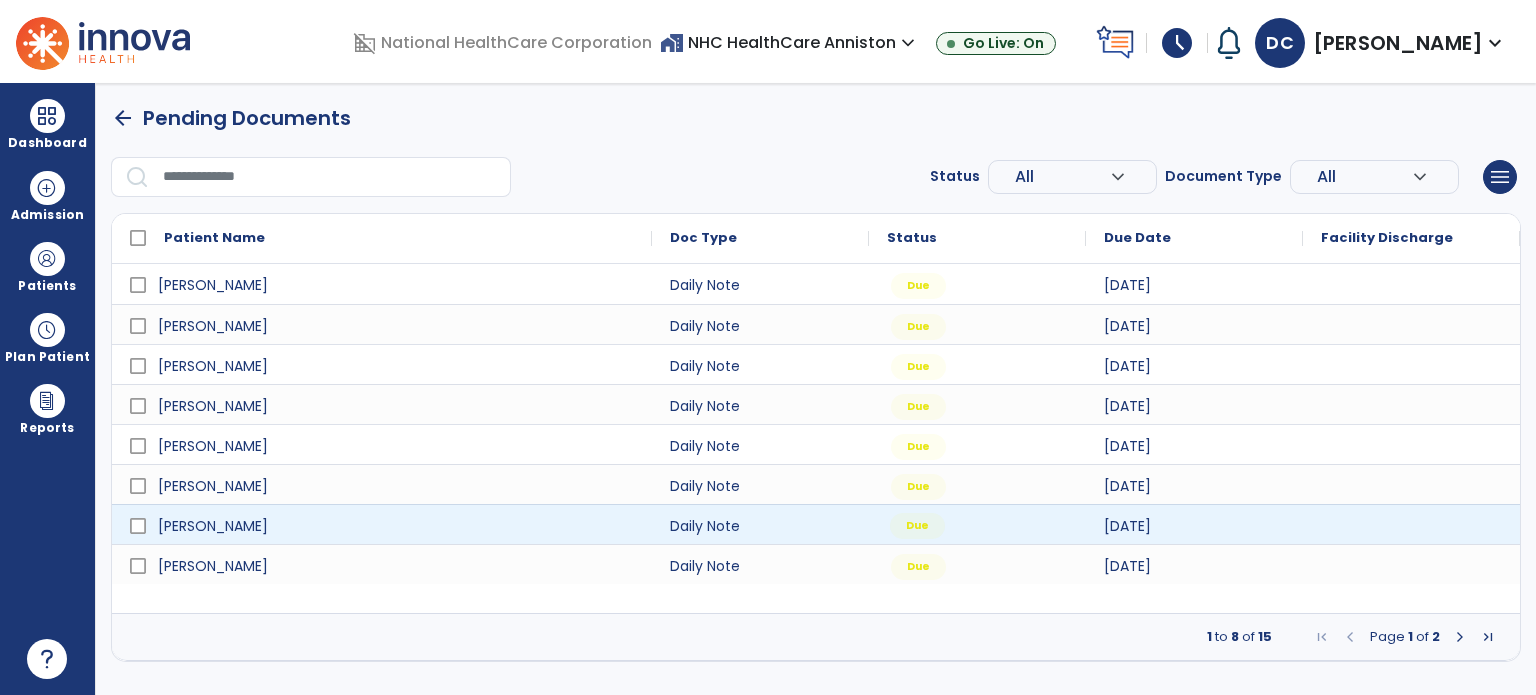 click on "Due" at bounding box center (977, 524) 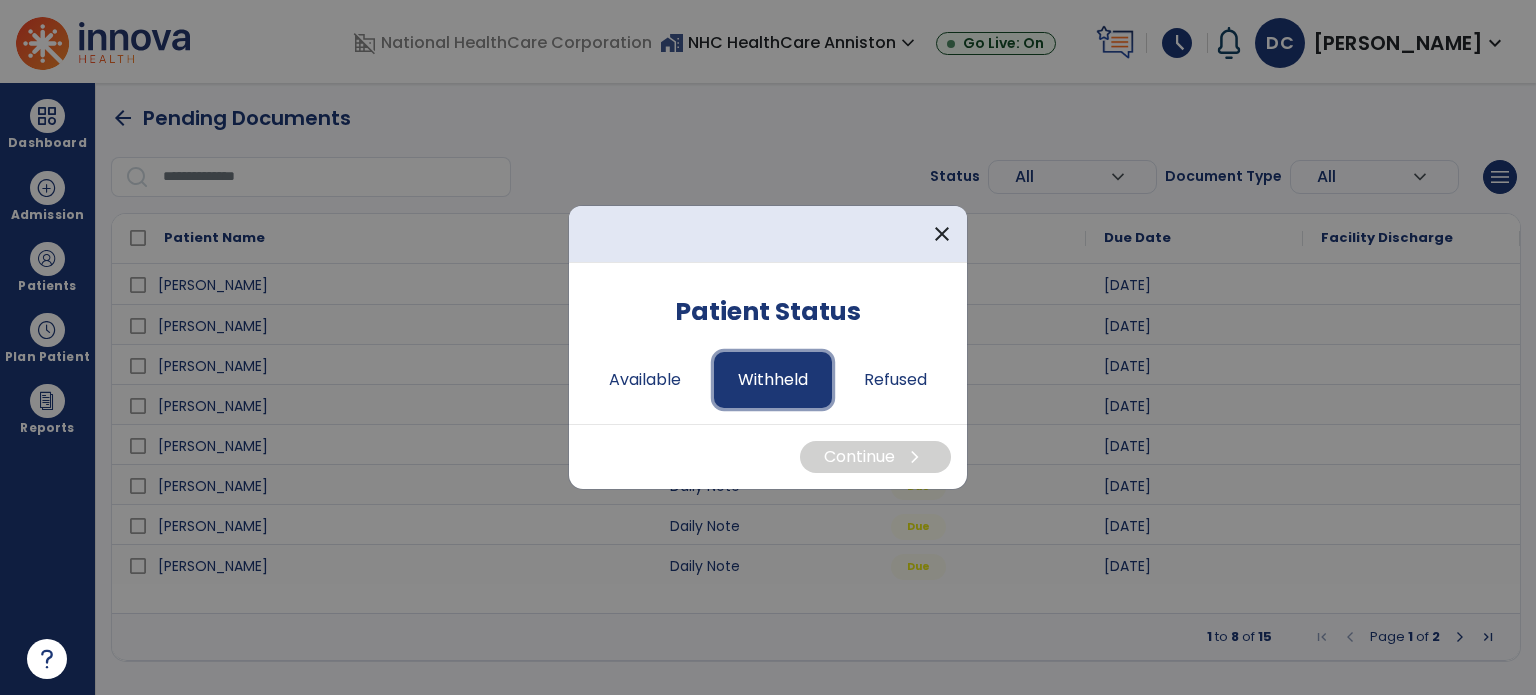 click on "Withheld" at bounding box center [773, 380] 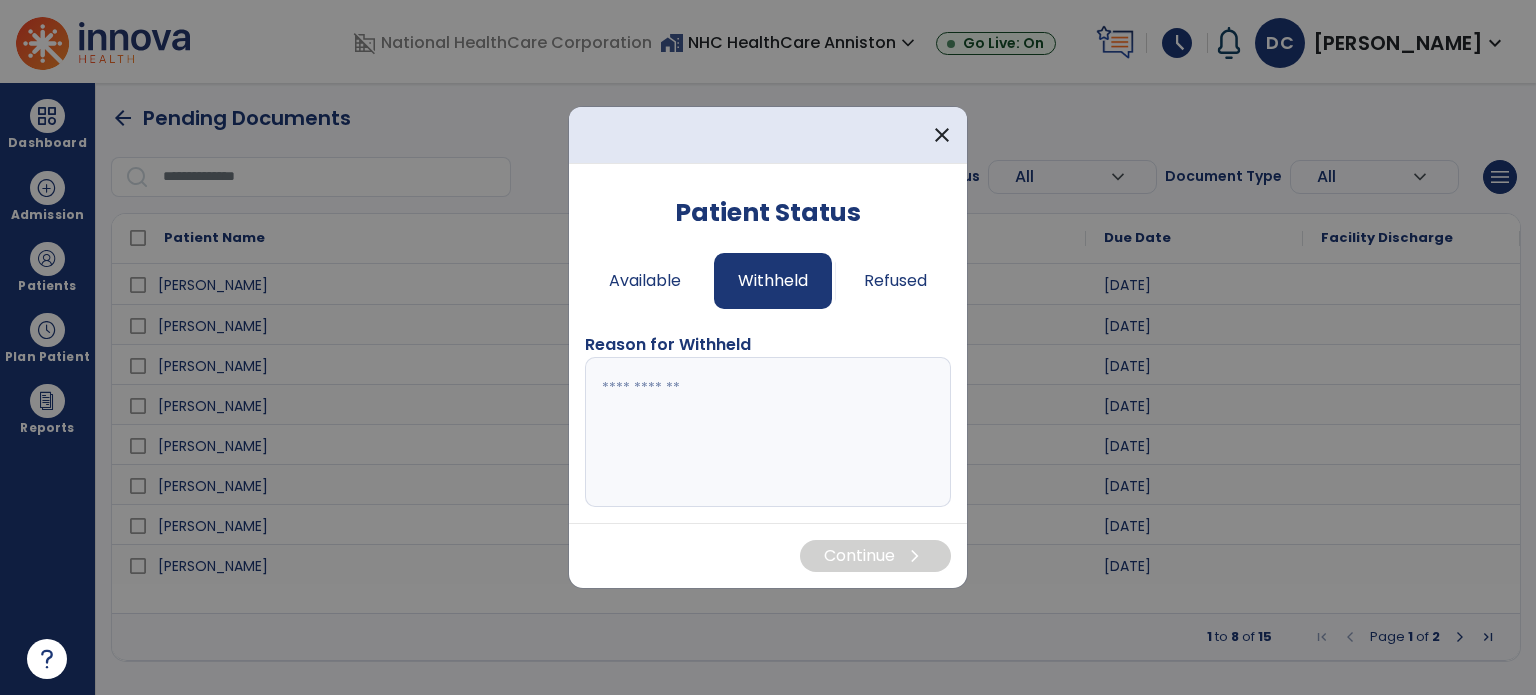 click at bounding box center (768, 432) 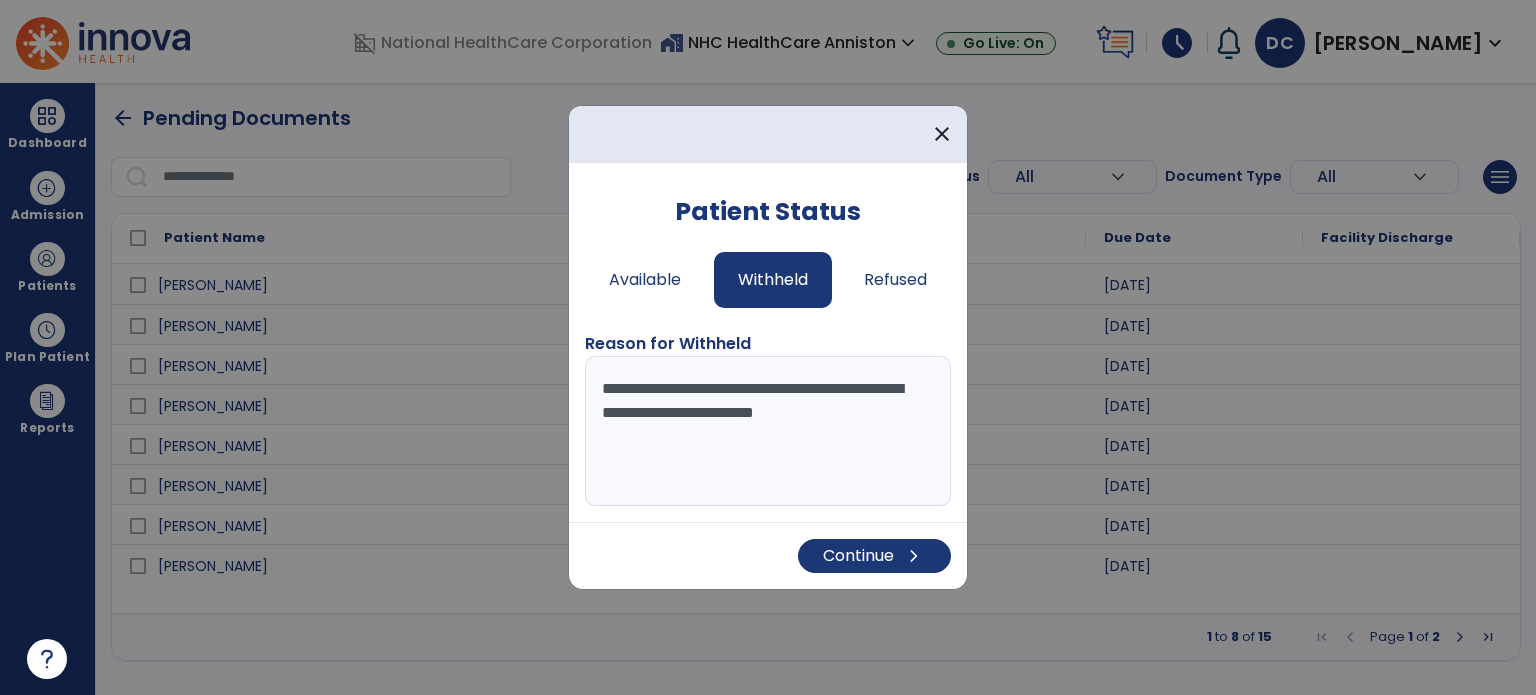 click on "**********" at bounding box center [768, 431] 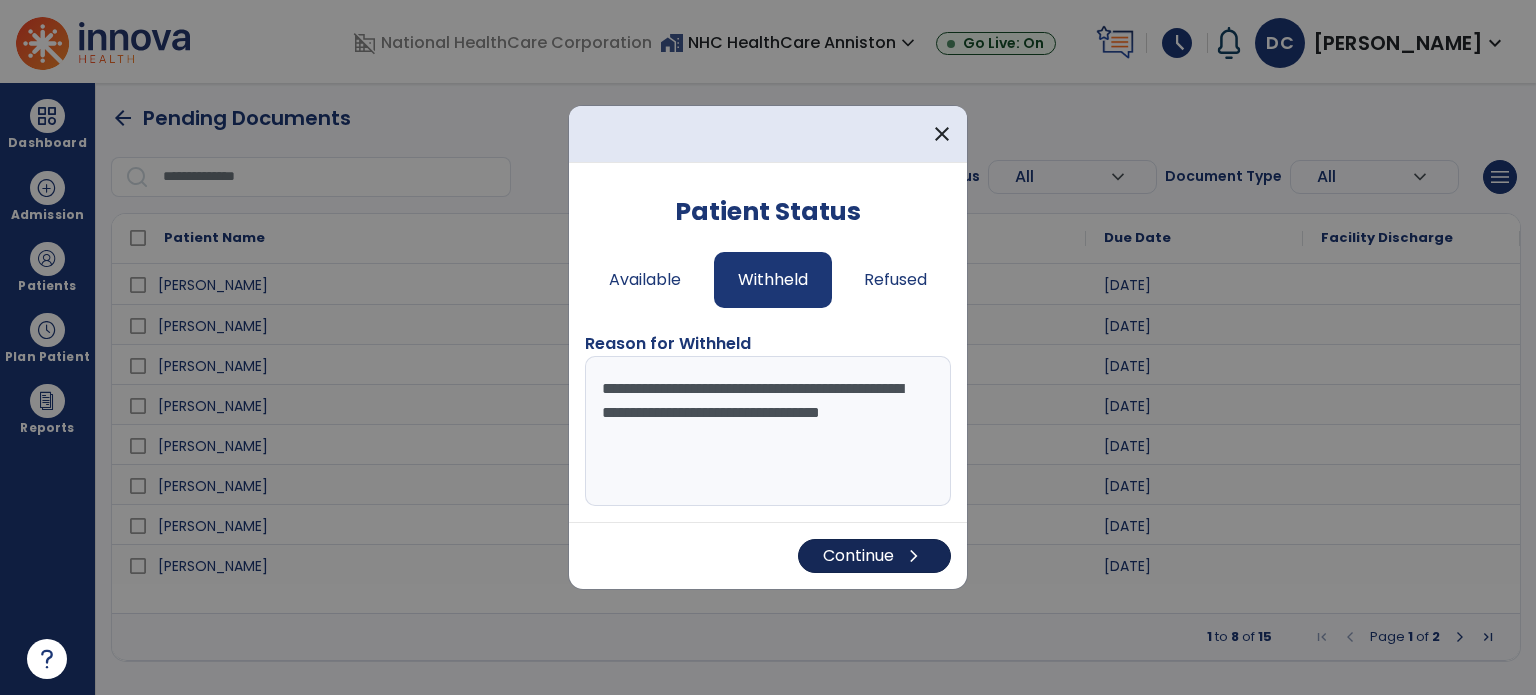 type on "**********" 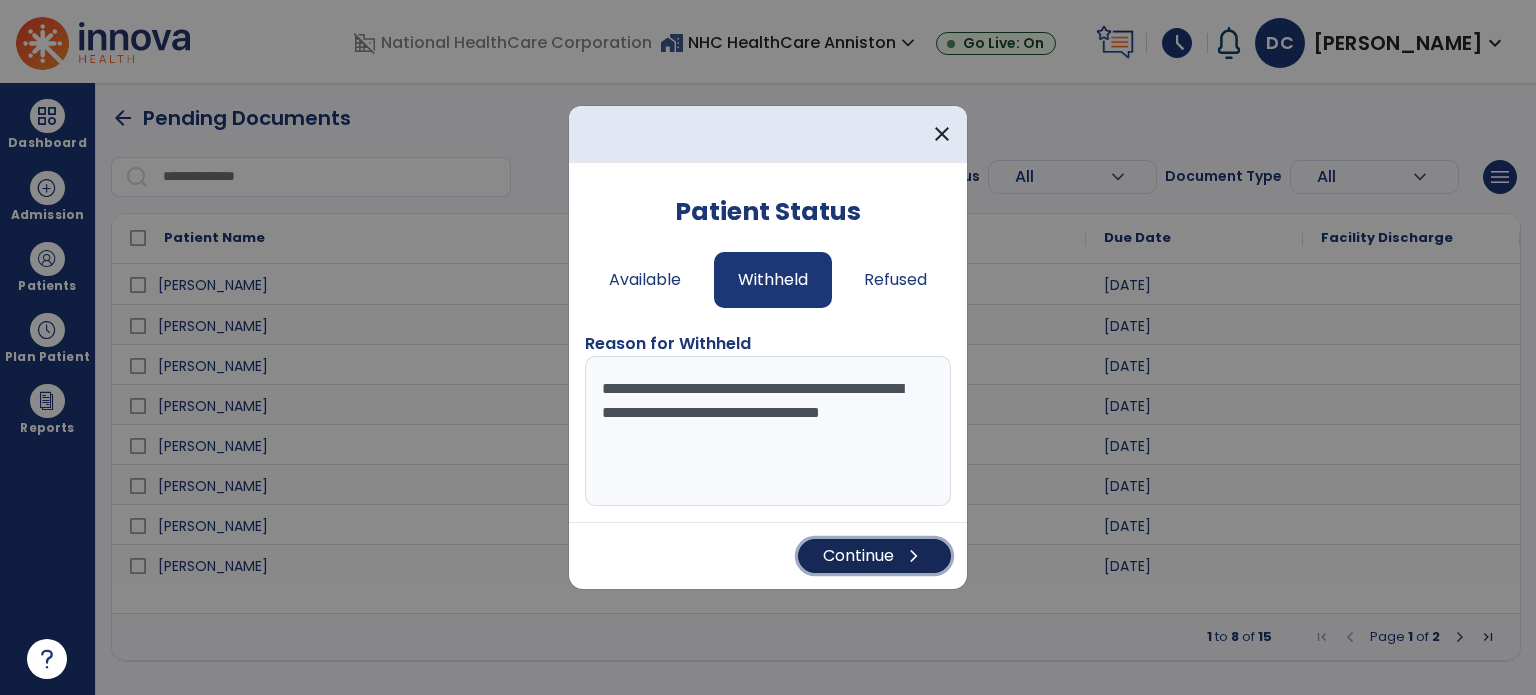 click on "Continue   chevron_right" at bounding box center [874, 556] 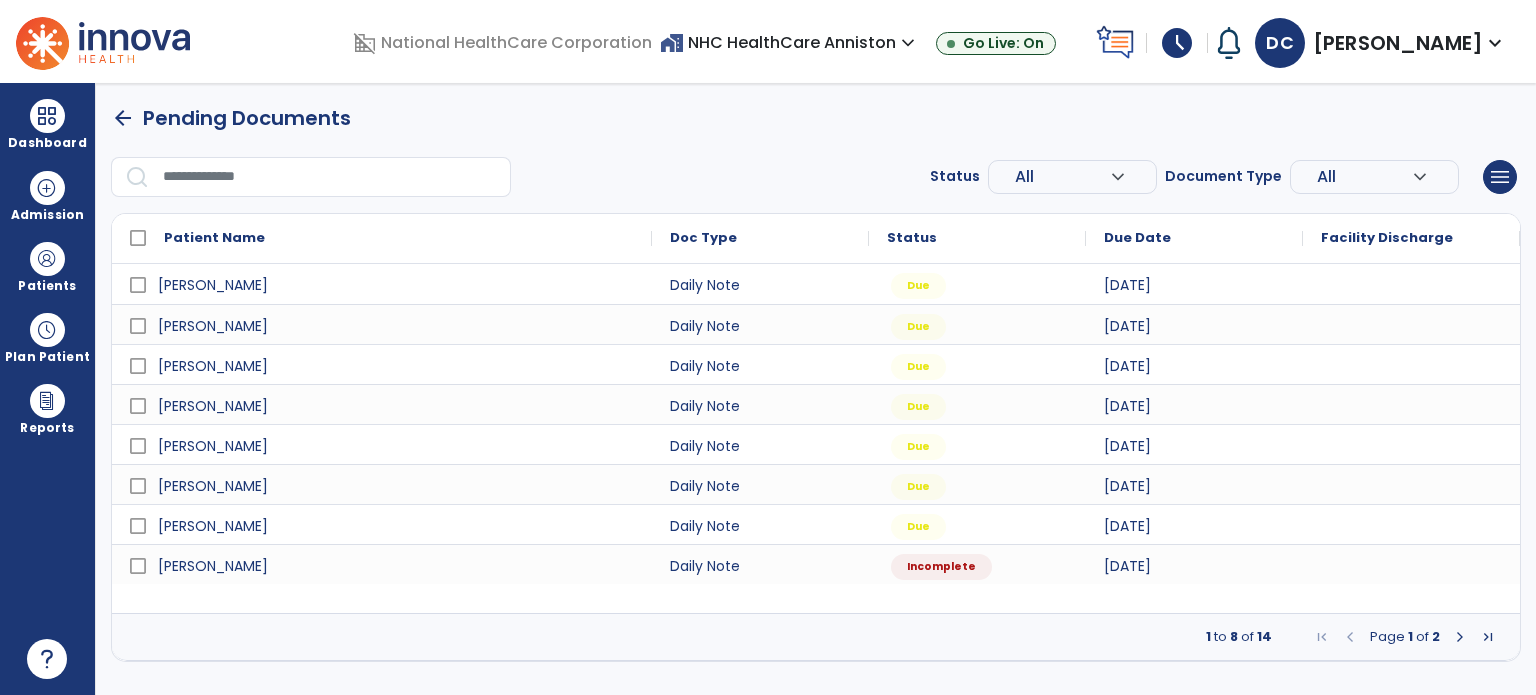click at bounding box center [1460, 637] 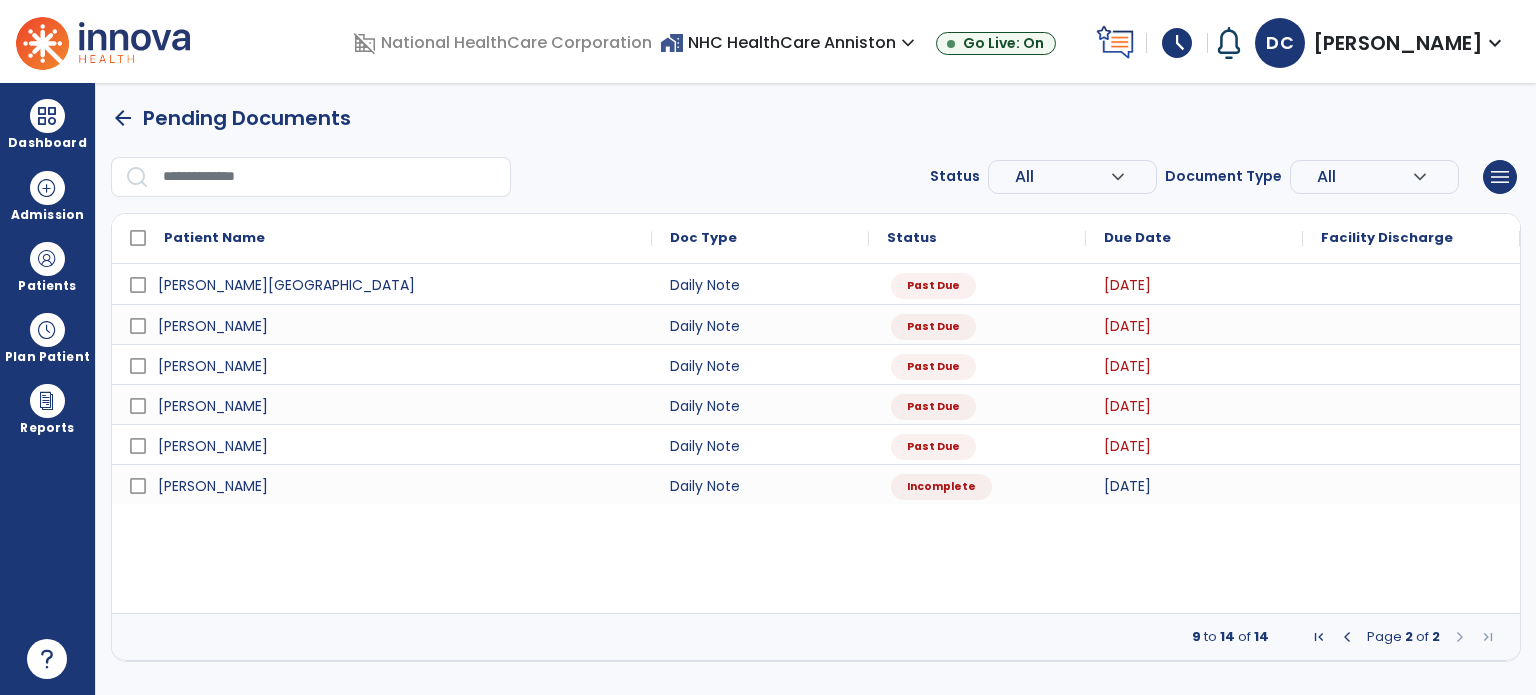 click at bounding box center [1347, 637] 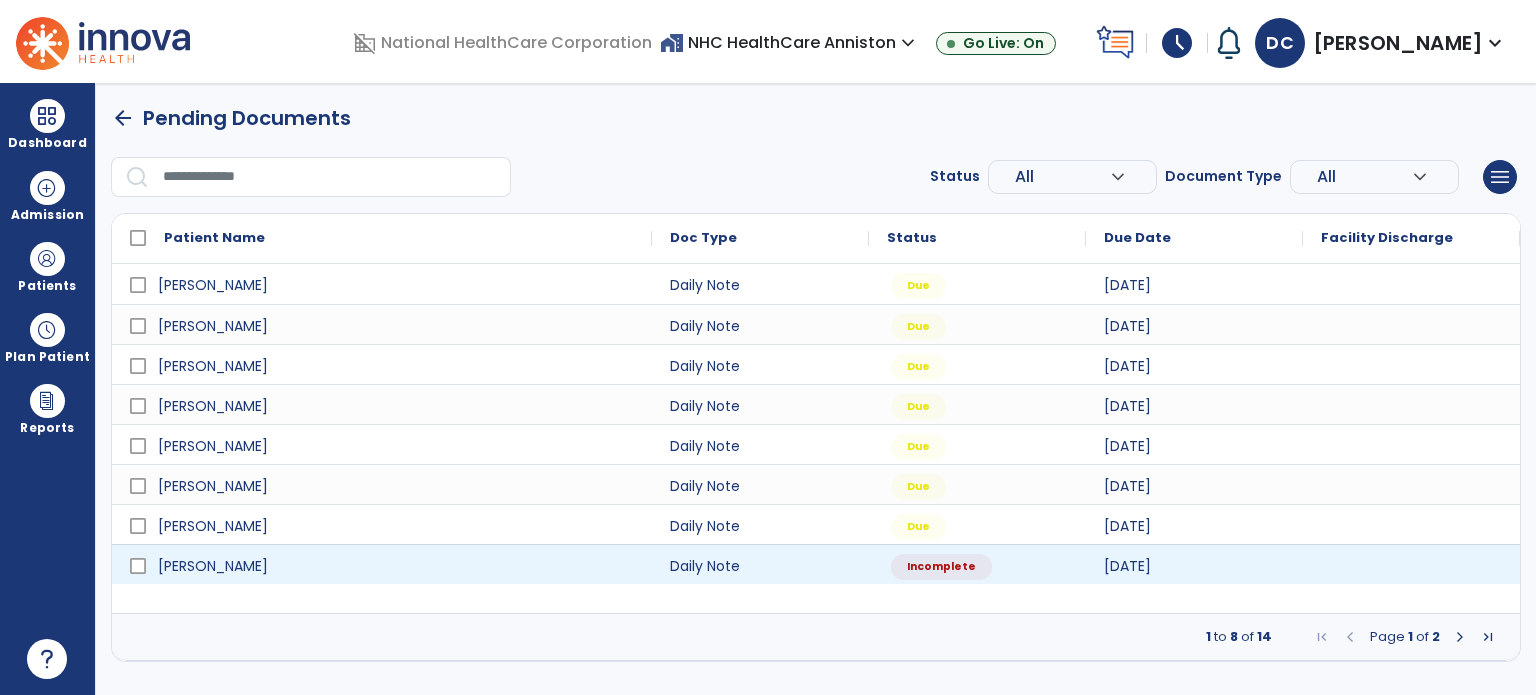 click at bounding box center (1411, 564) 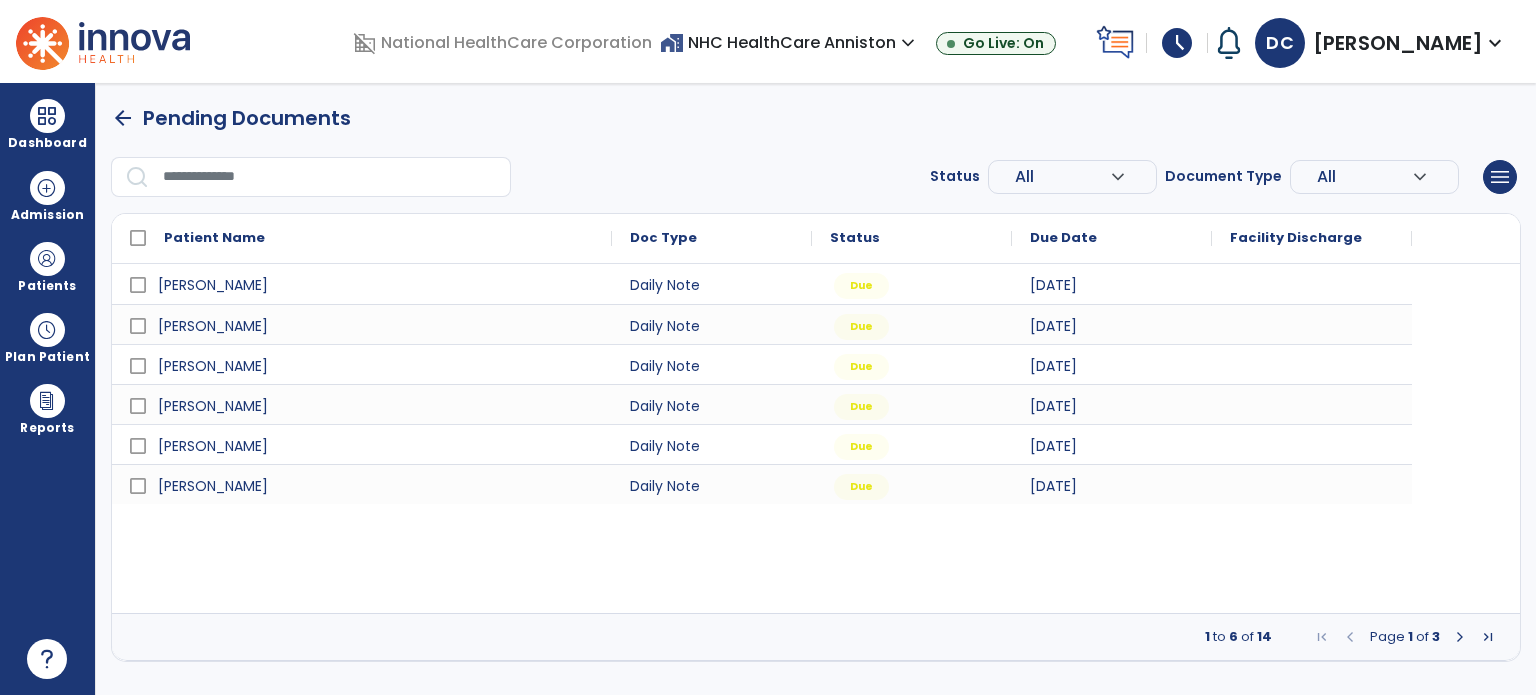 select on "*" 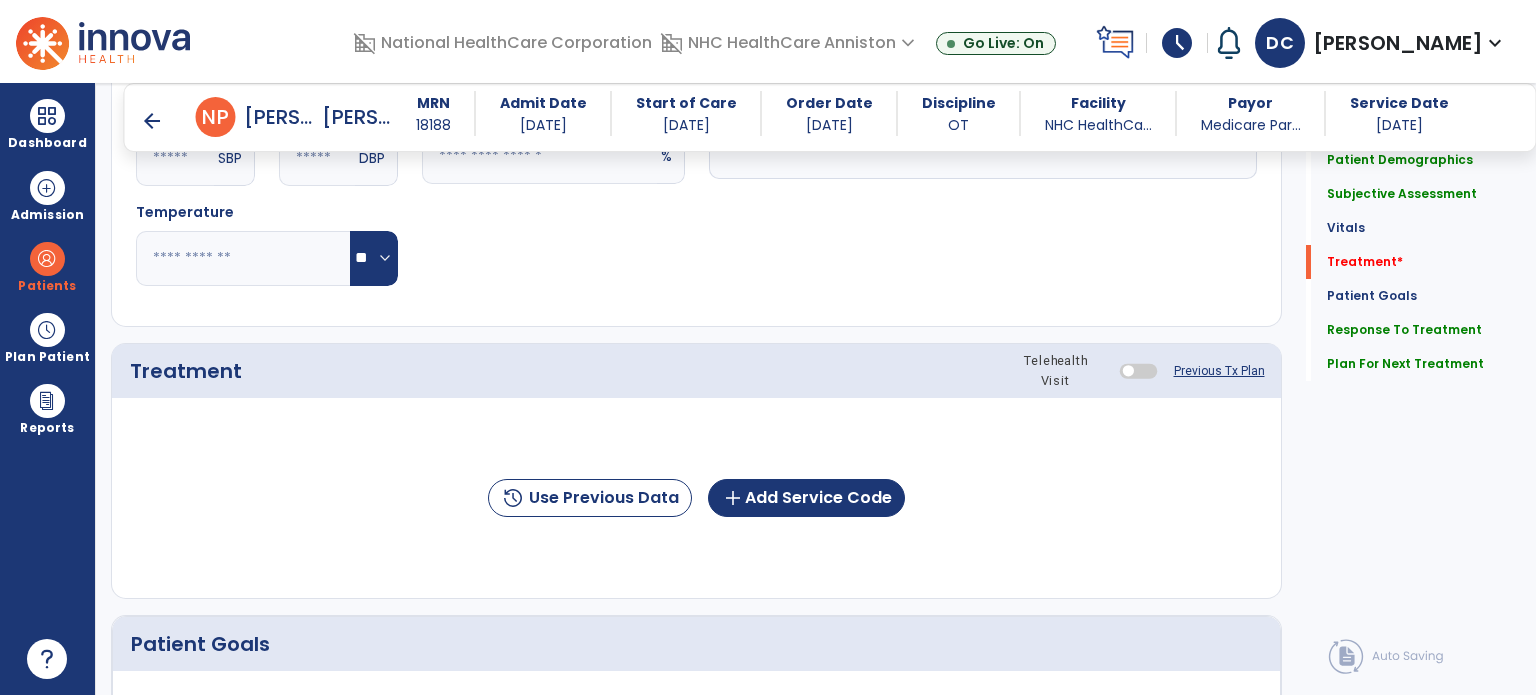 scroll, scrollTop: 1500, scrollLeft: 0, axis: vertical 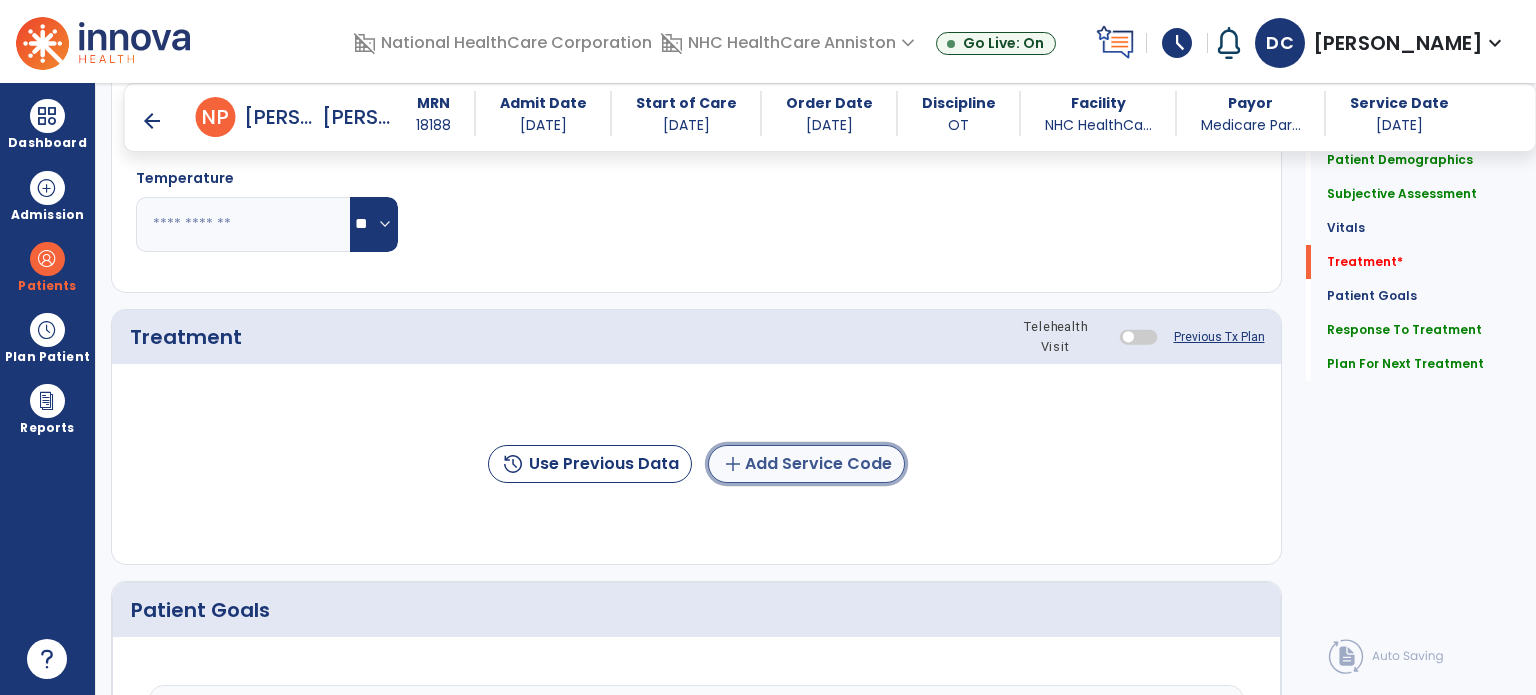 click on "add  Add Service Code" 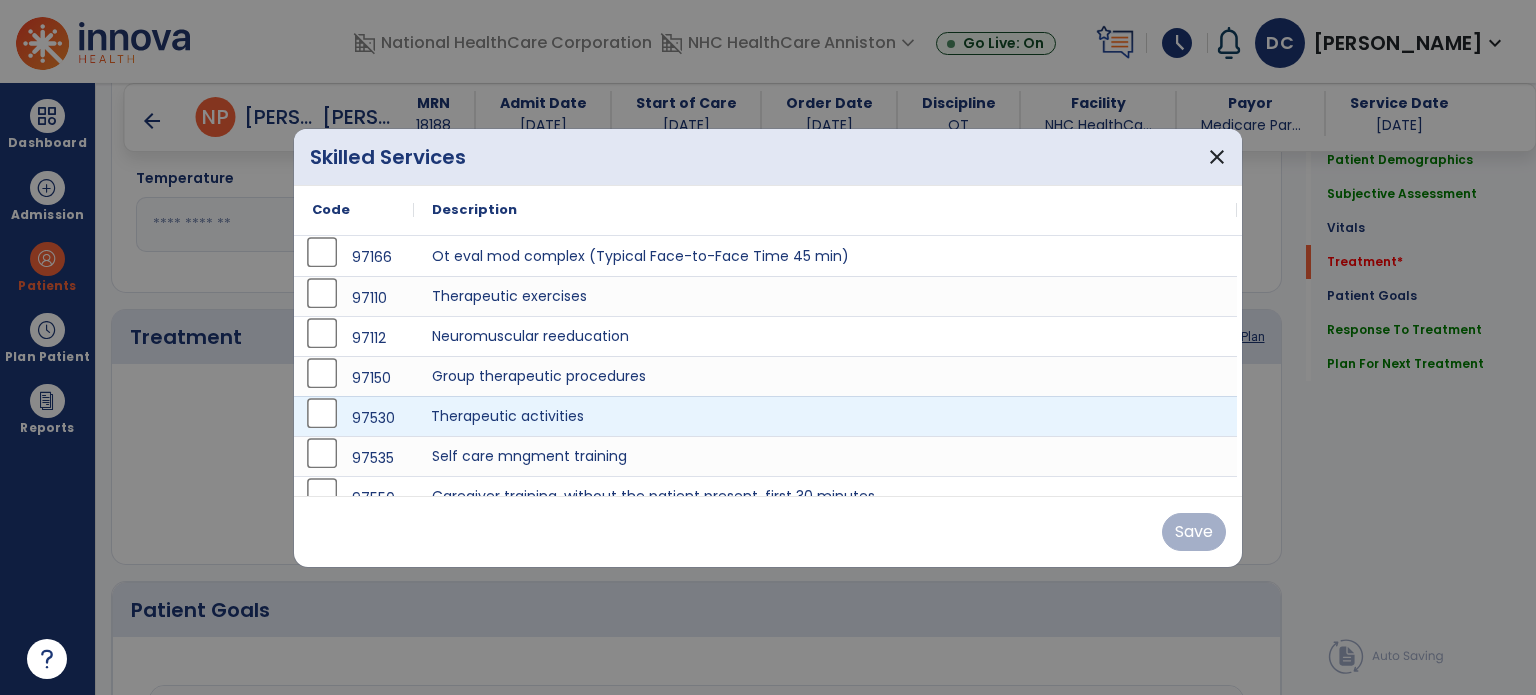 click on "Therapeutic activities" at bounding box center [825, 416] 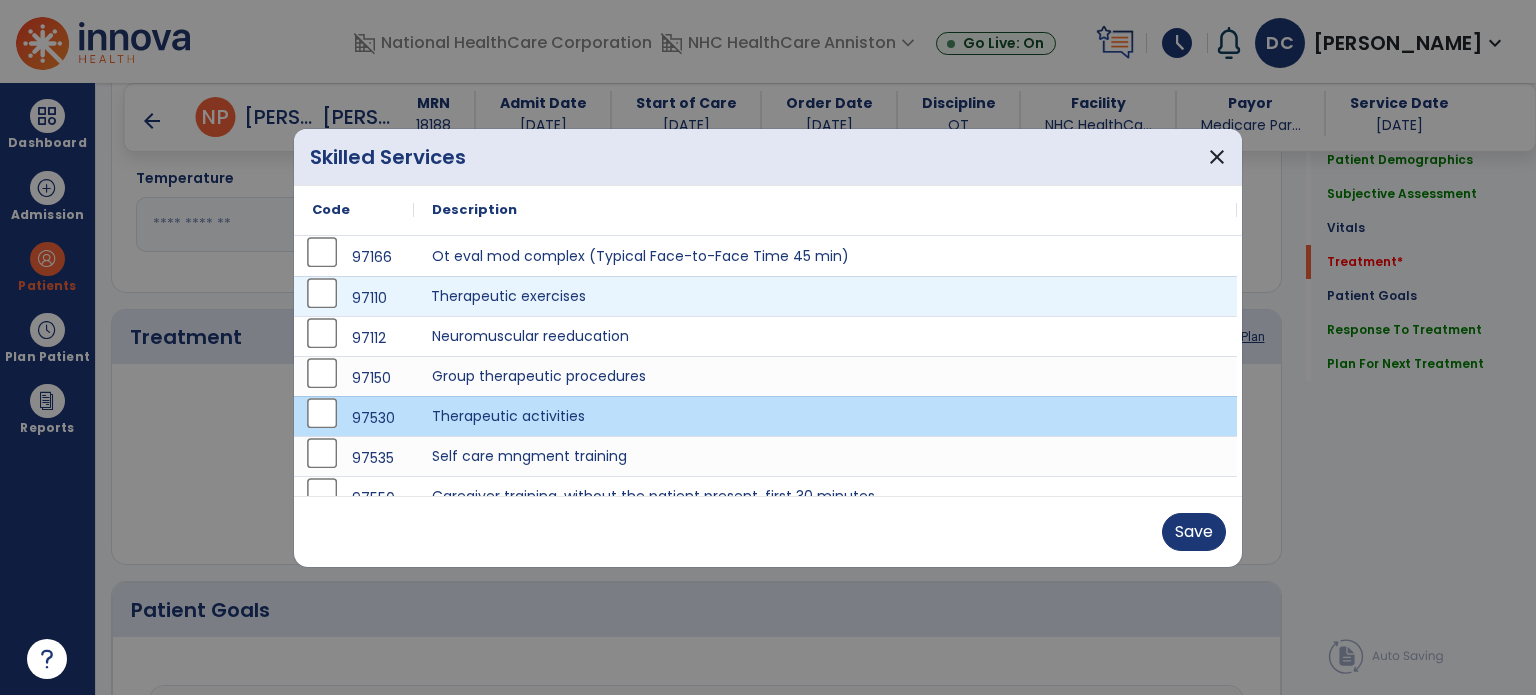 click on "Therapeutic exercises" at bounding box center [825, 296] 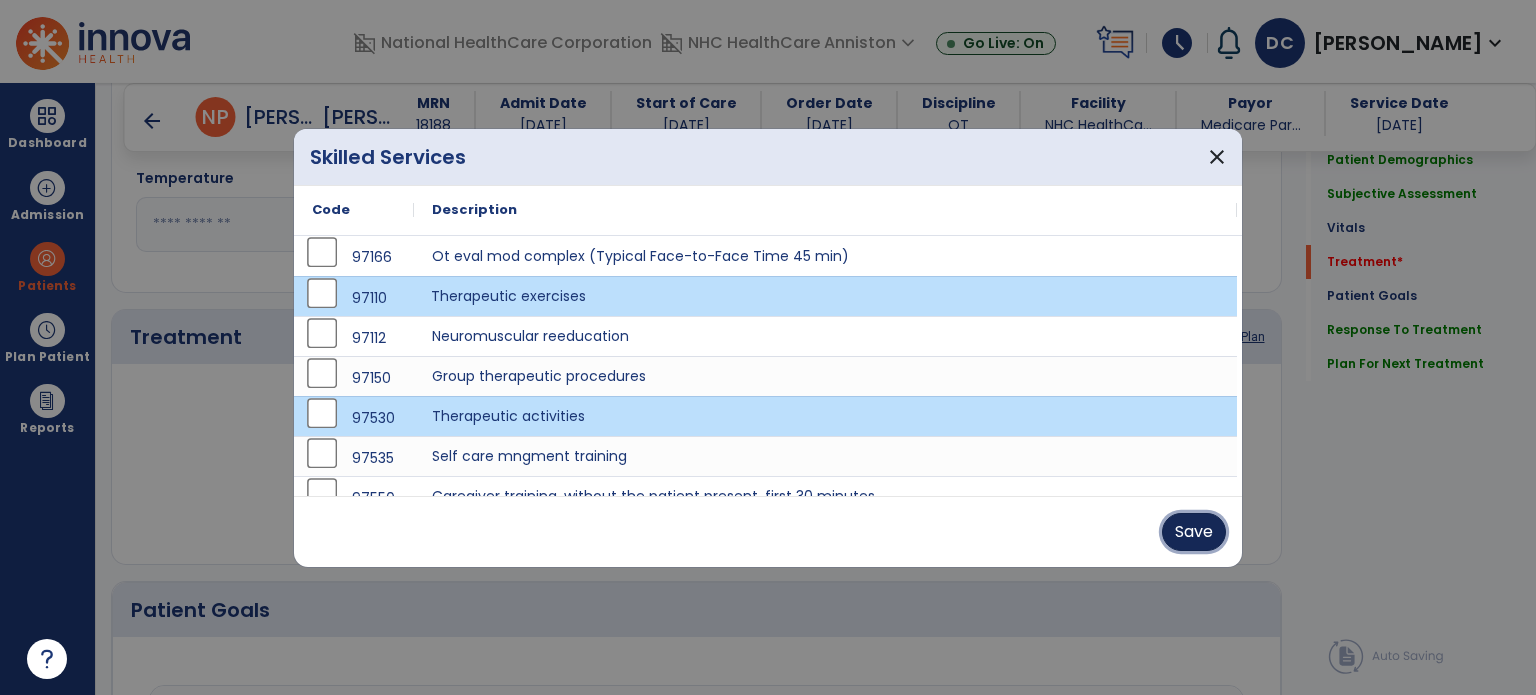 click on "Save" at bounding box center [1194, 532] 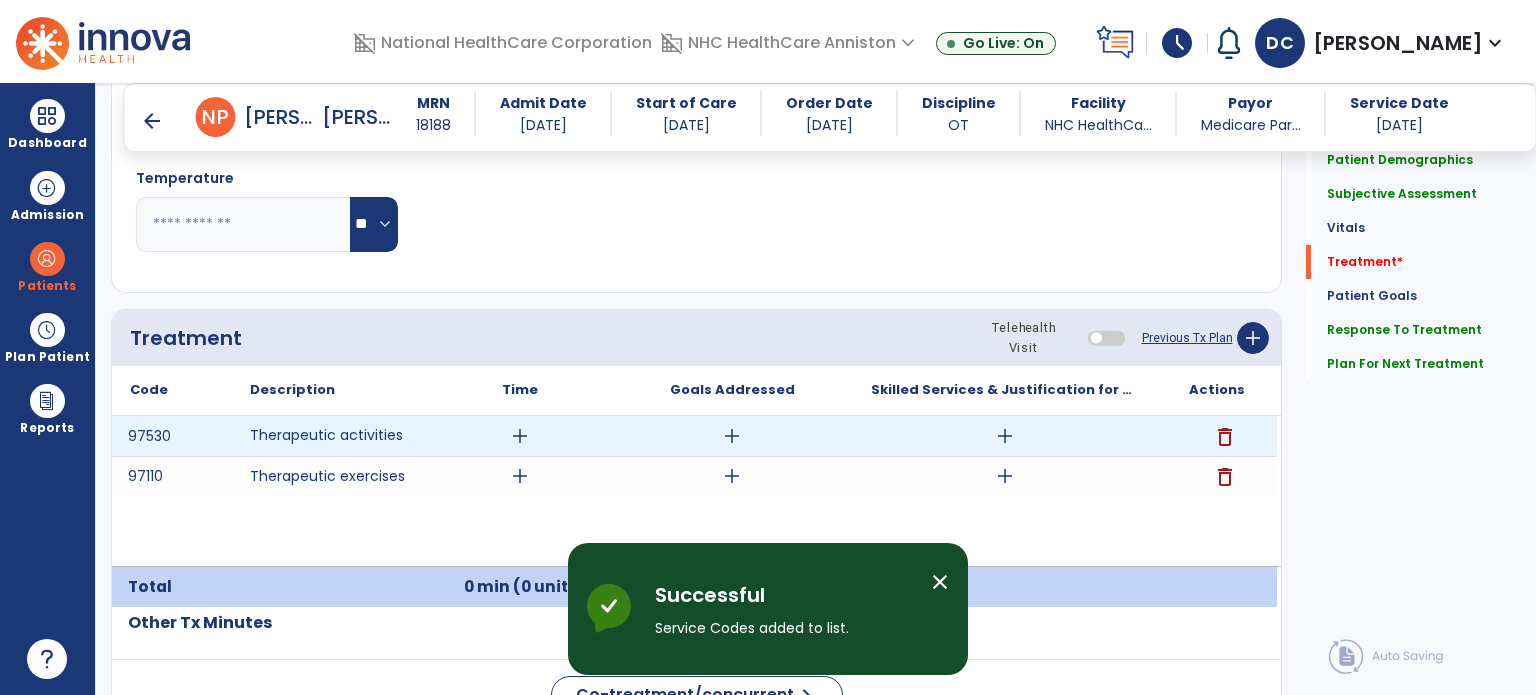 click on "add" at bounding box center (520, 436) 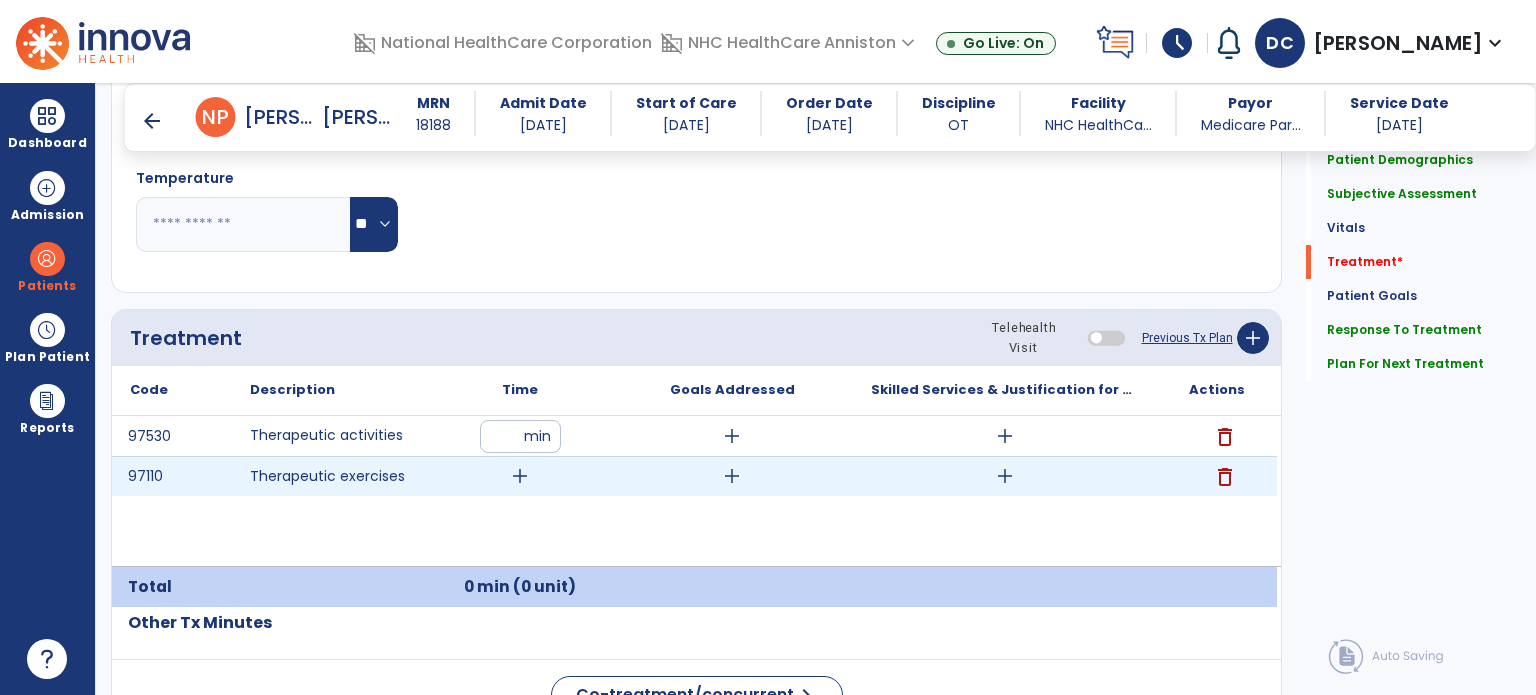 type on "**" 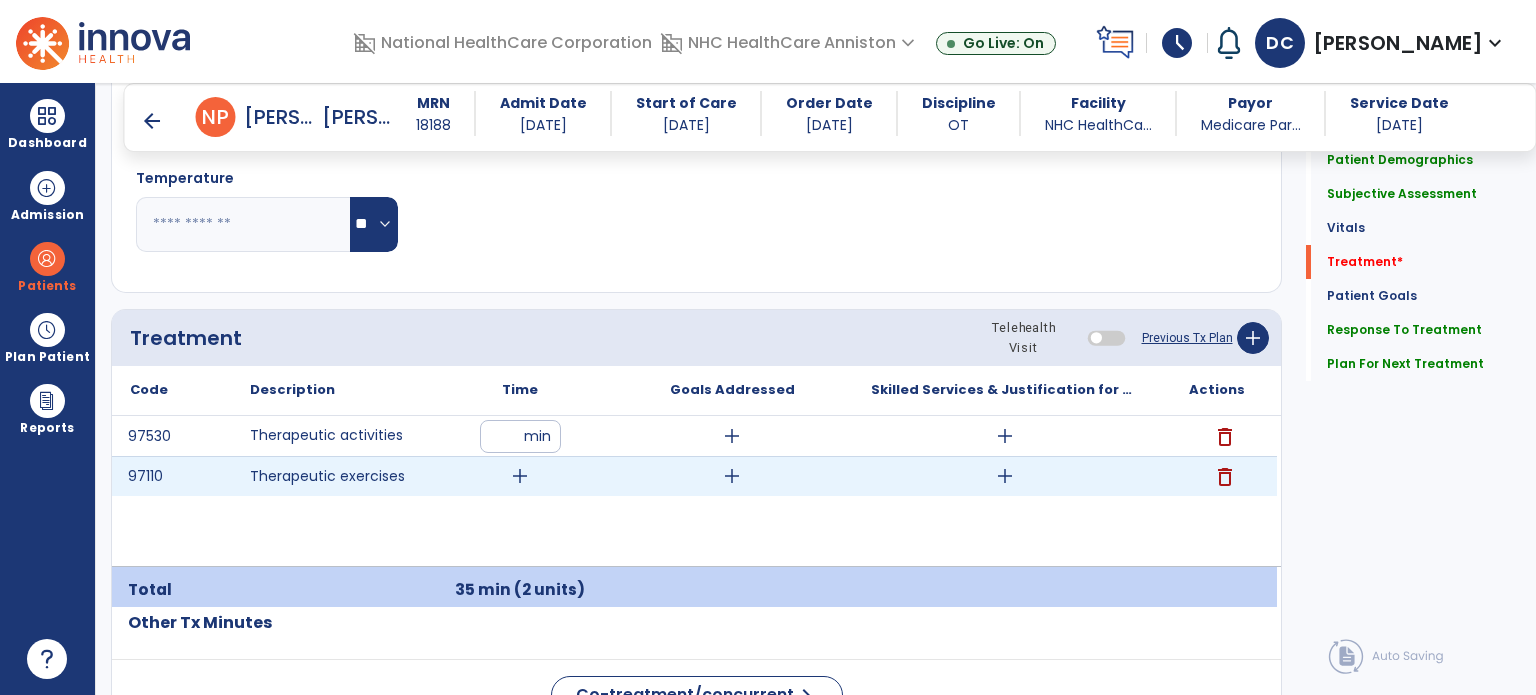 click on "add" at bounding box center (520, 476) 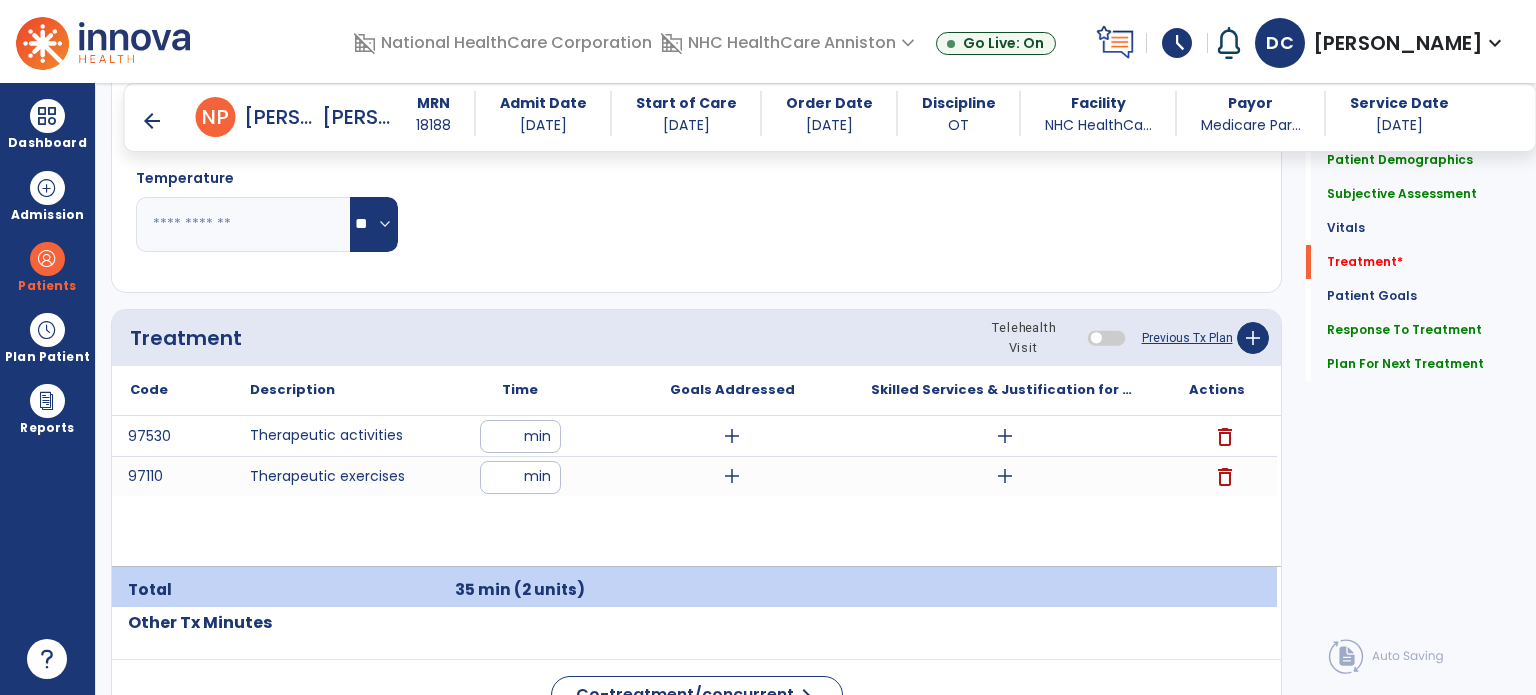 type on "**" 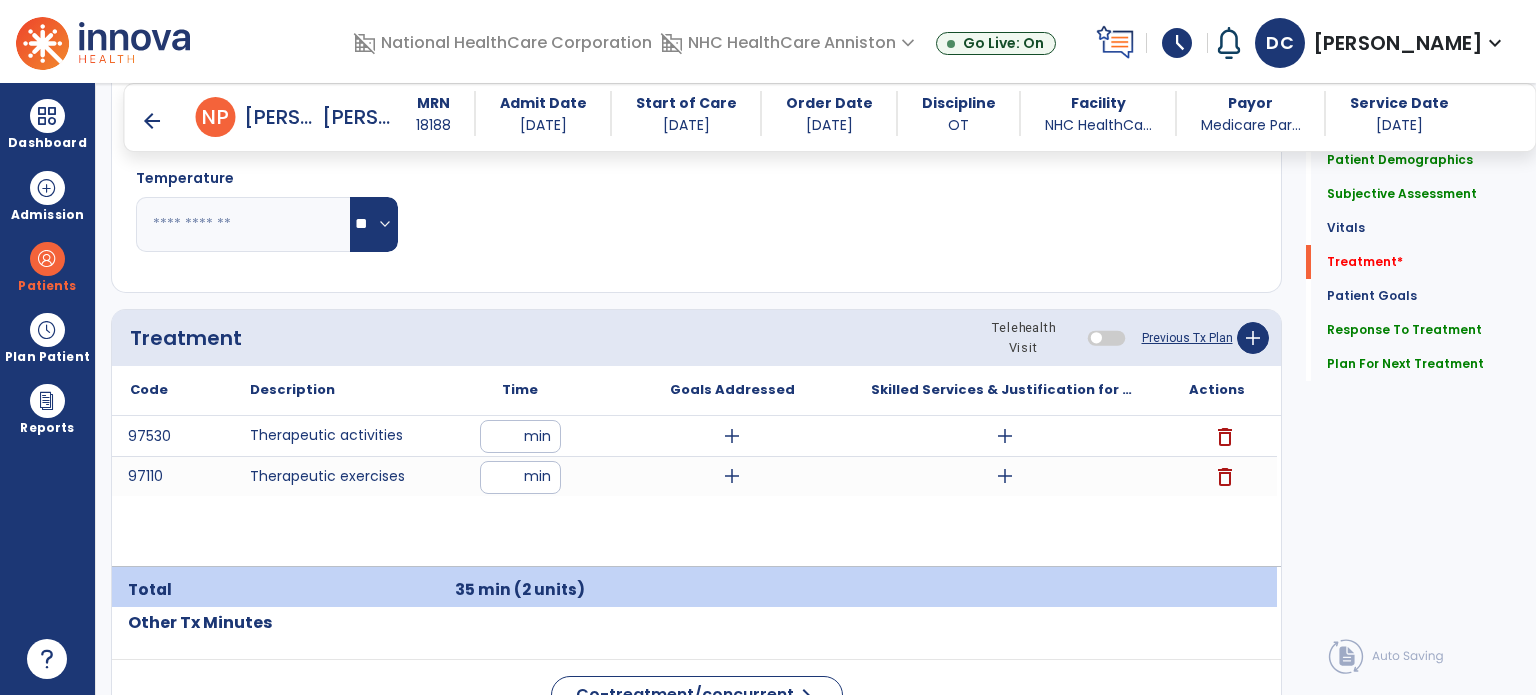 click on "97530  Therapeutic activities  ** min add add delete 97110  Therapeutic exercises  ** min add add delete" at bounding box center (694, 491) 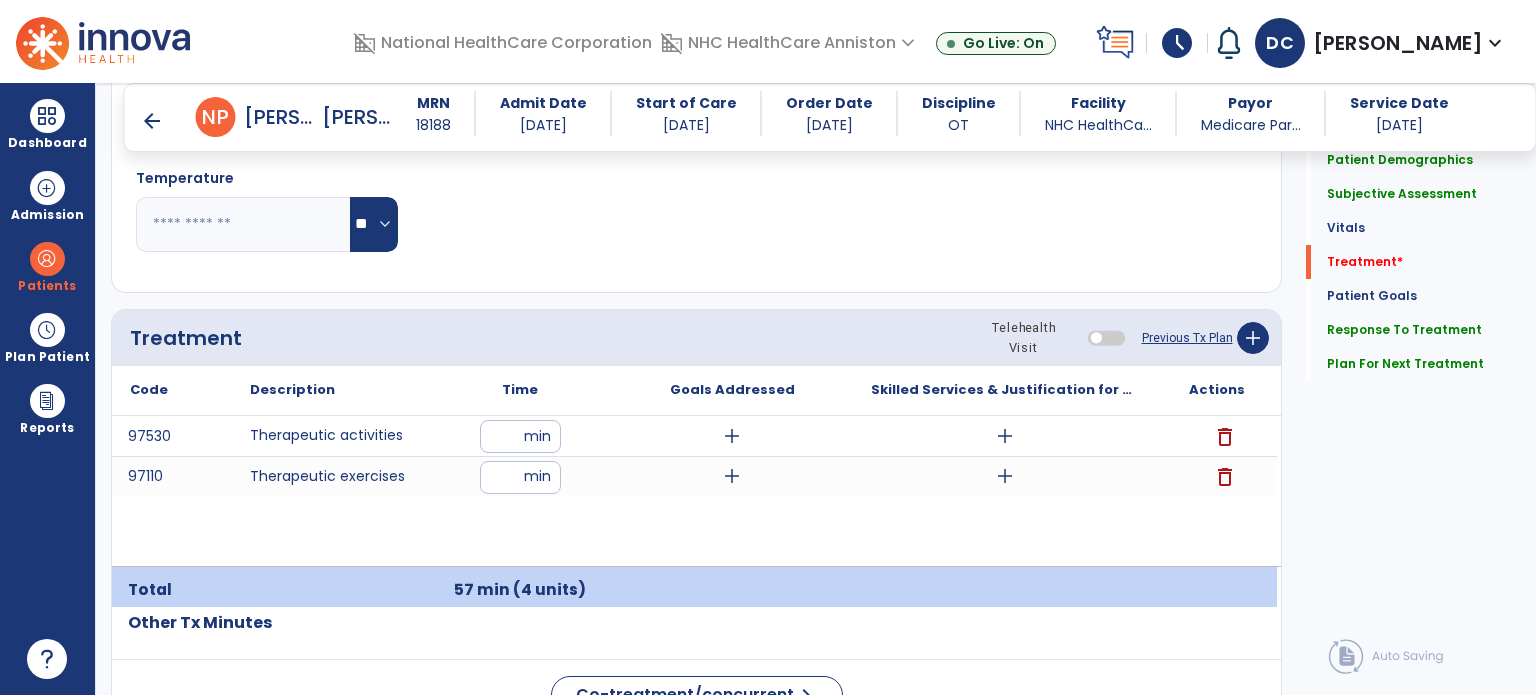 click on "97530  Therapeutic activities  ** min add add delete 97110  Therapeutic exercises  ** min add add delete" at bounding box center [694, 491] 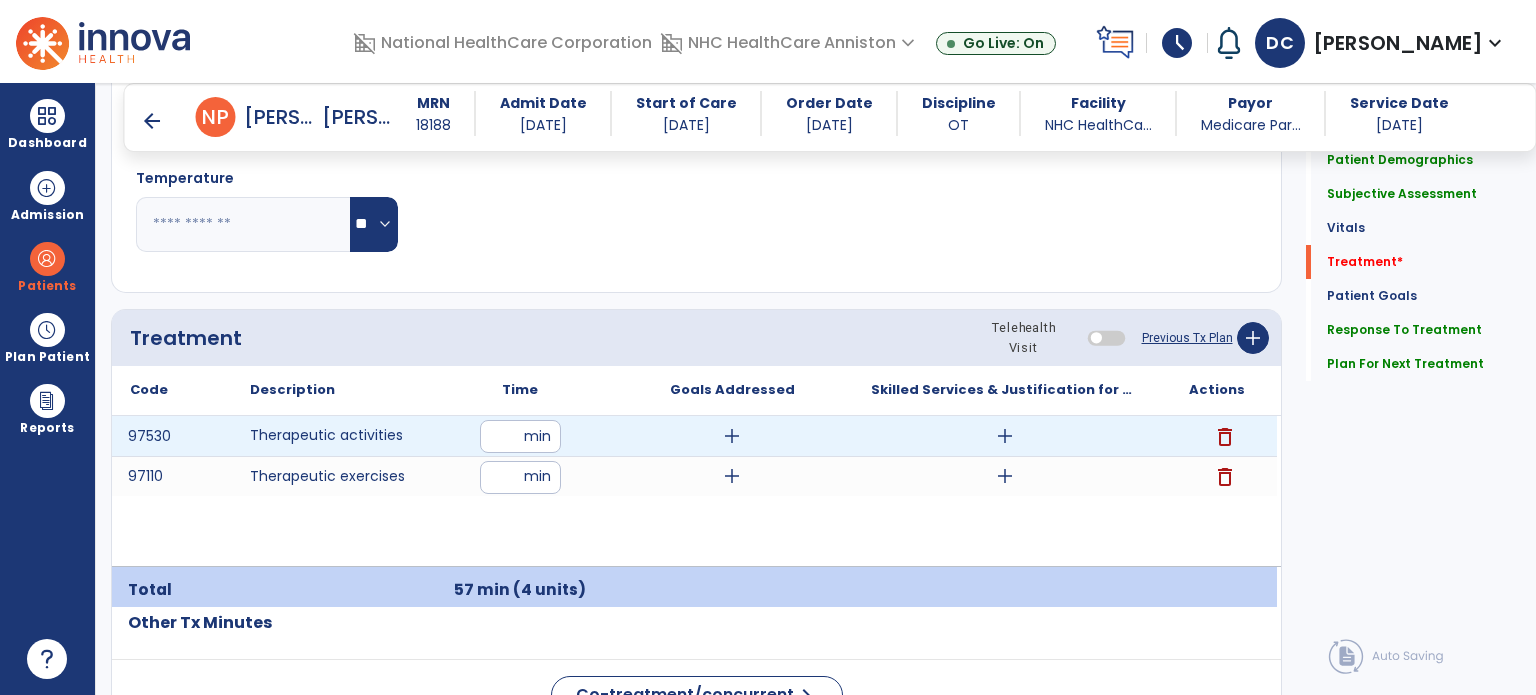 click on "add" at bounding box center (1005, 436) 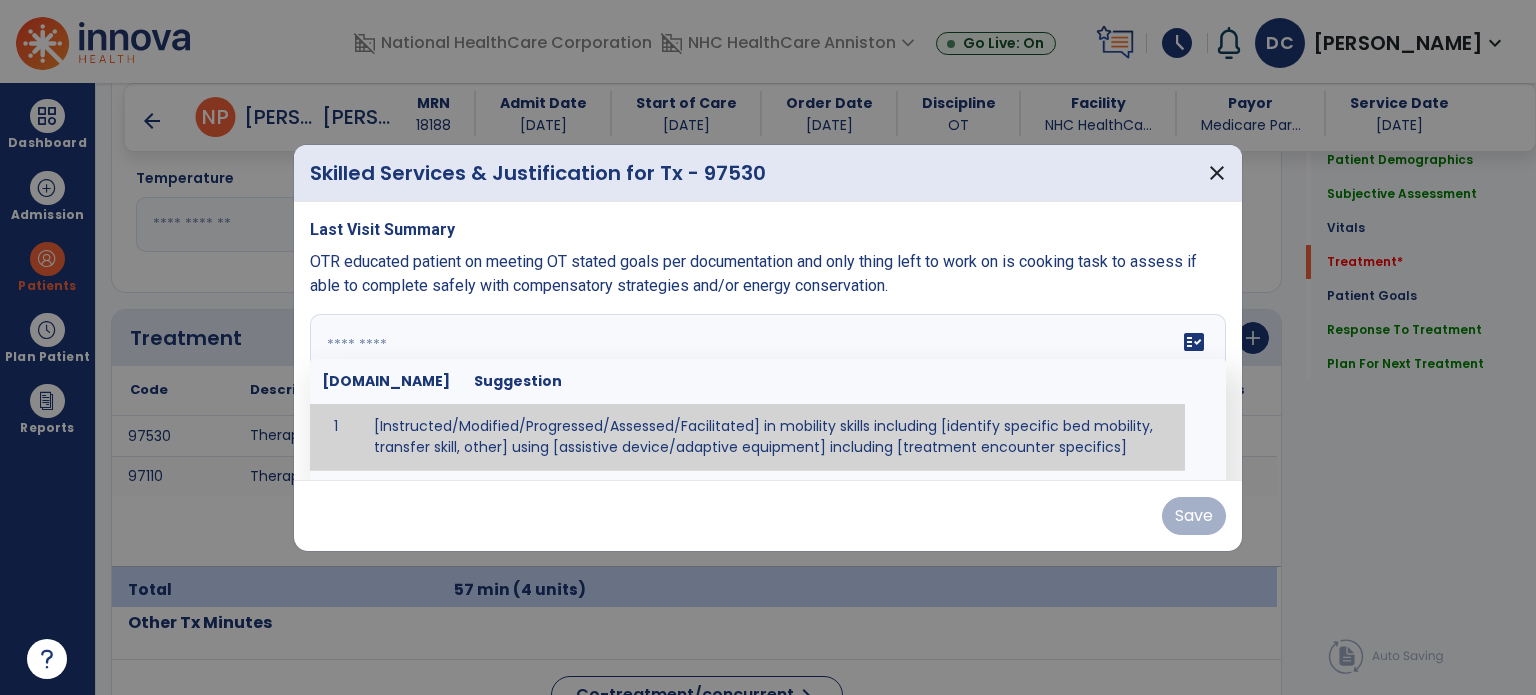 click at bounding box center (766, 389) 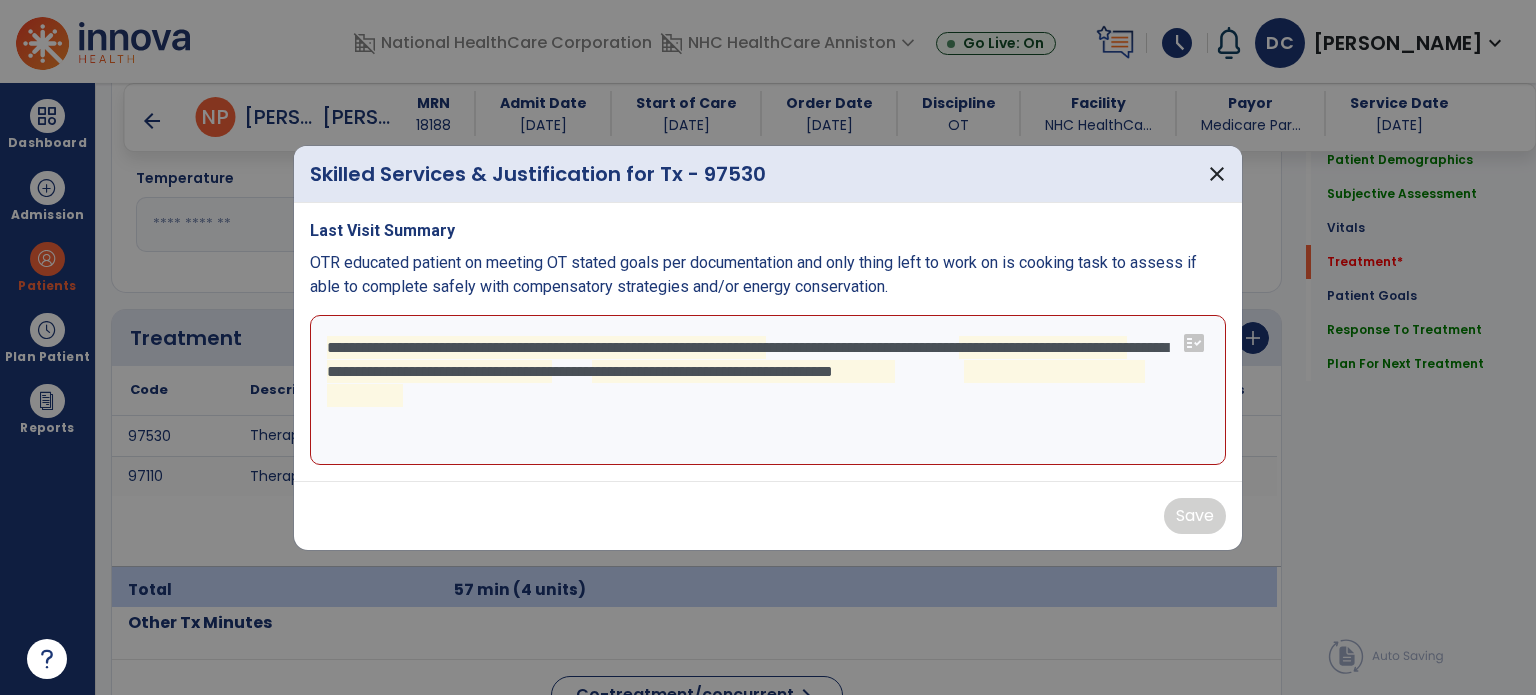 click on "**********" at bounding box center [768, 390] 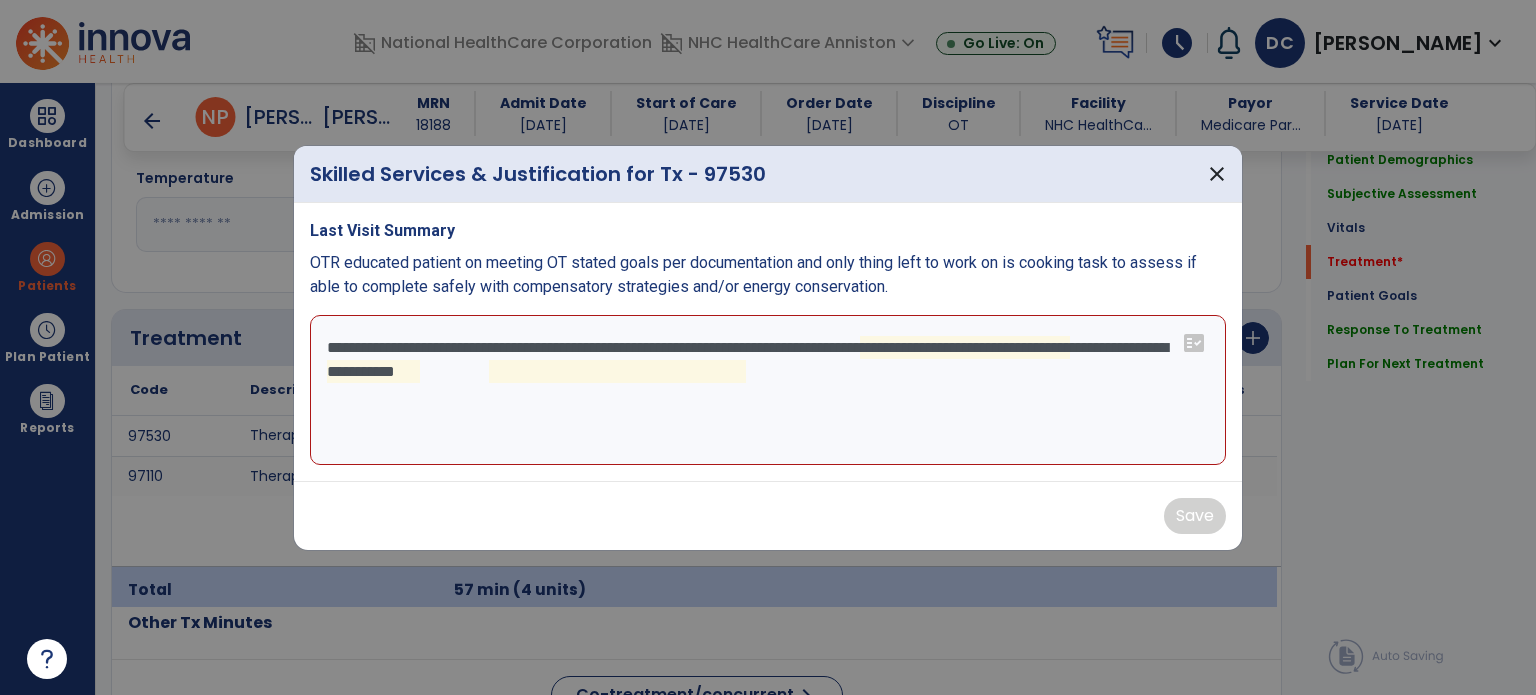 drag, startPoint x: 145, startPoint y: 23, endPoint x: 170, endPoint y: 70, distance: 53.235325 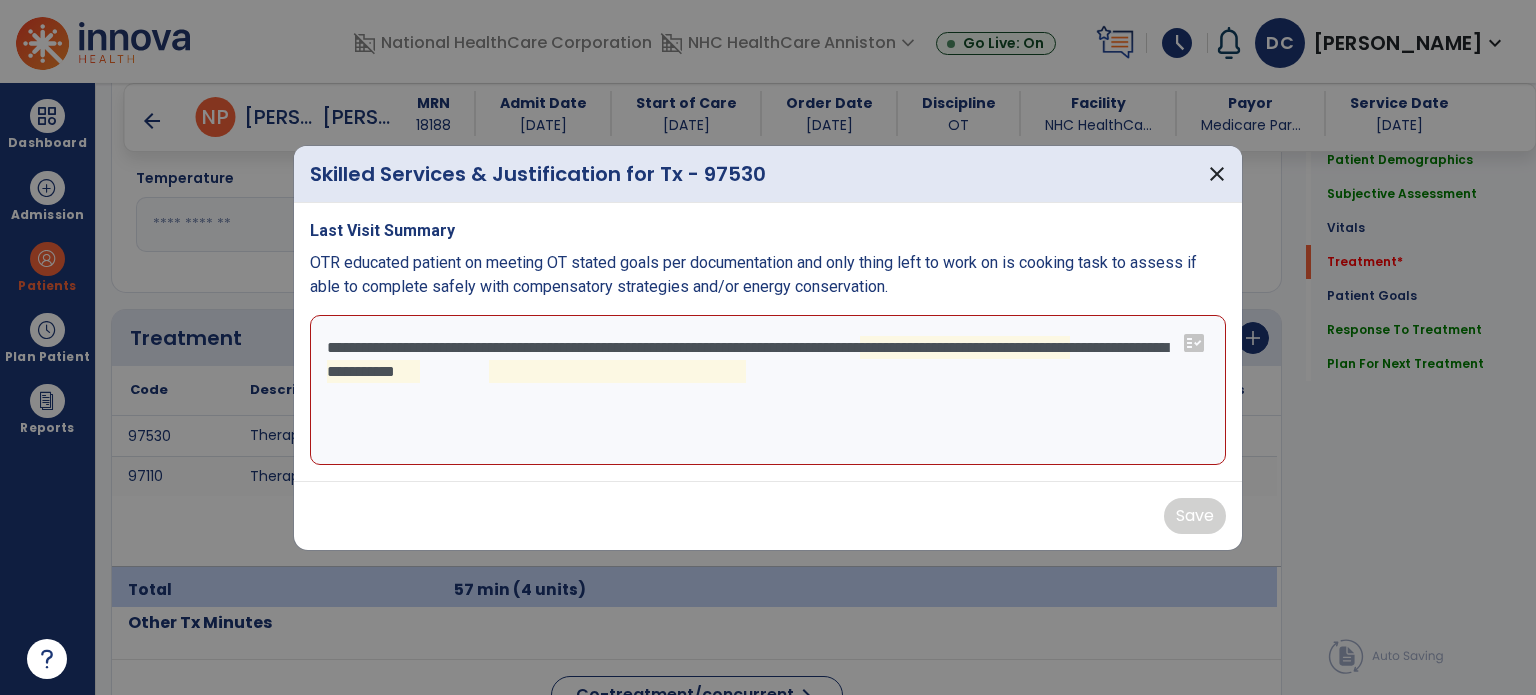 click at bounding box center (768, 347) 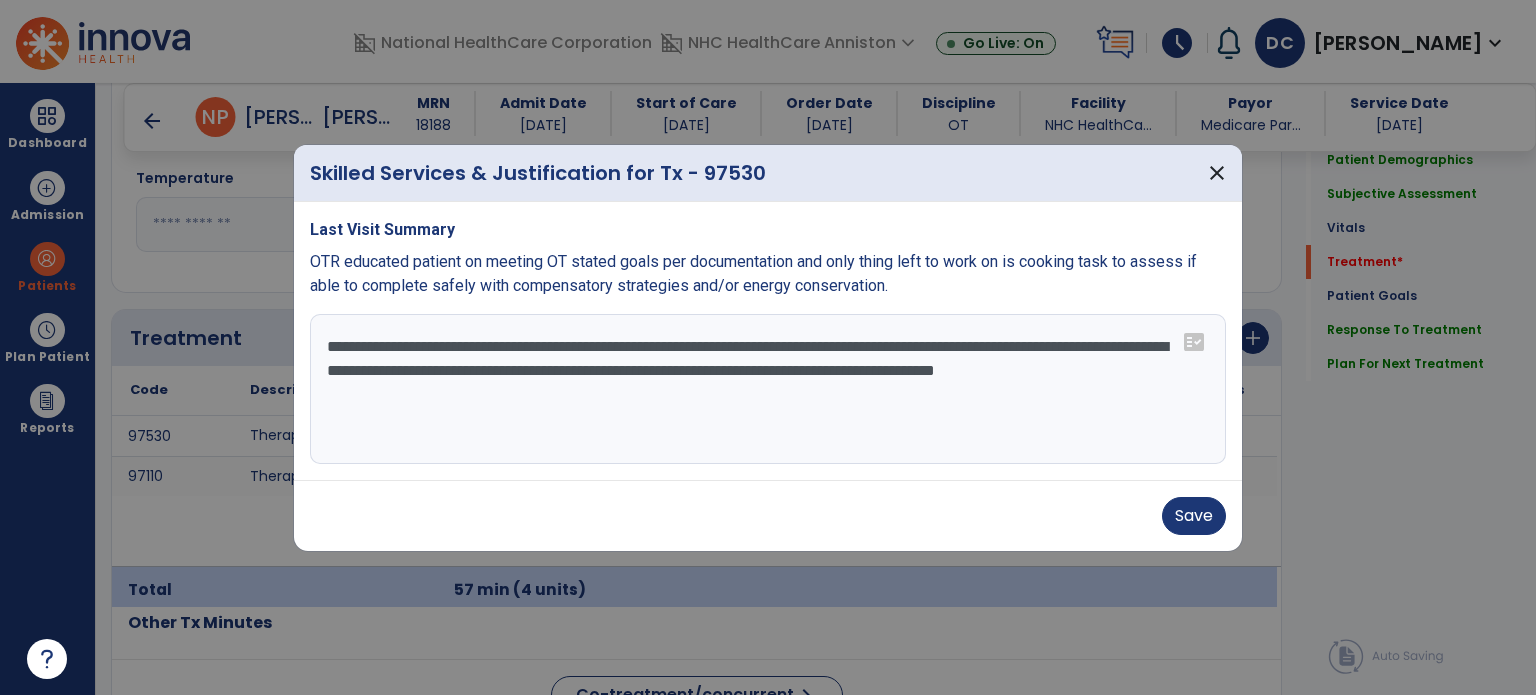 click on "**********" at bounding box center [768, 389] 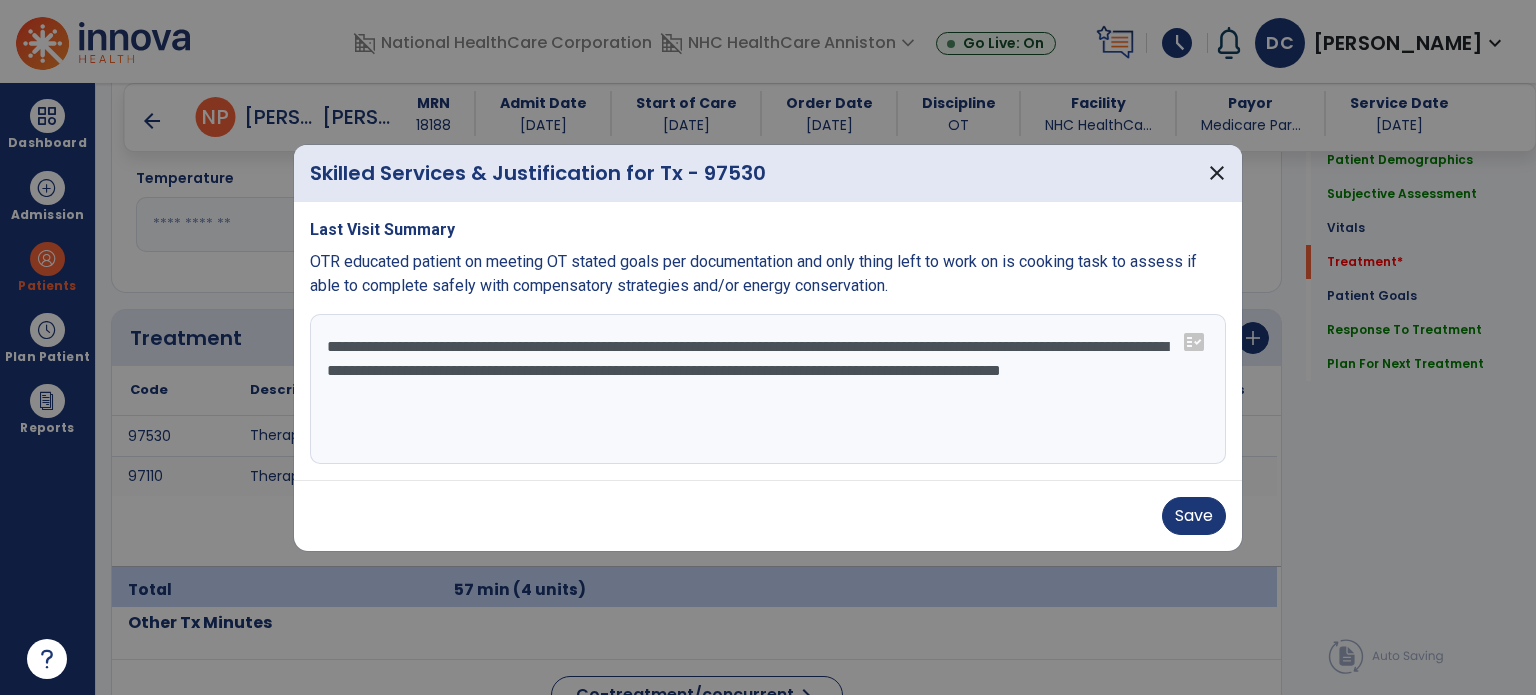 click on "**********" at bounding box center (768, 389) 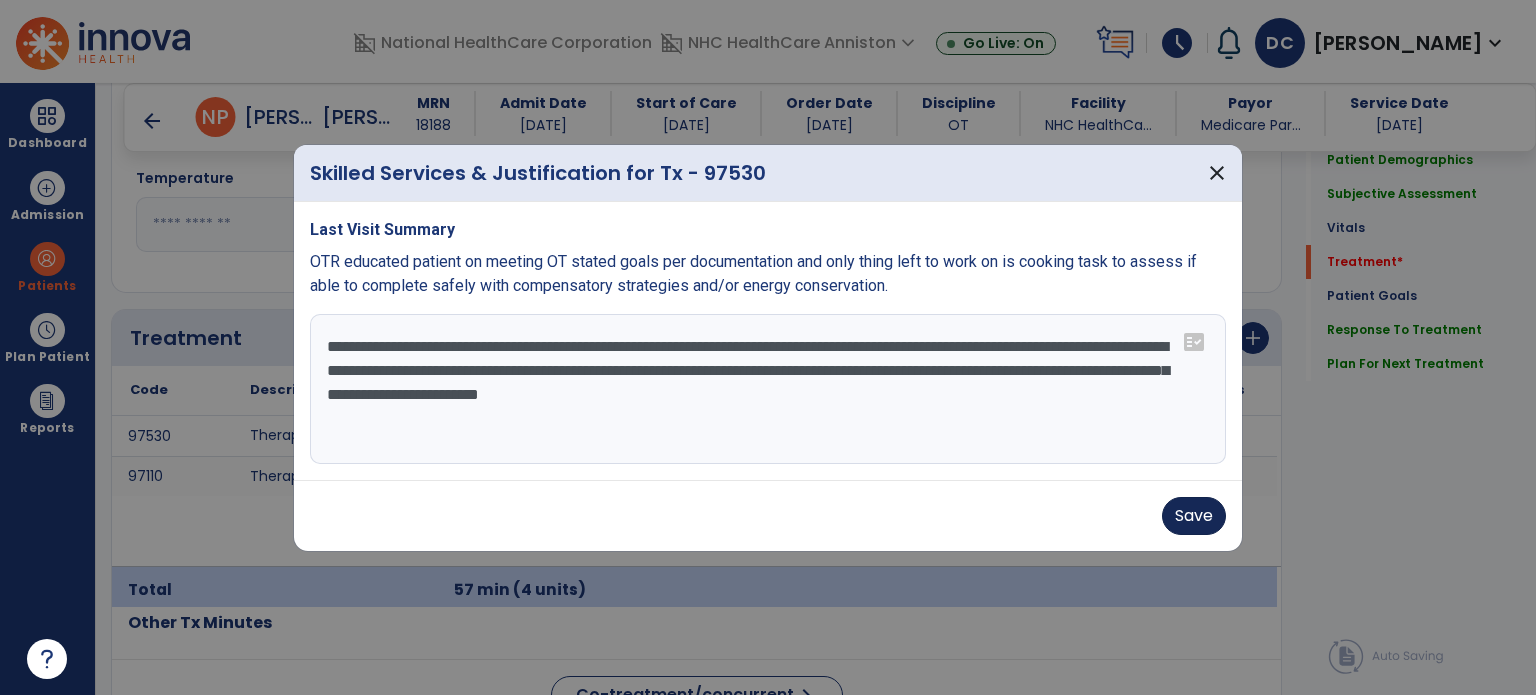 type on "**********" 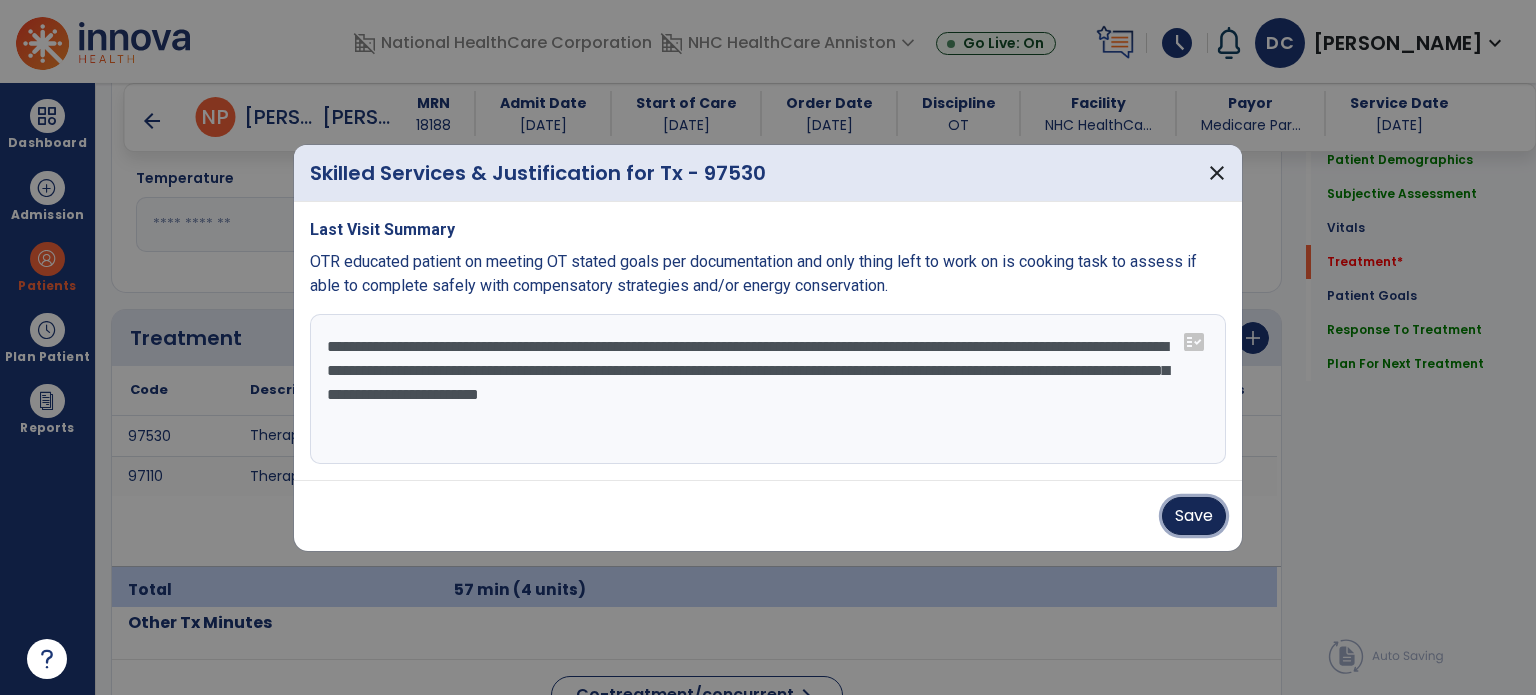 click on "Save" at bounding box center [1194, 516] 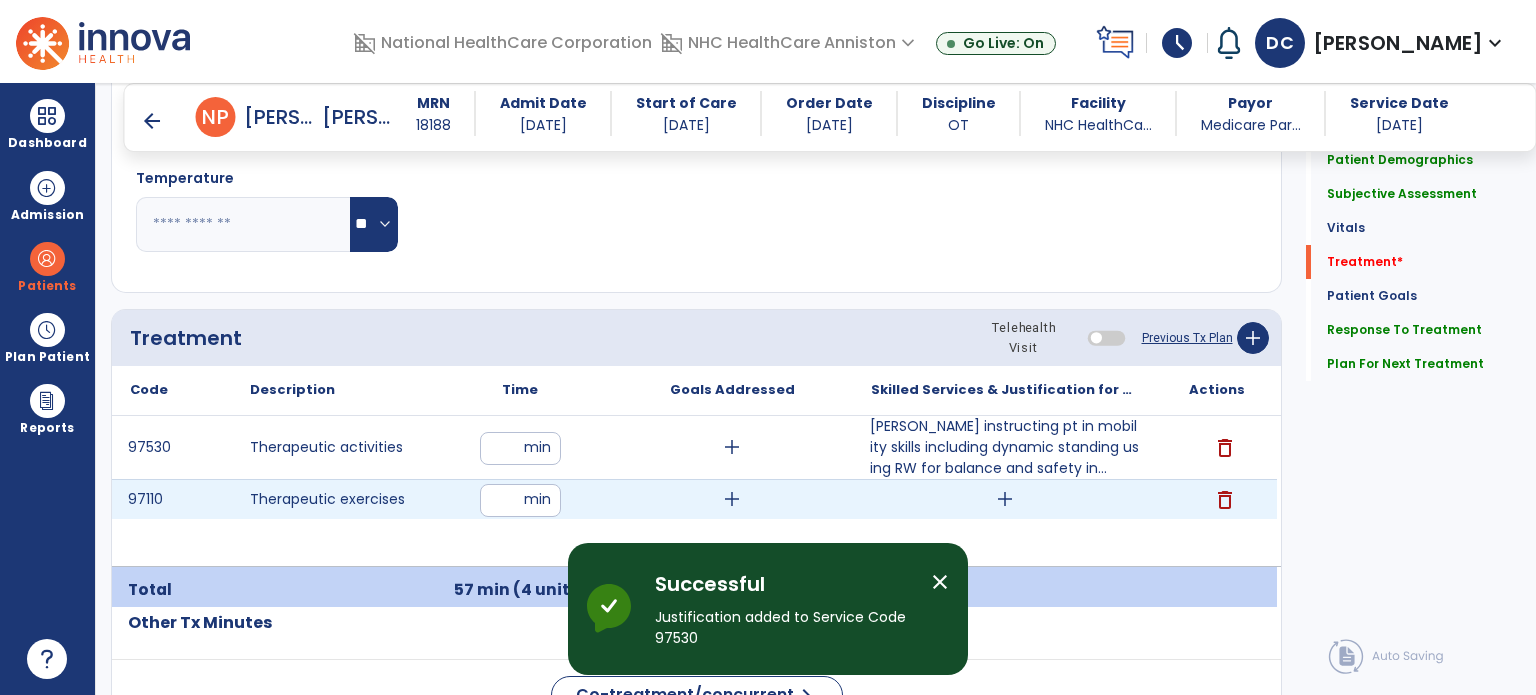 click on "add" at bounding box center (1005, 499) 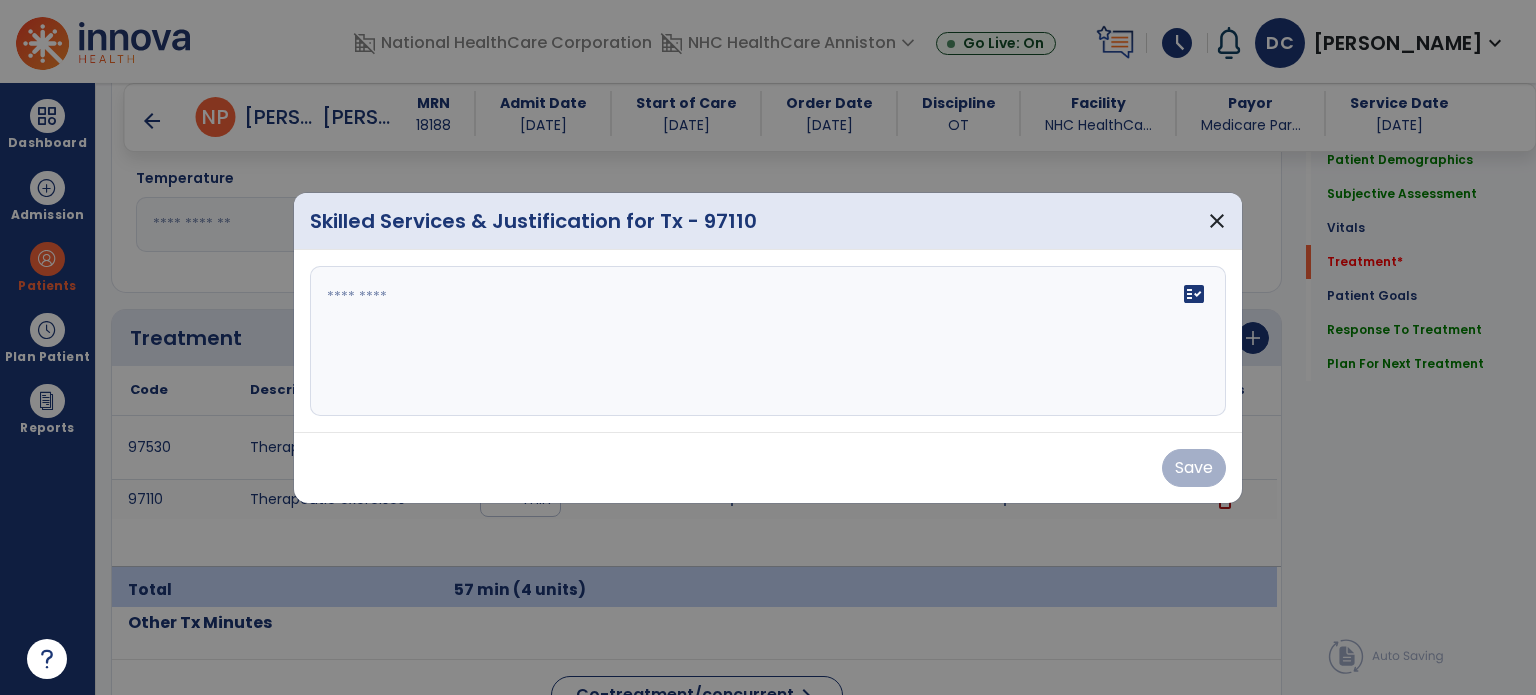 click on "fact_check" at bounding box center [768, 341] 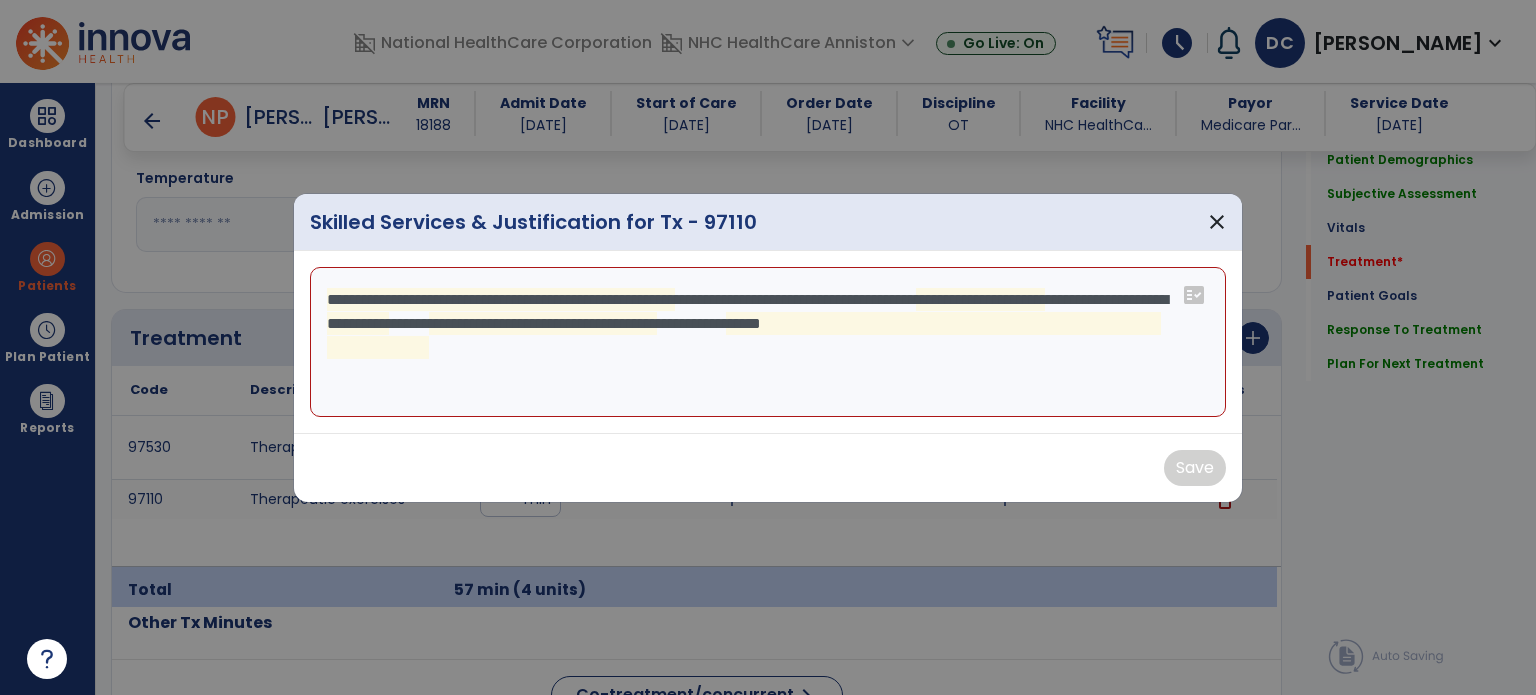click on "**********" at bounding box center [768, 342] 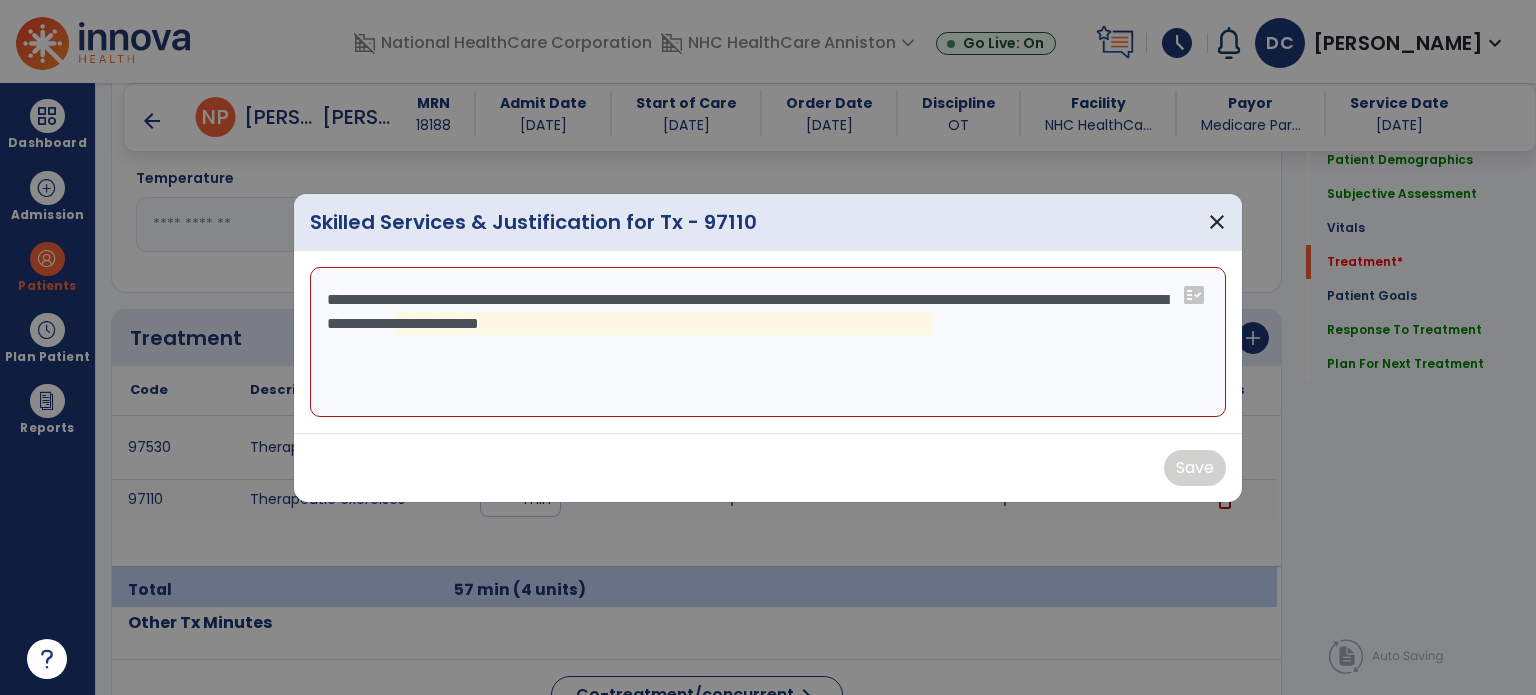 click on "Save" at bounding box center [768, 468] 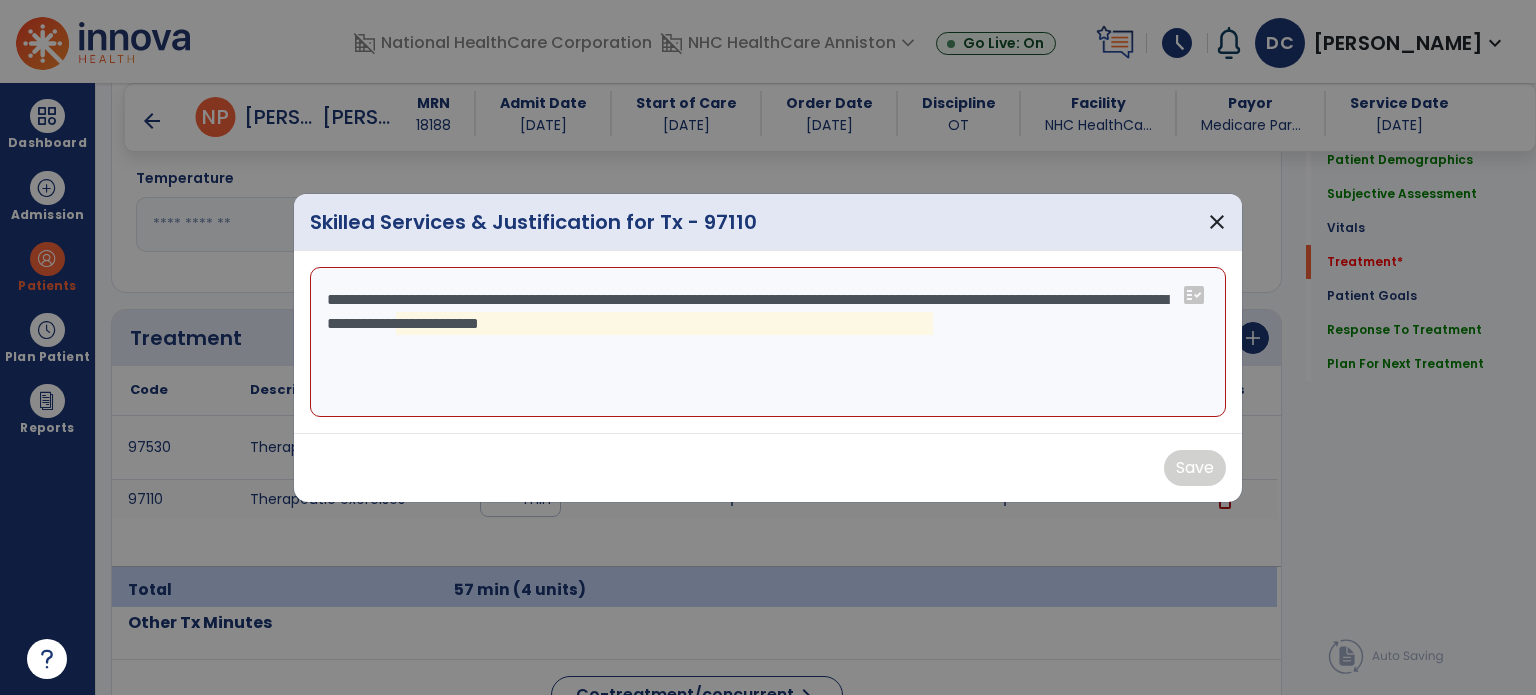 click on "**********" at bounding box center (768, 342) 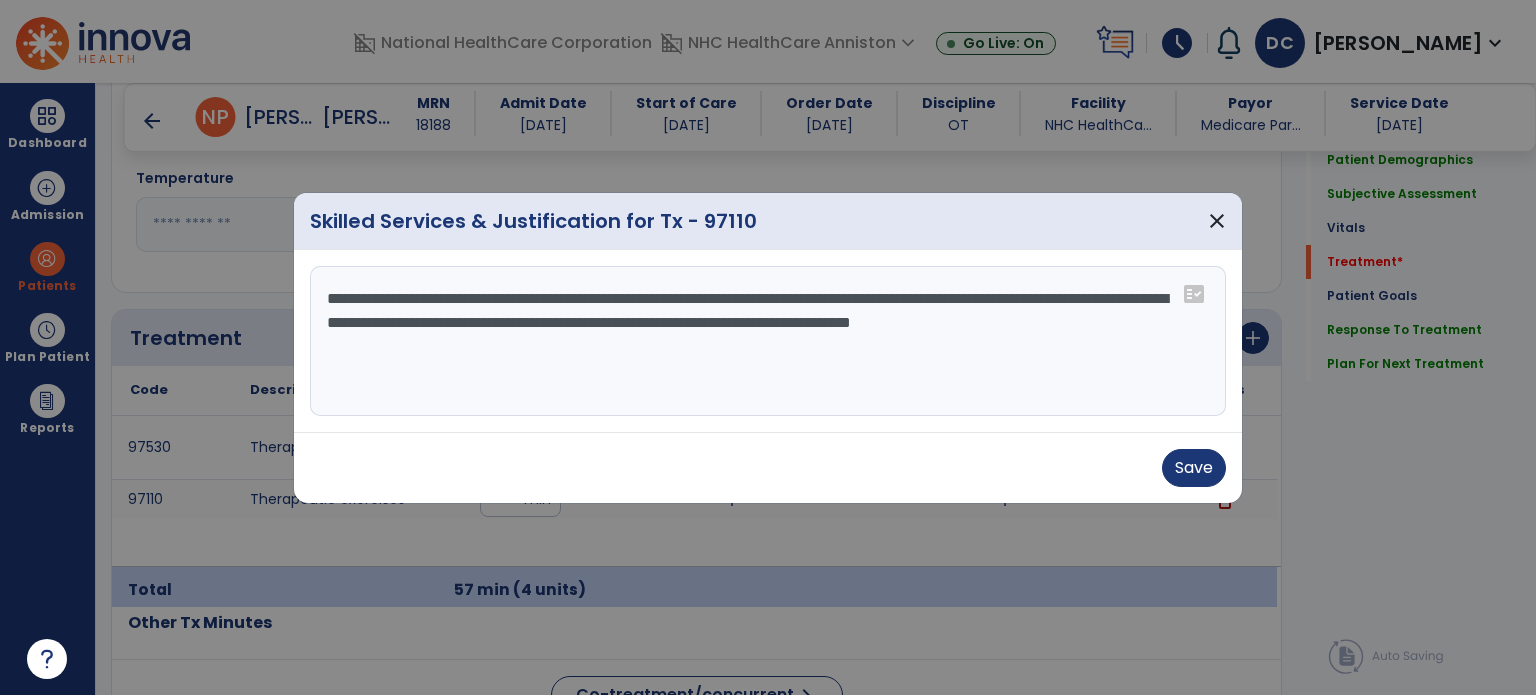 click on "**********" at bounding box center (768, 341) 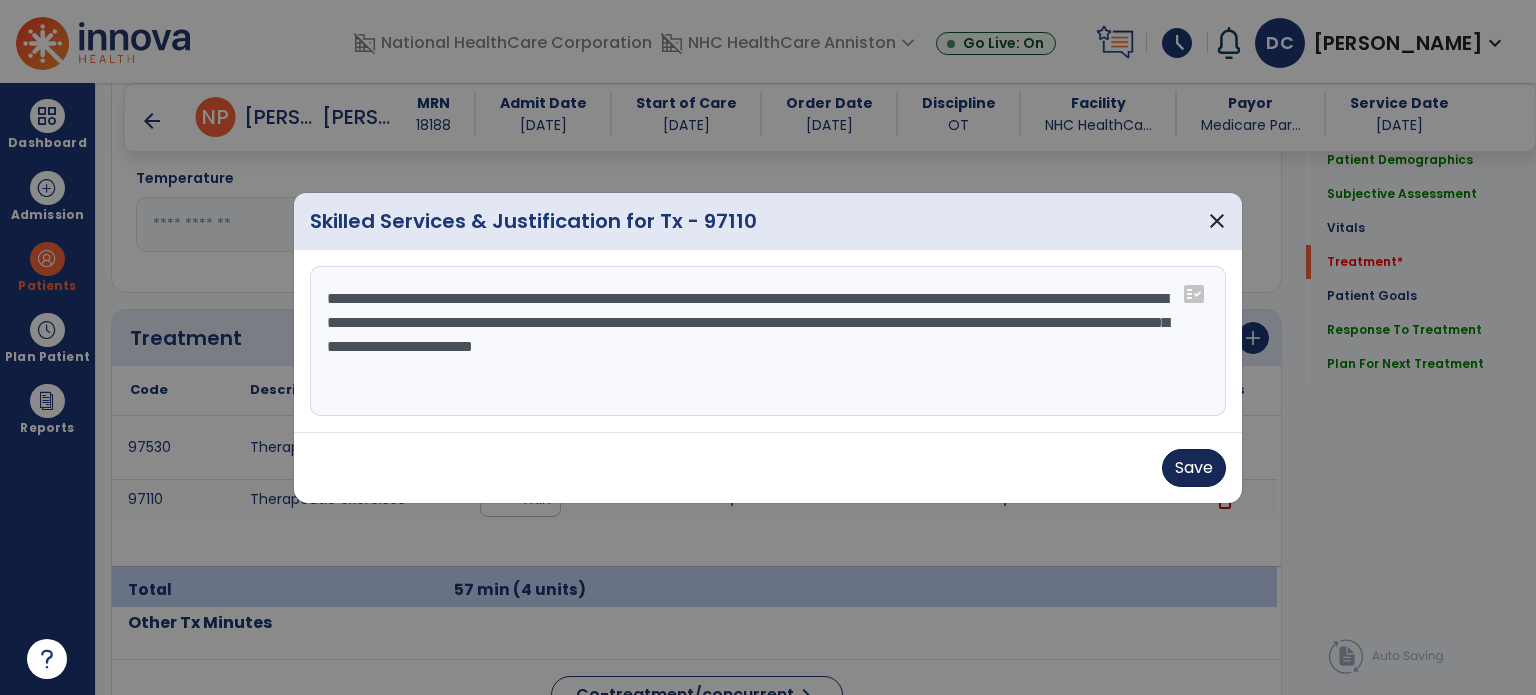 type on "**********" 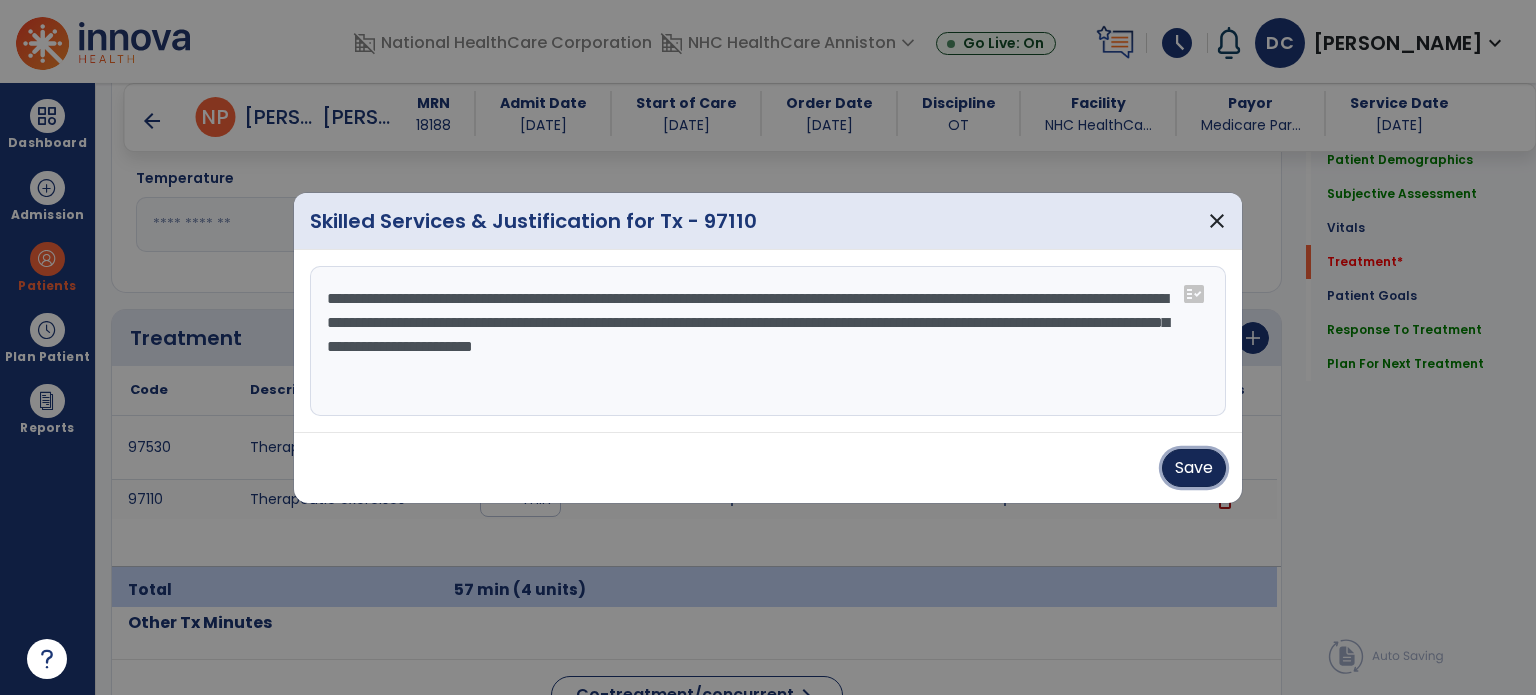 click on "Save" at bounding box center (1194, 468) 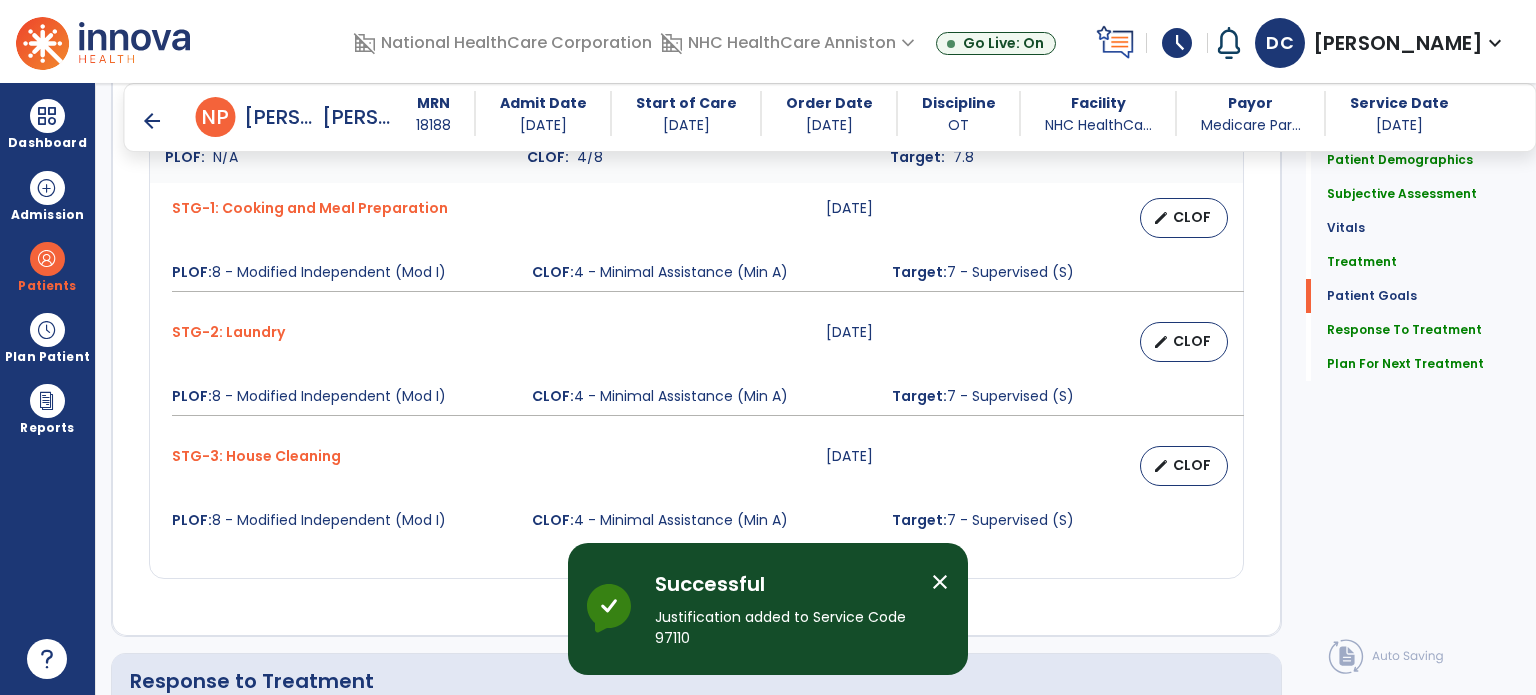 scroll, scrollTop: 3740, scrollLeft: 0, axis: vertical 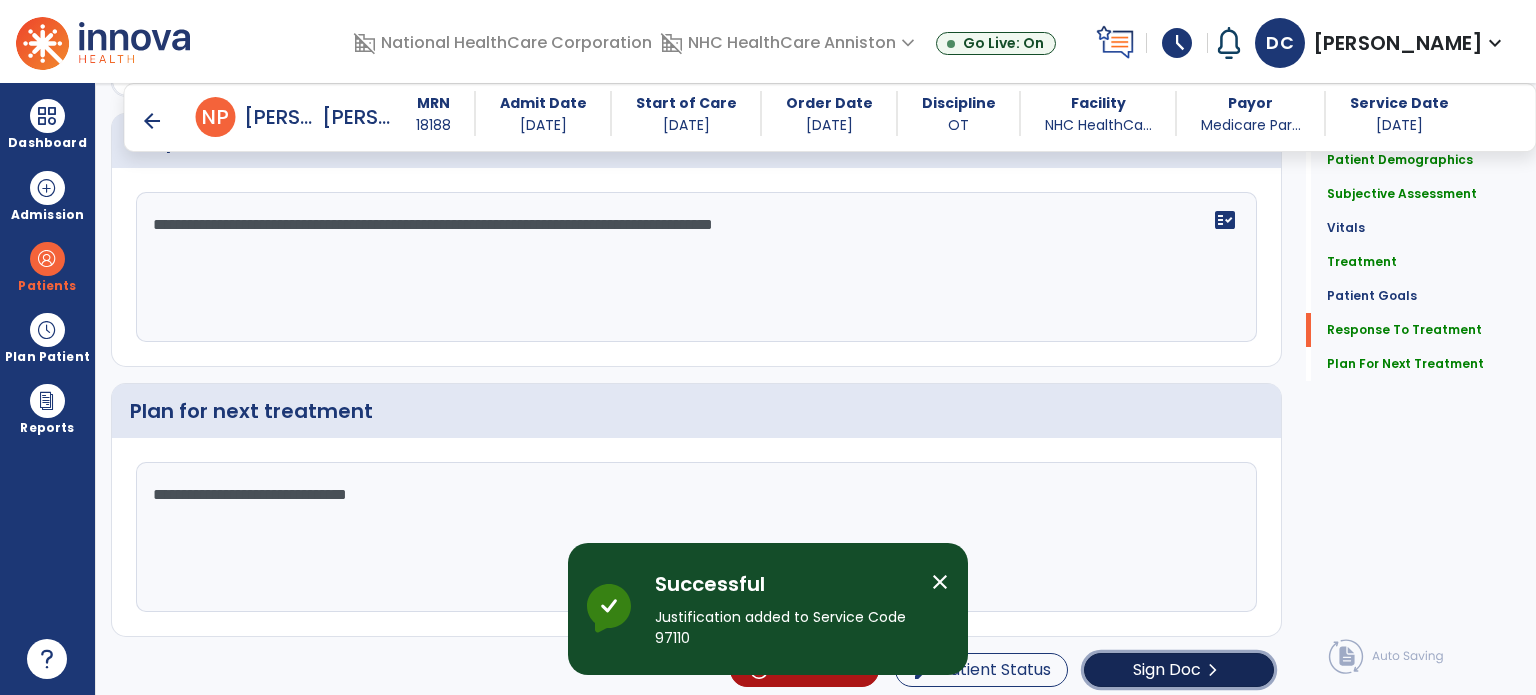 click on "Sign Doc" 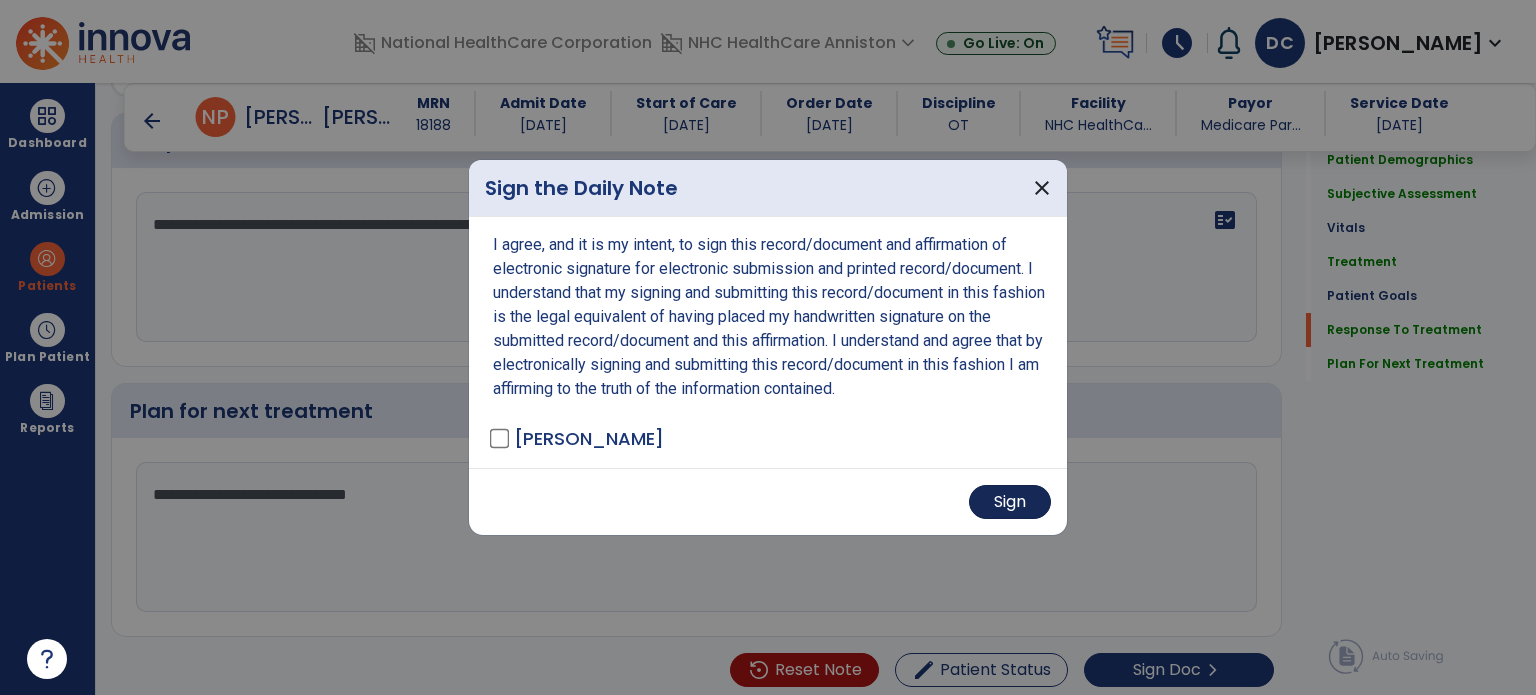 click on "Sign" at bounding box center (1010, 502) 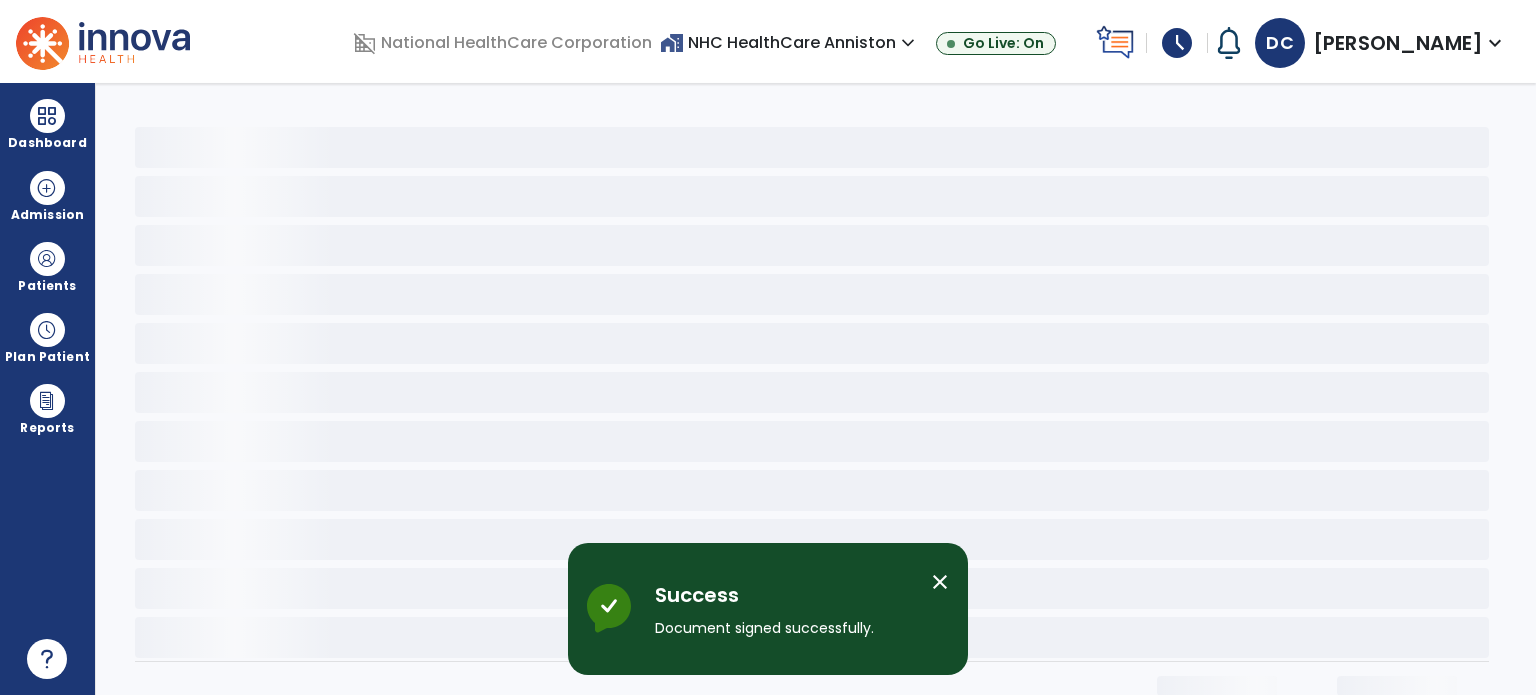 scroll, scrollTop: 0, scrollLeft: 0, axis: both 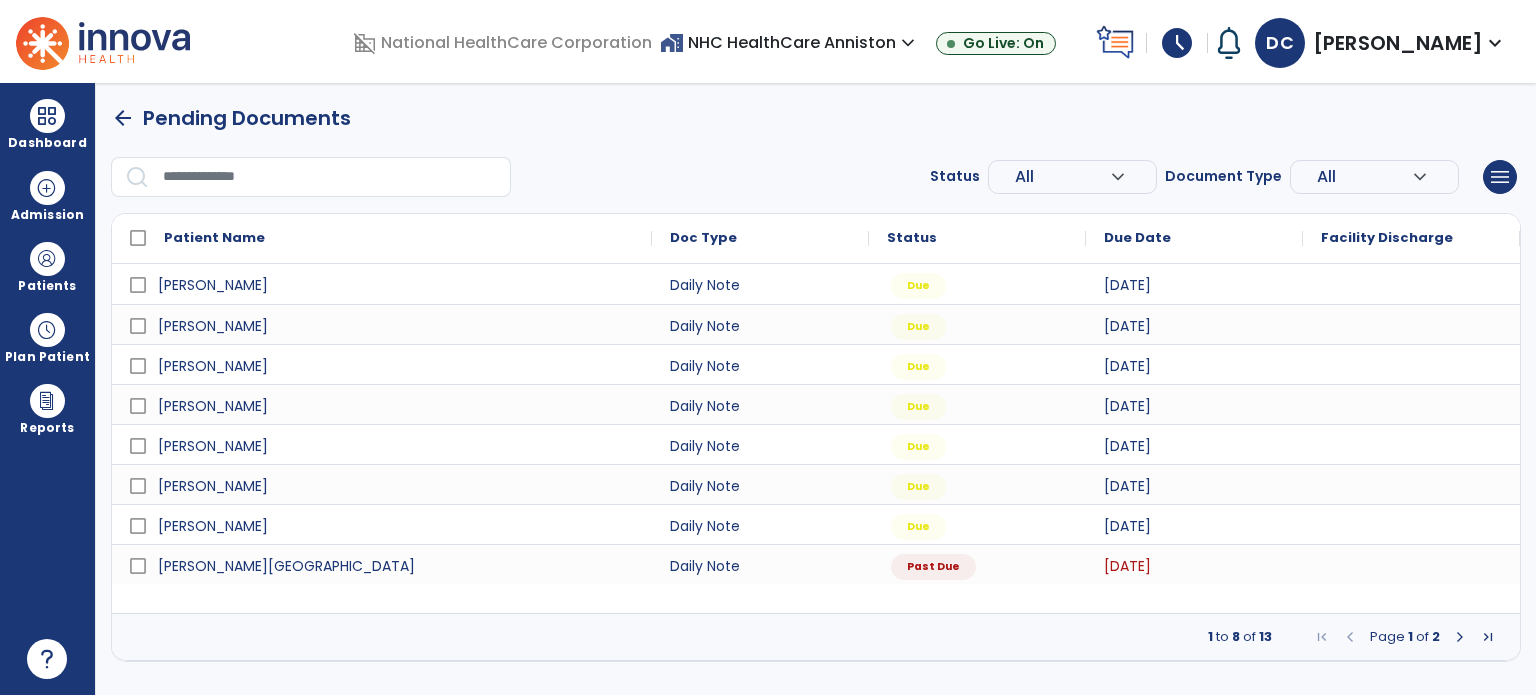 click at bounding box center (1460, 637) 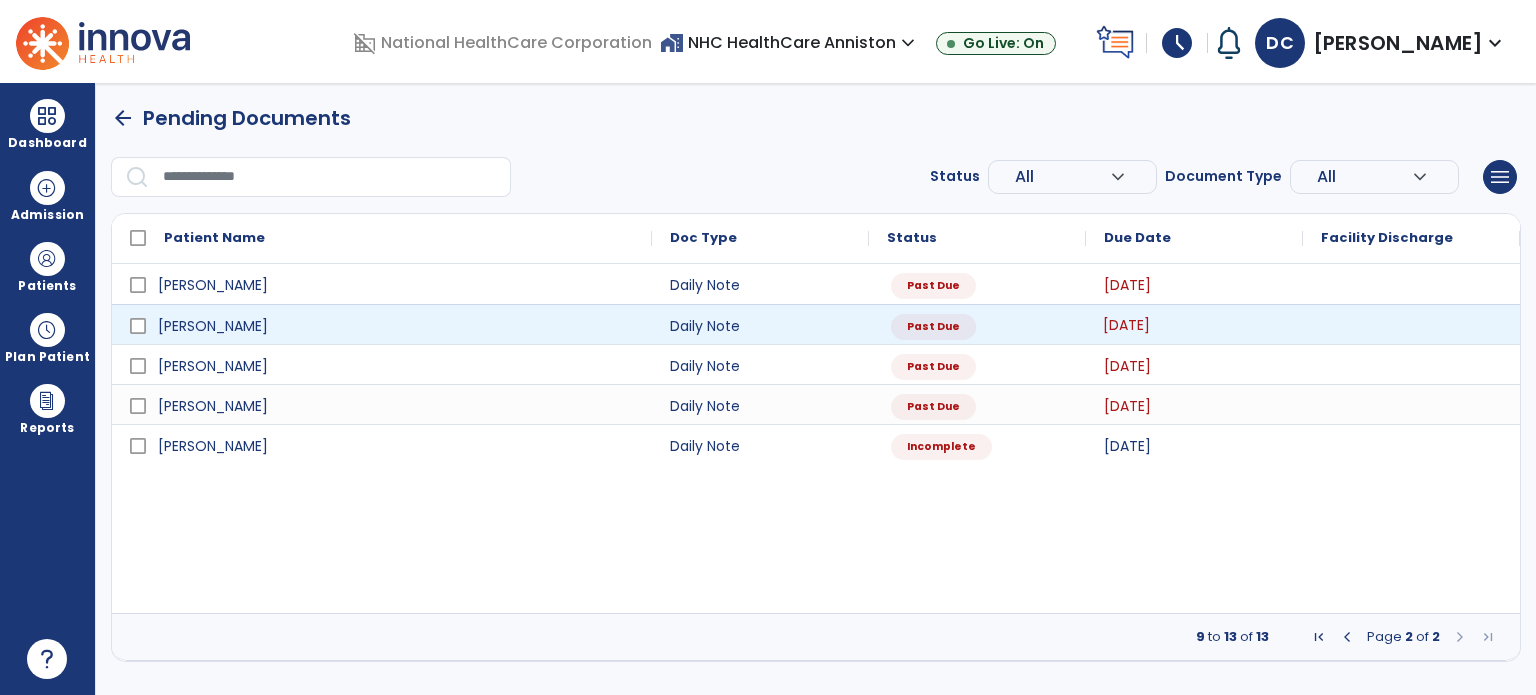 click on "[DATE]" at bounding box center [1194, 324] 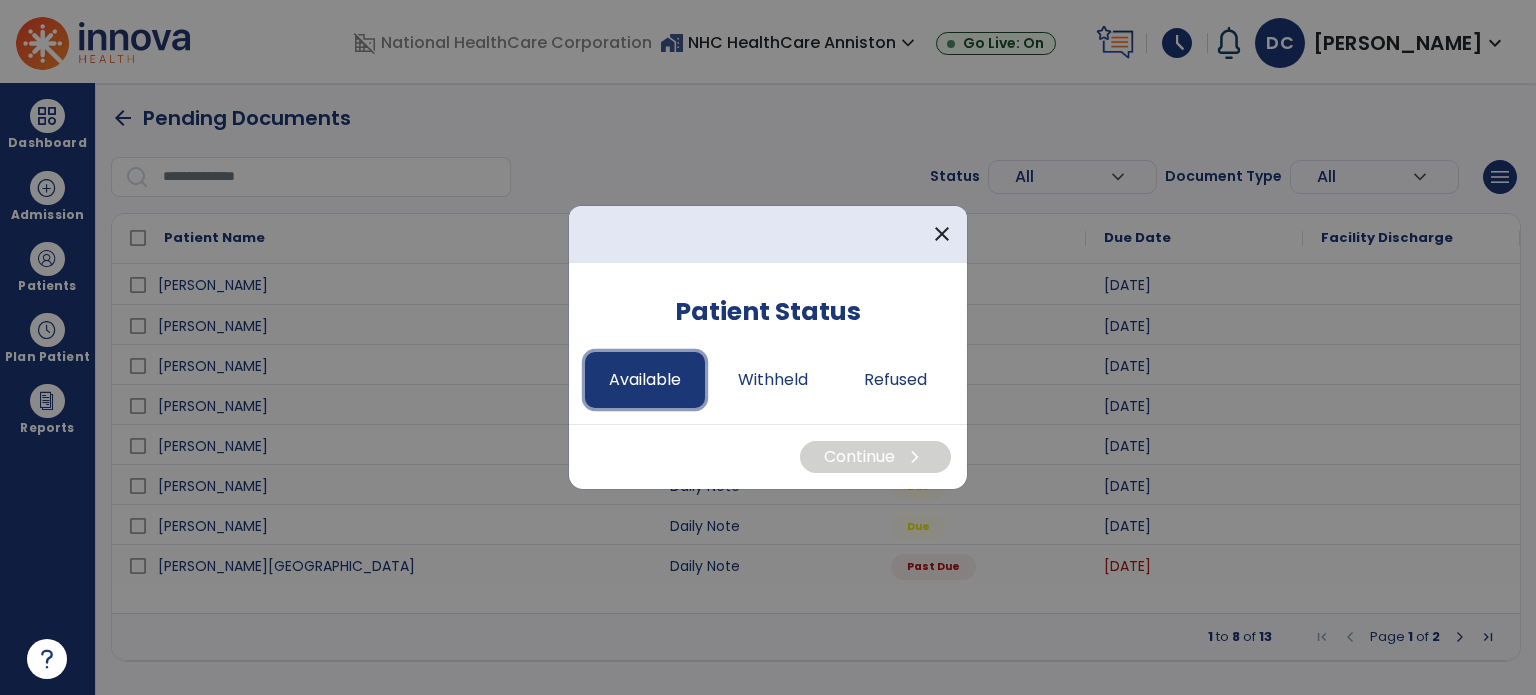 click on "Available" at bounding box center [645, 380] 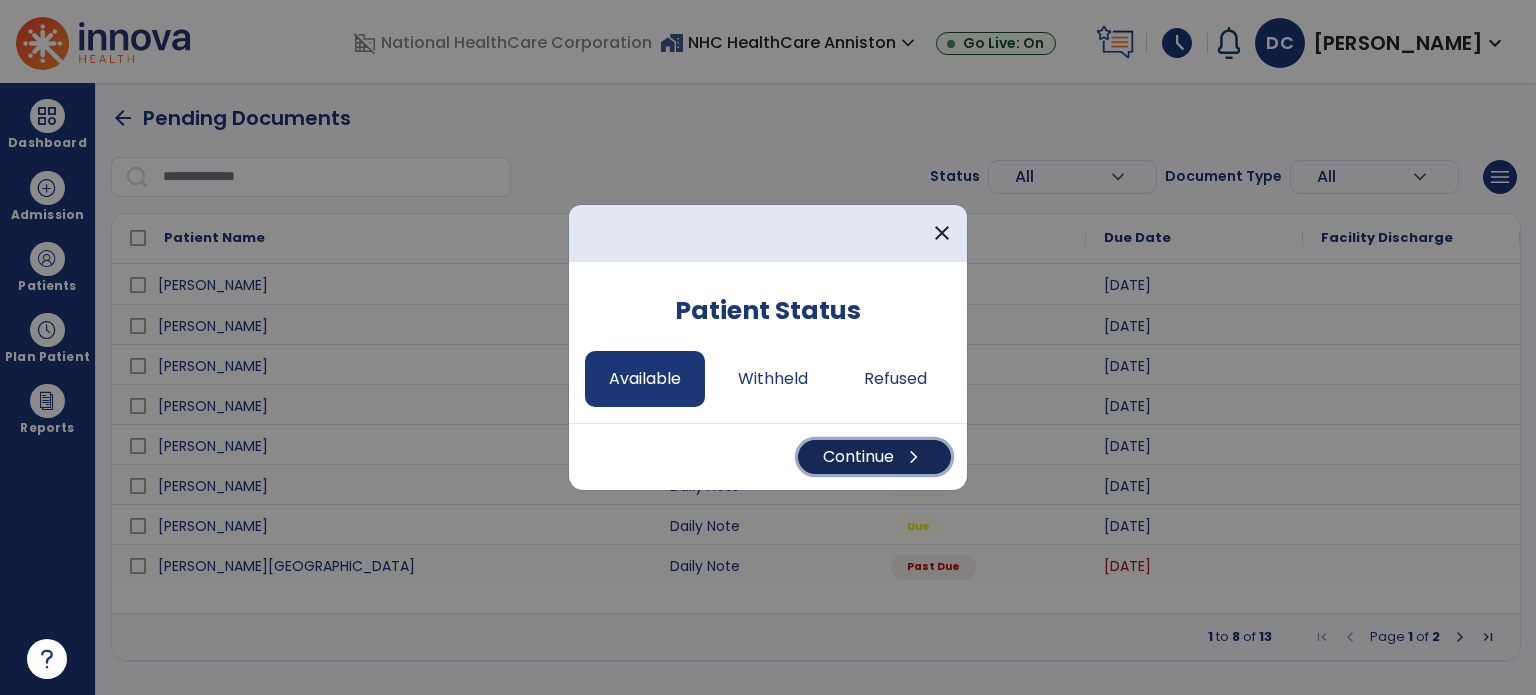 click on "Continue   chevron_right" at bounding box center (874, 457) 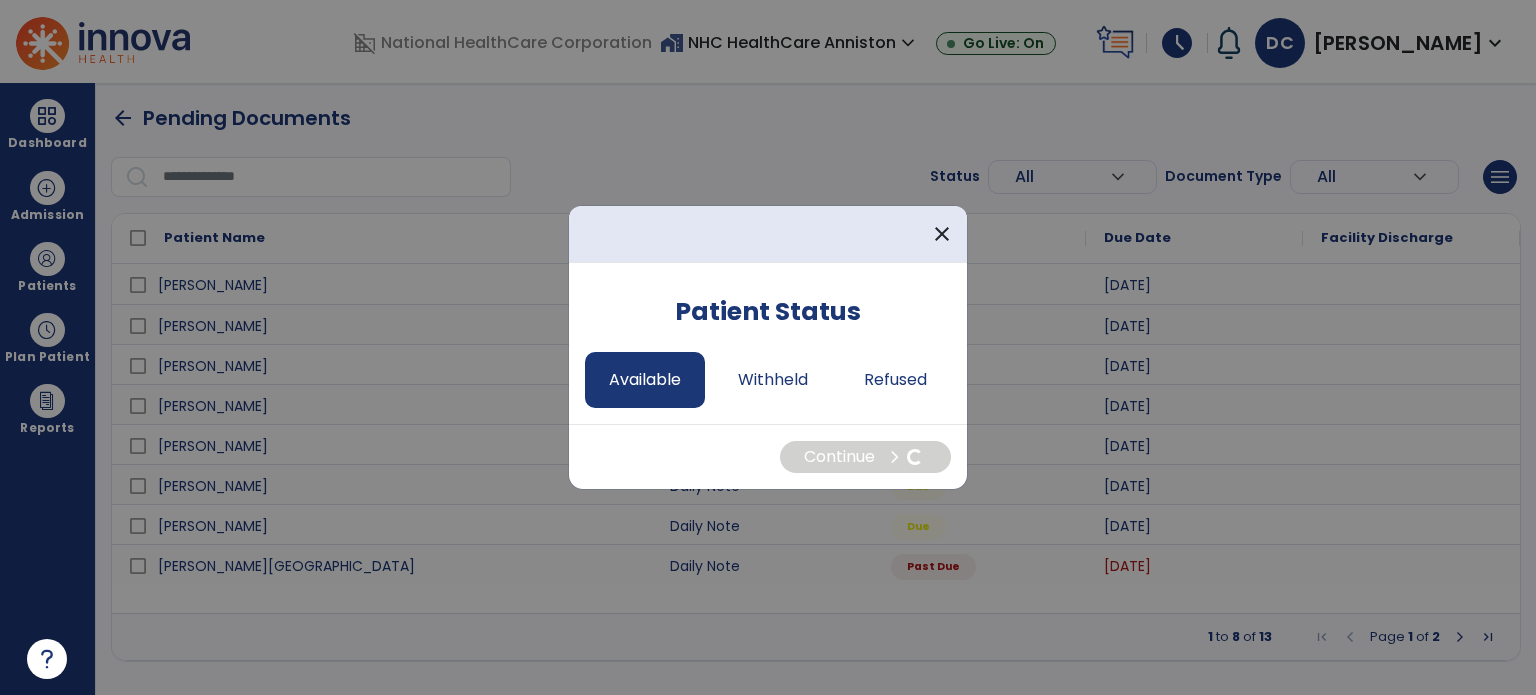 select on "*" 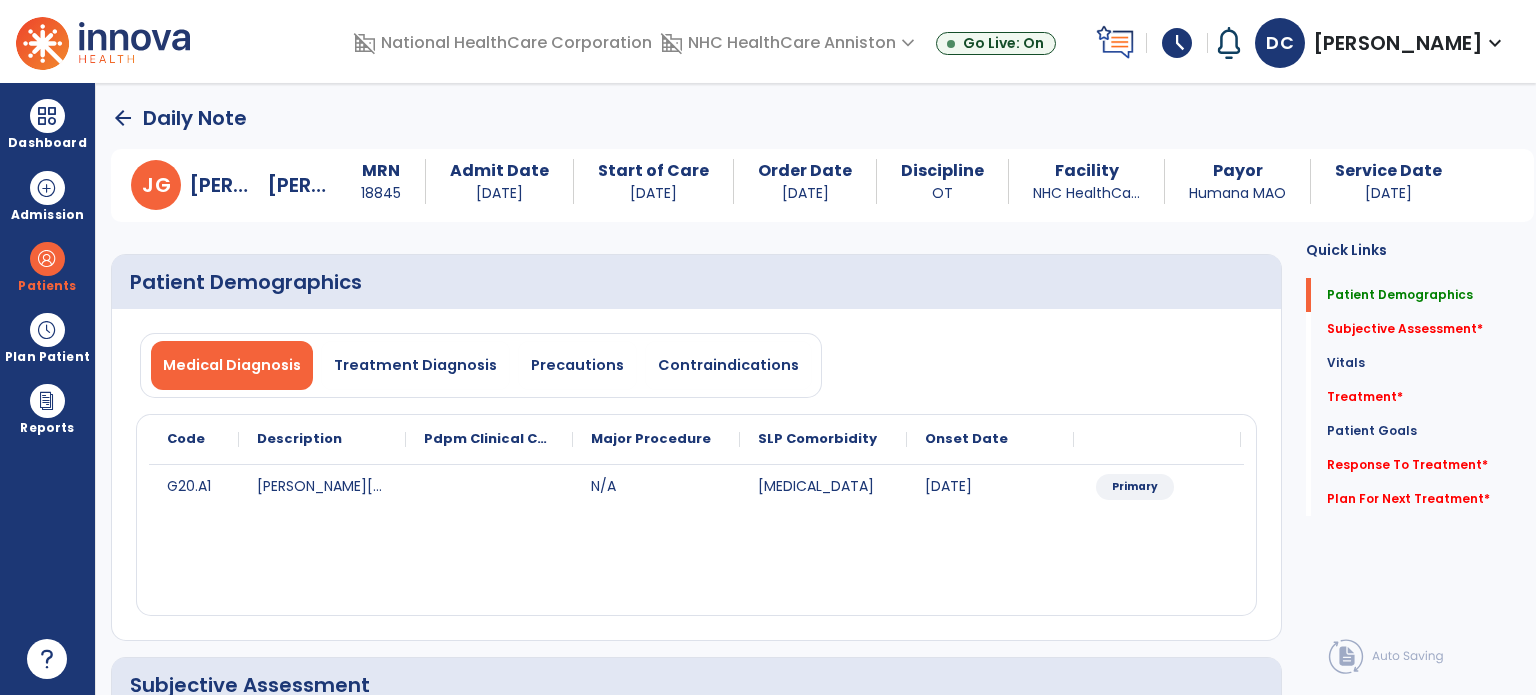 click on "Patient Demographics" 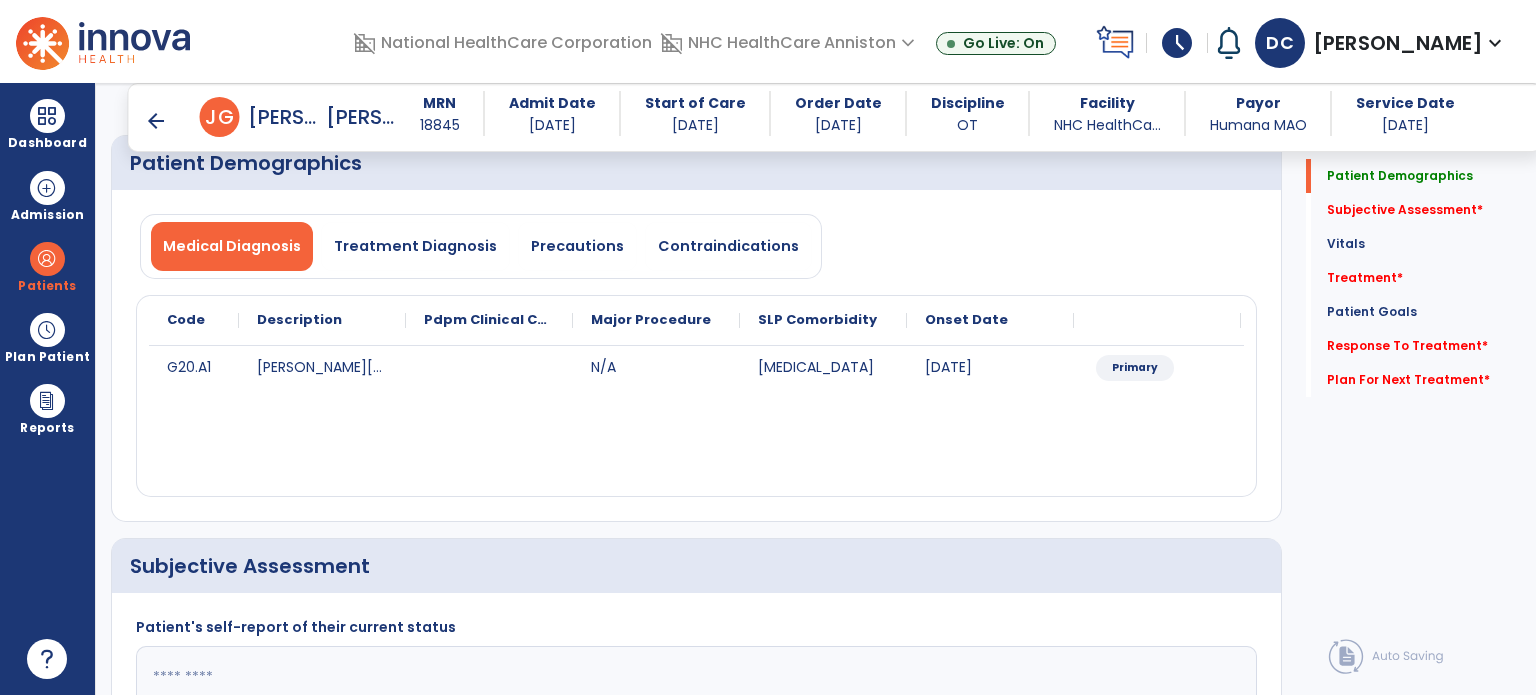 scroll, scrollTop: 300, scrollLeft: 0, axis: vertical 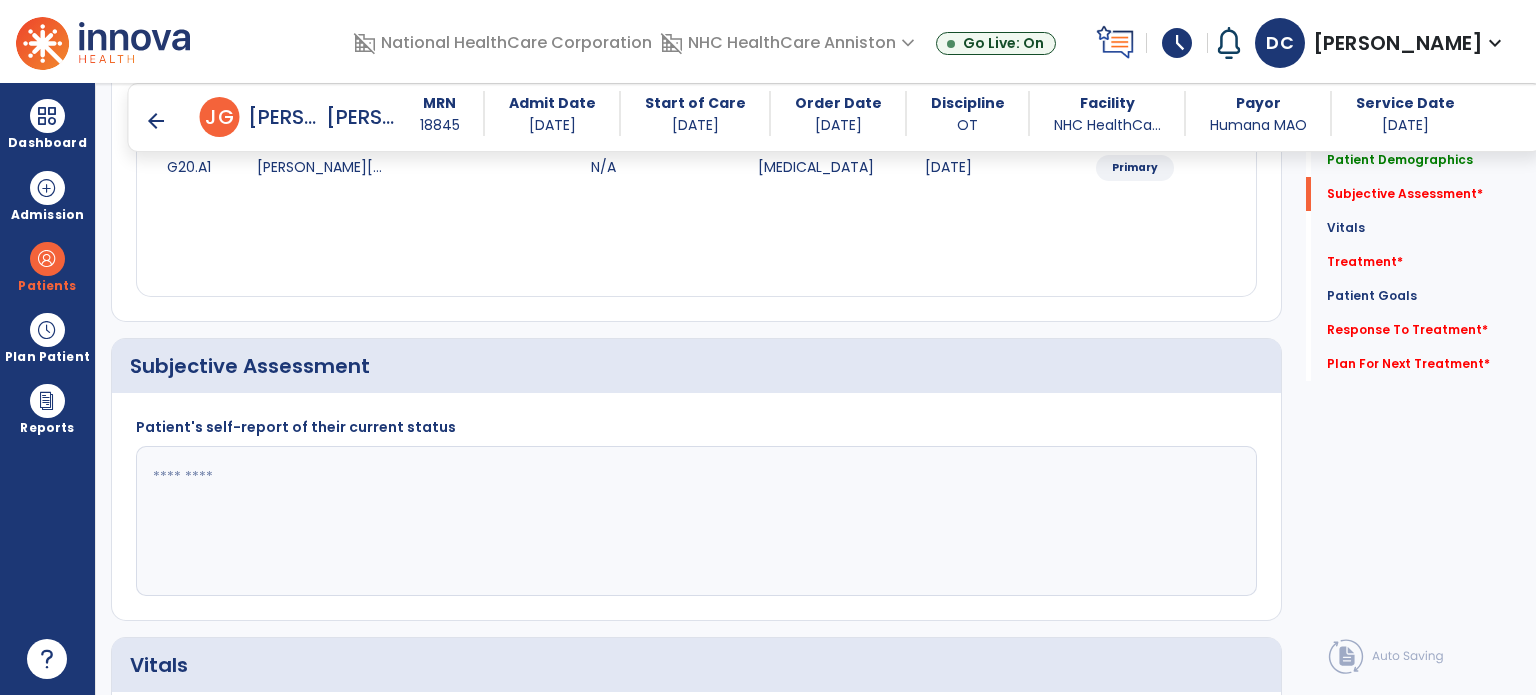 click 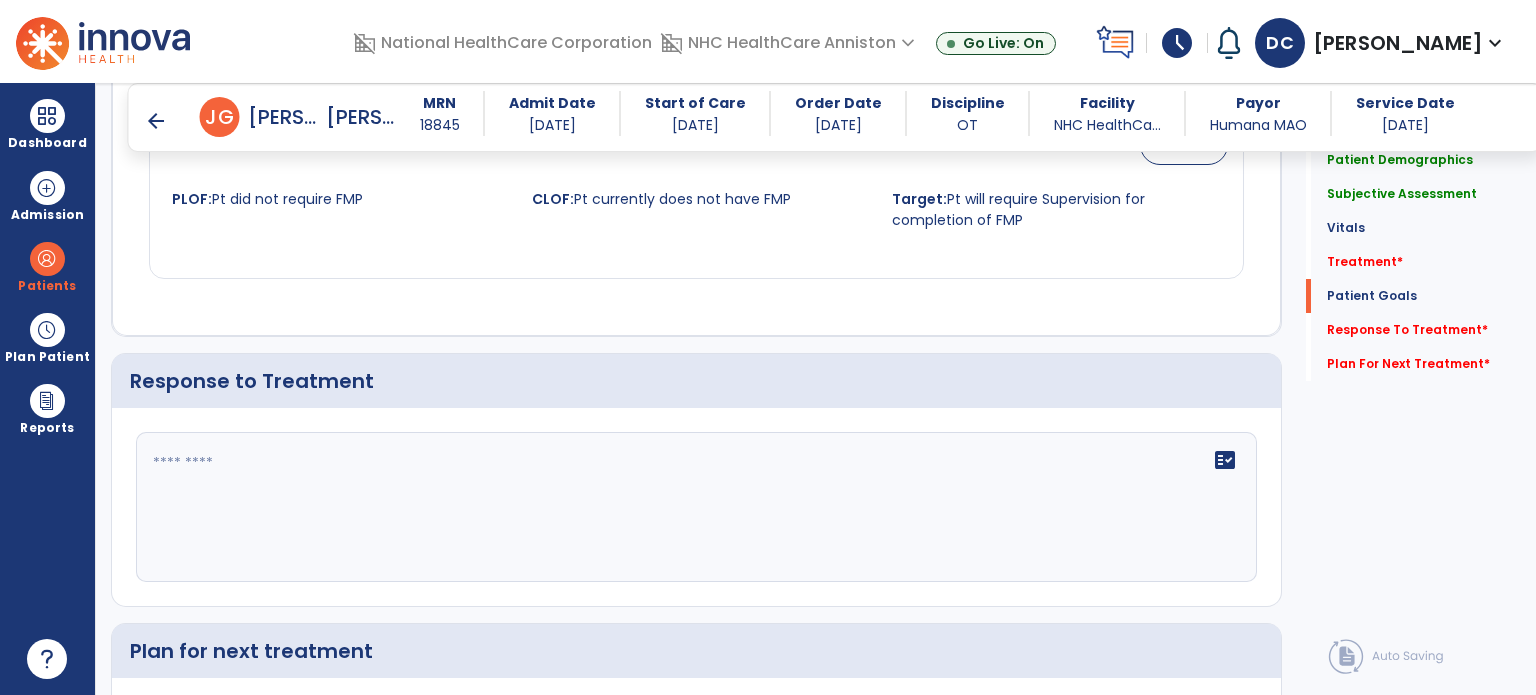 scroll, scrollTop: 2273, scrollLeft: 0, axis: vertical 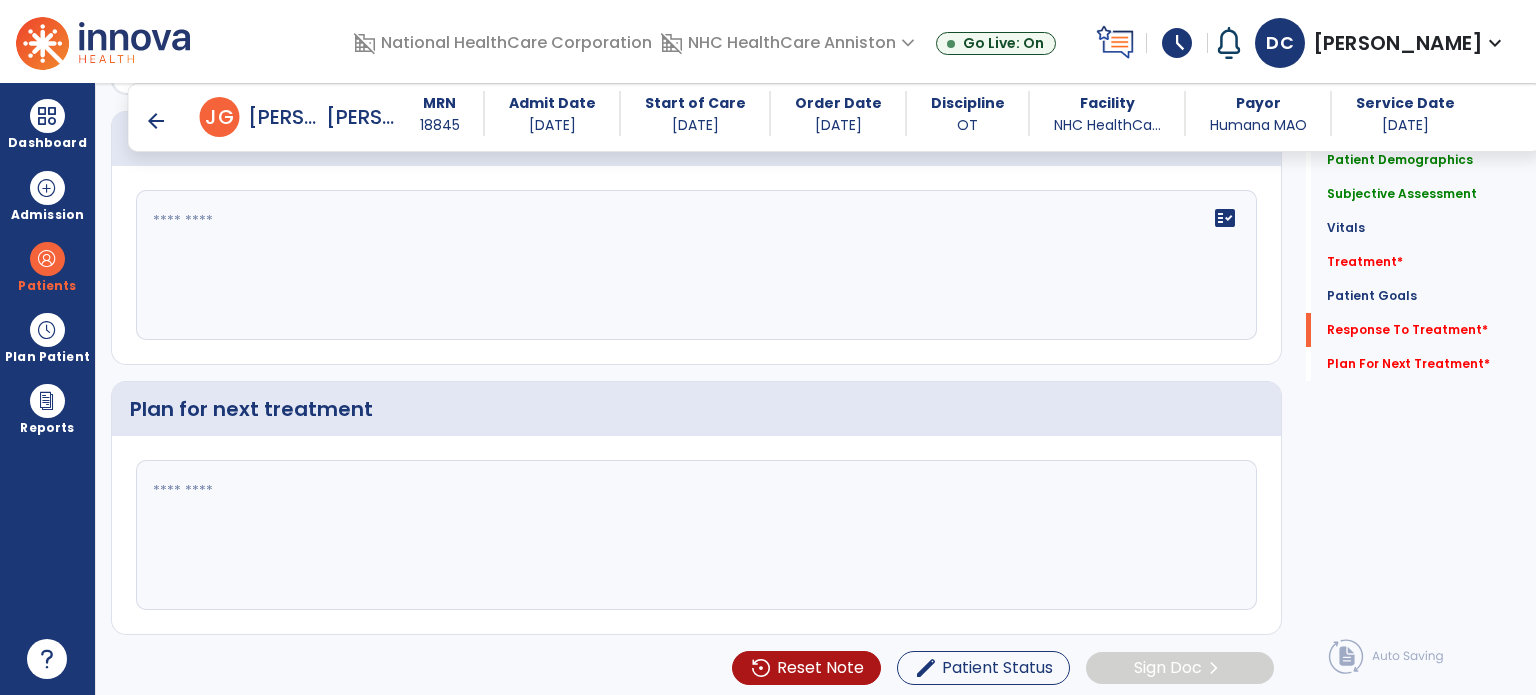 type on "**********" 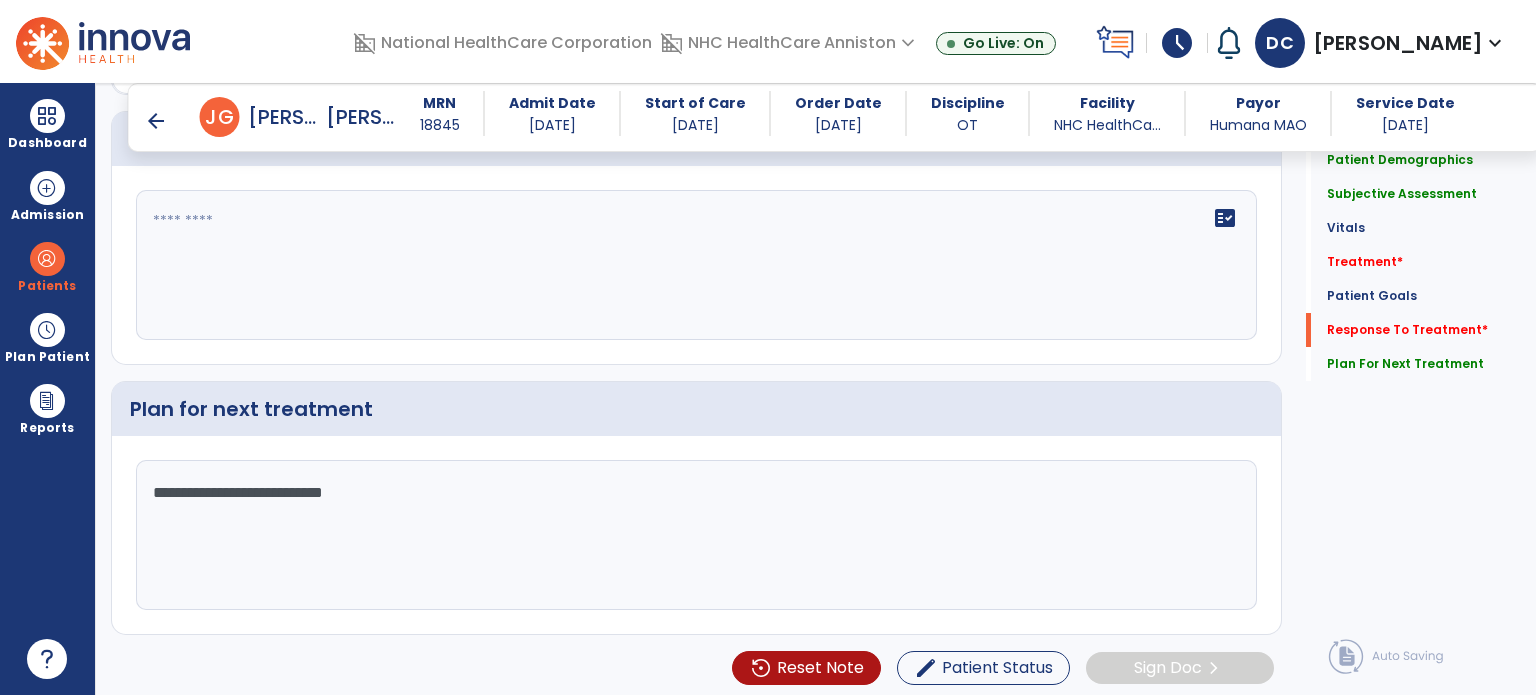 type on "**********" 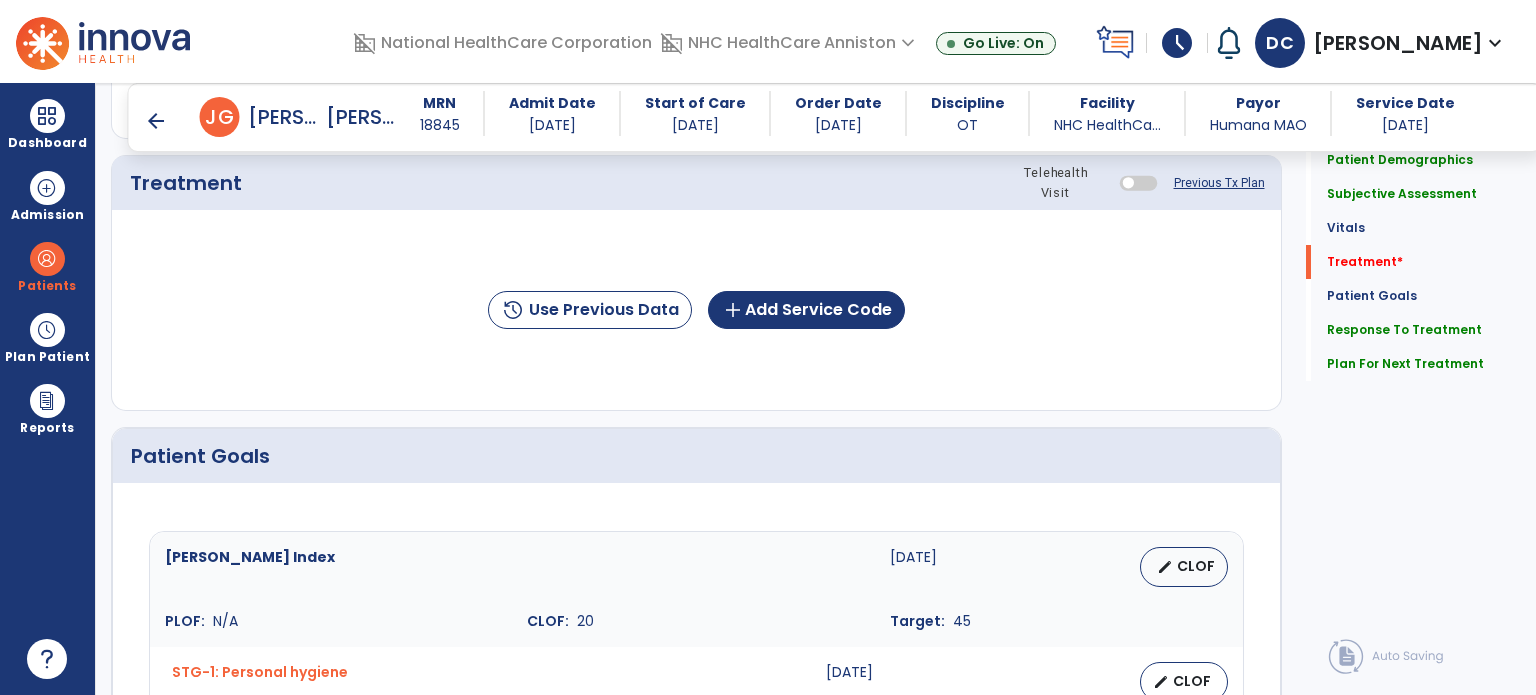 scroll, scrollTop: 1173, scrollLeft: 0, axis: vertical 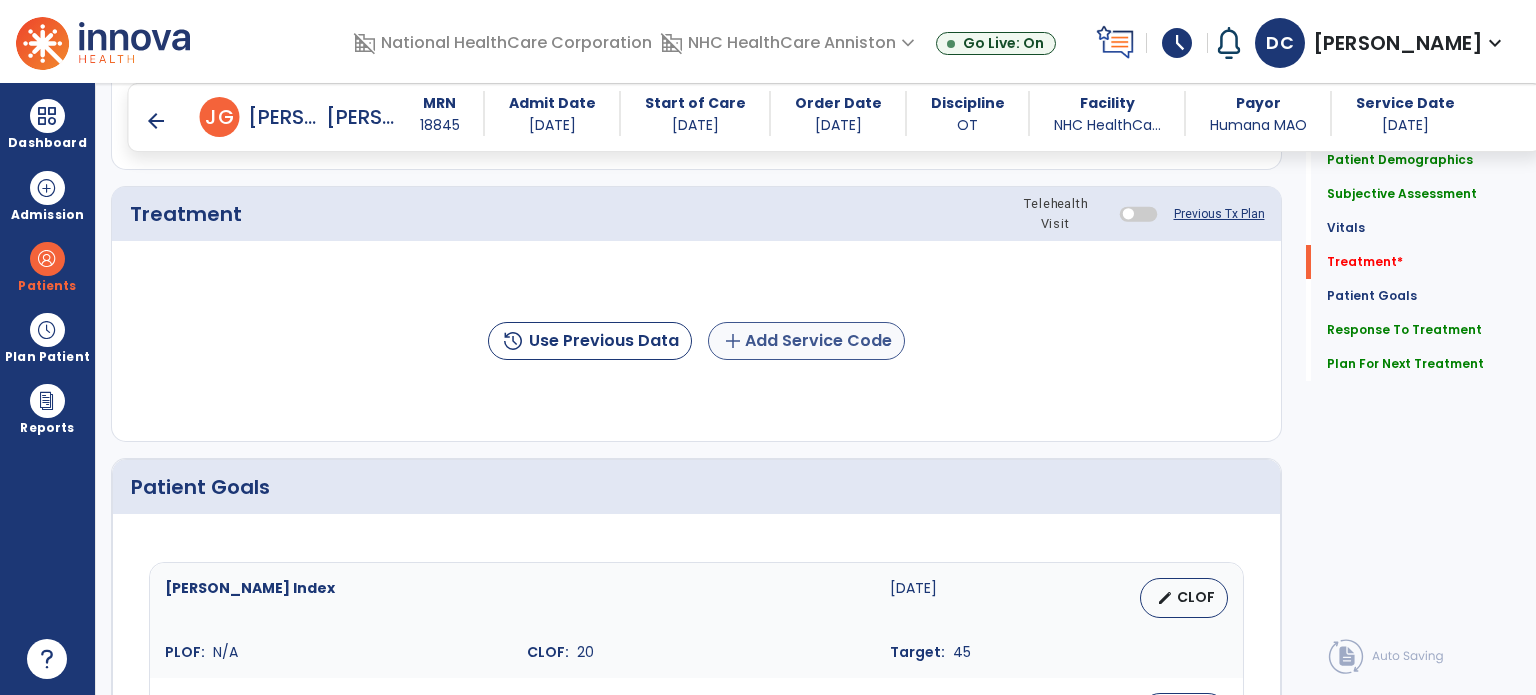 type on "**********" 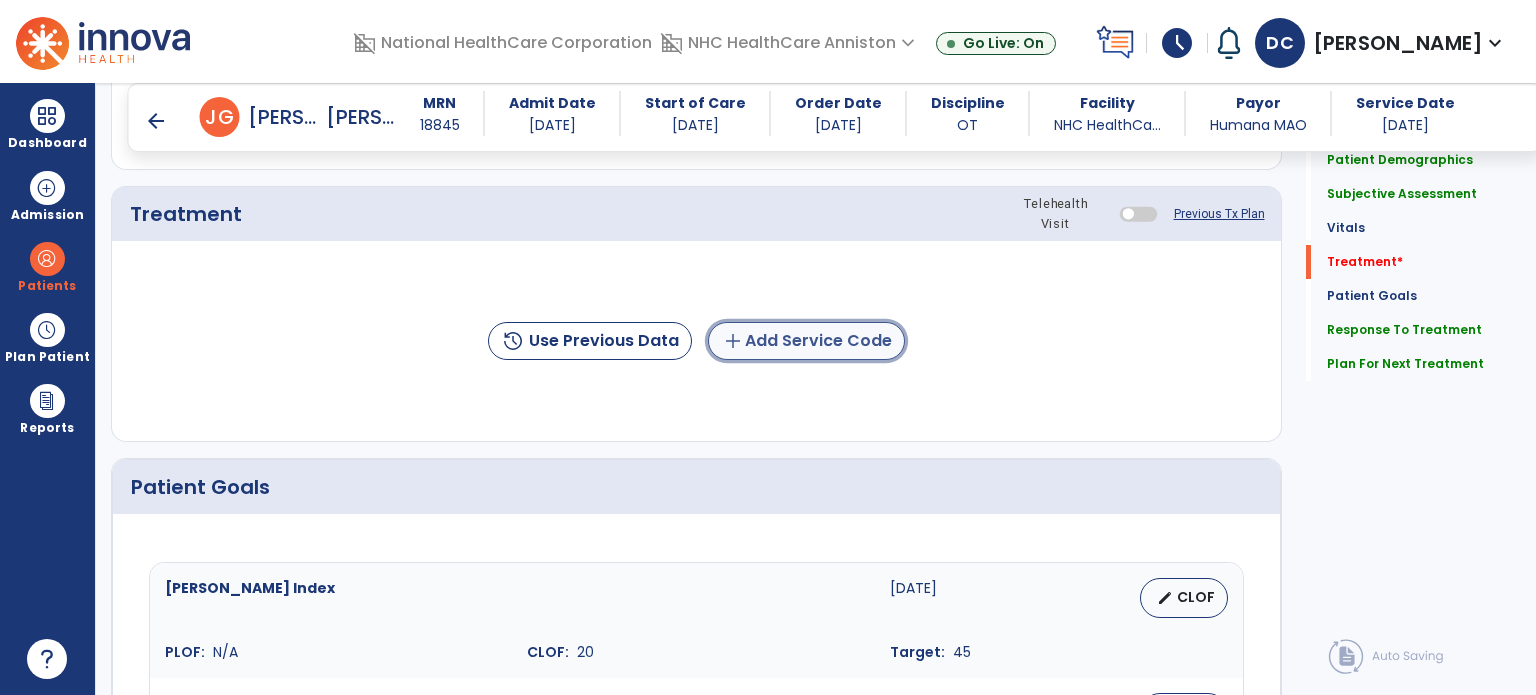 click on "add  Add Service Code" 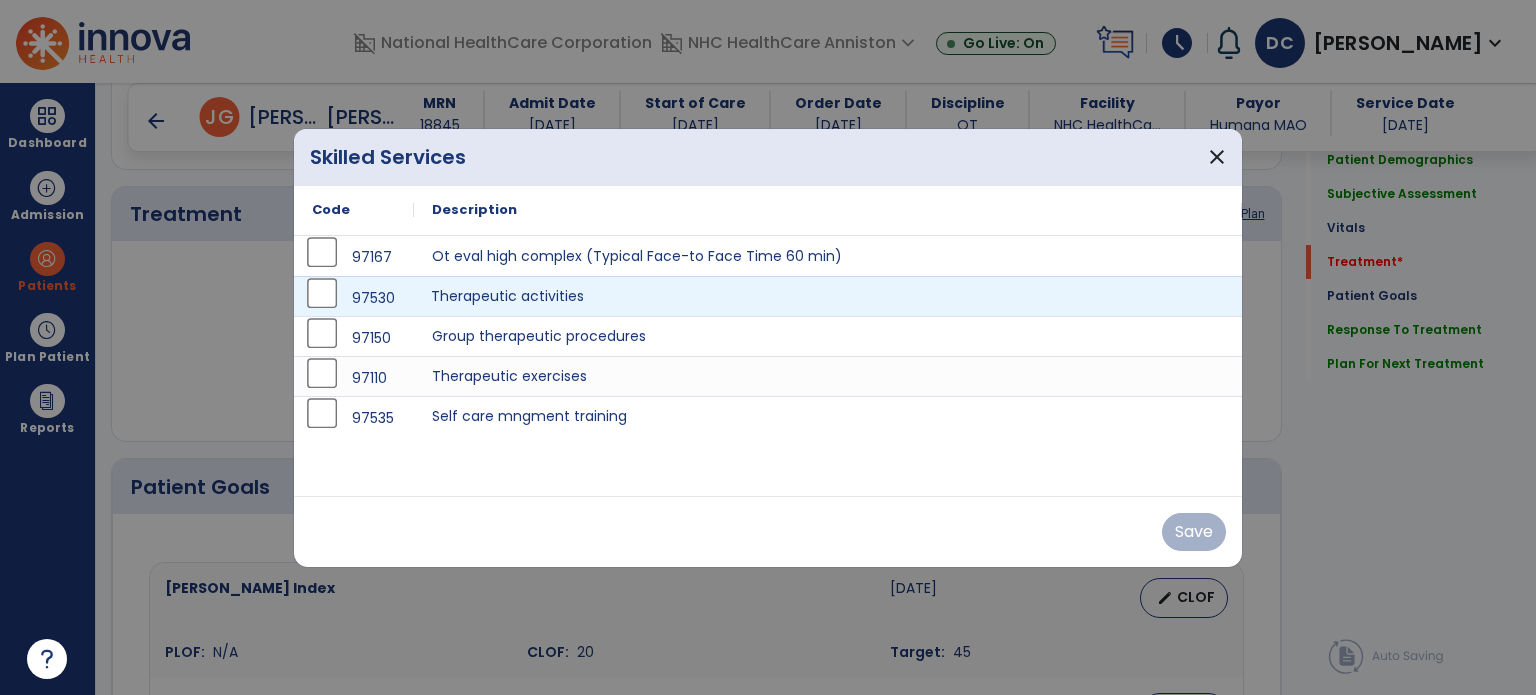 click on "Therapeutic activities" at bounding box center [828, 296] 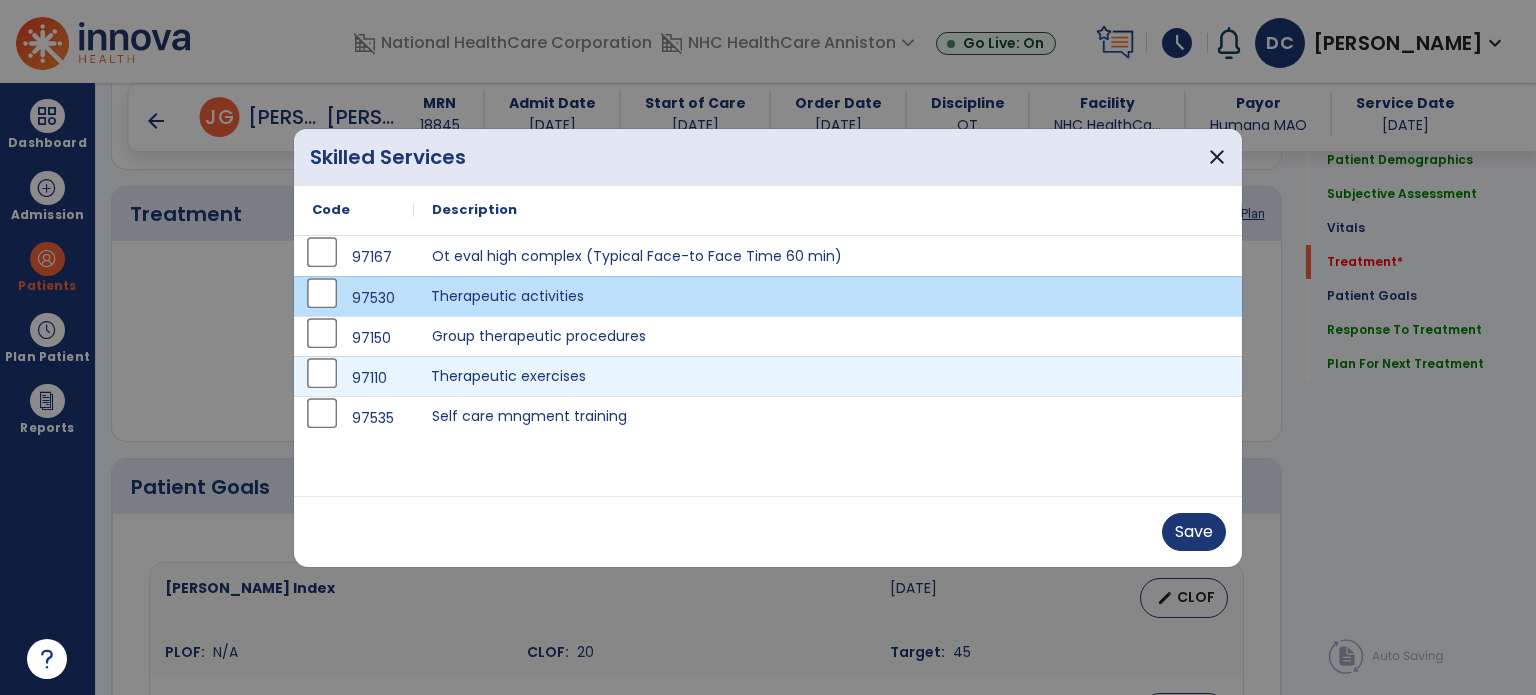 click on "Therapeutic exercises" at bounding box center [828, 376] 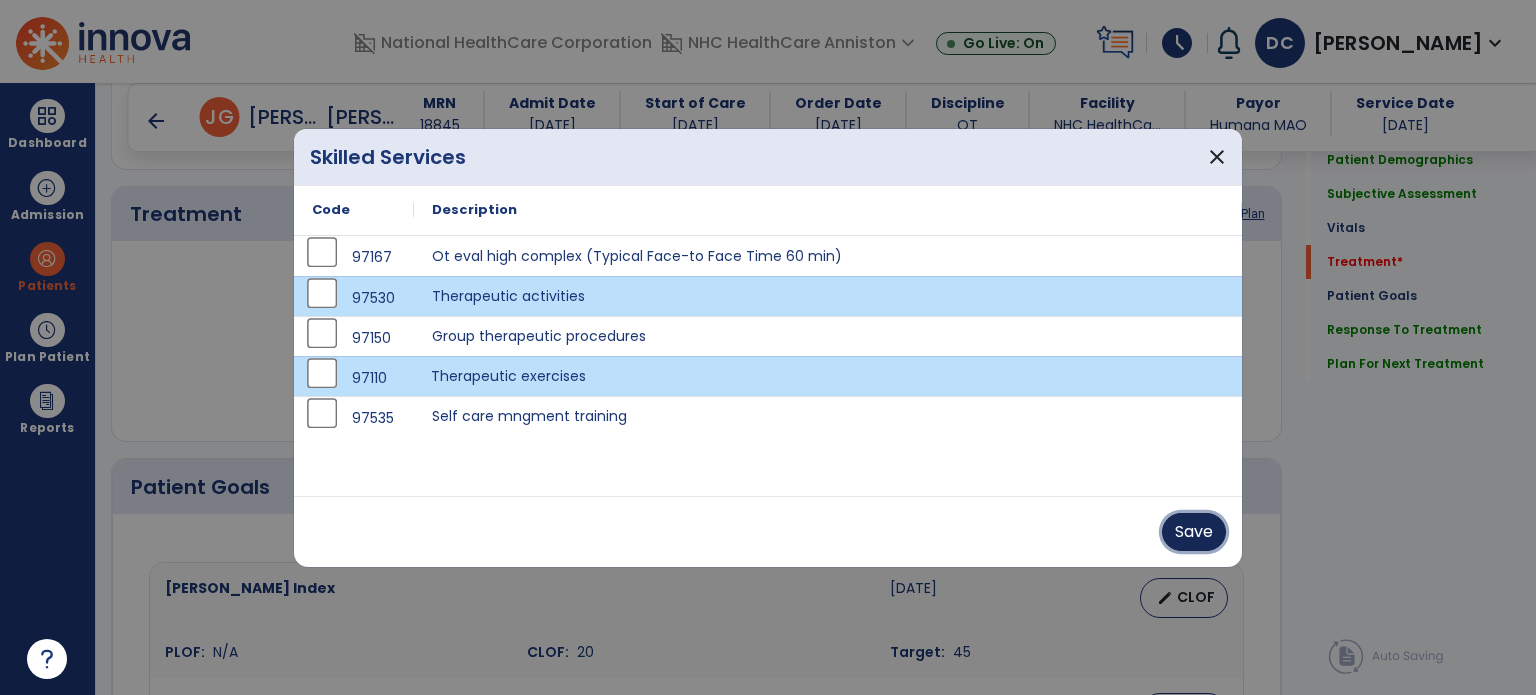 click on "Save" at bounding box center (1194, 532) 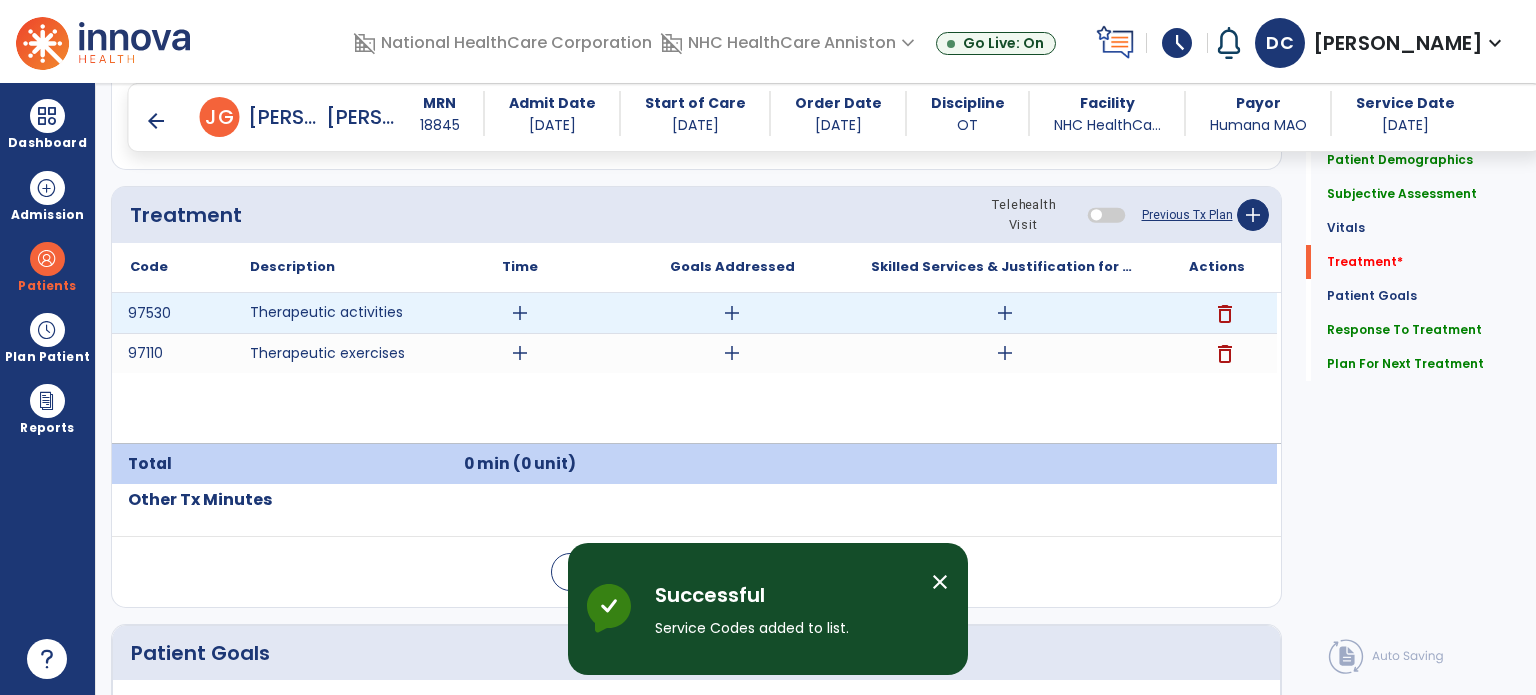 click on "add" at bounding box center (520, 313) 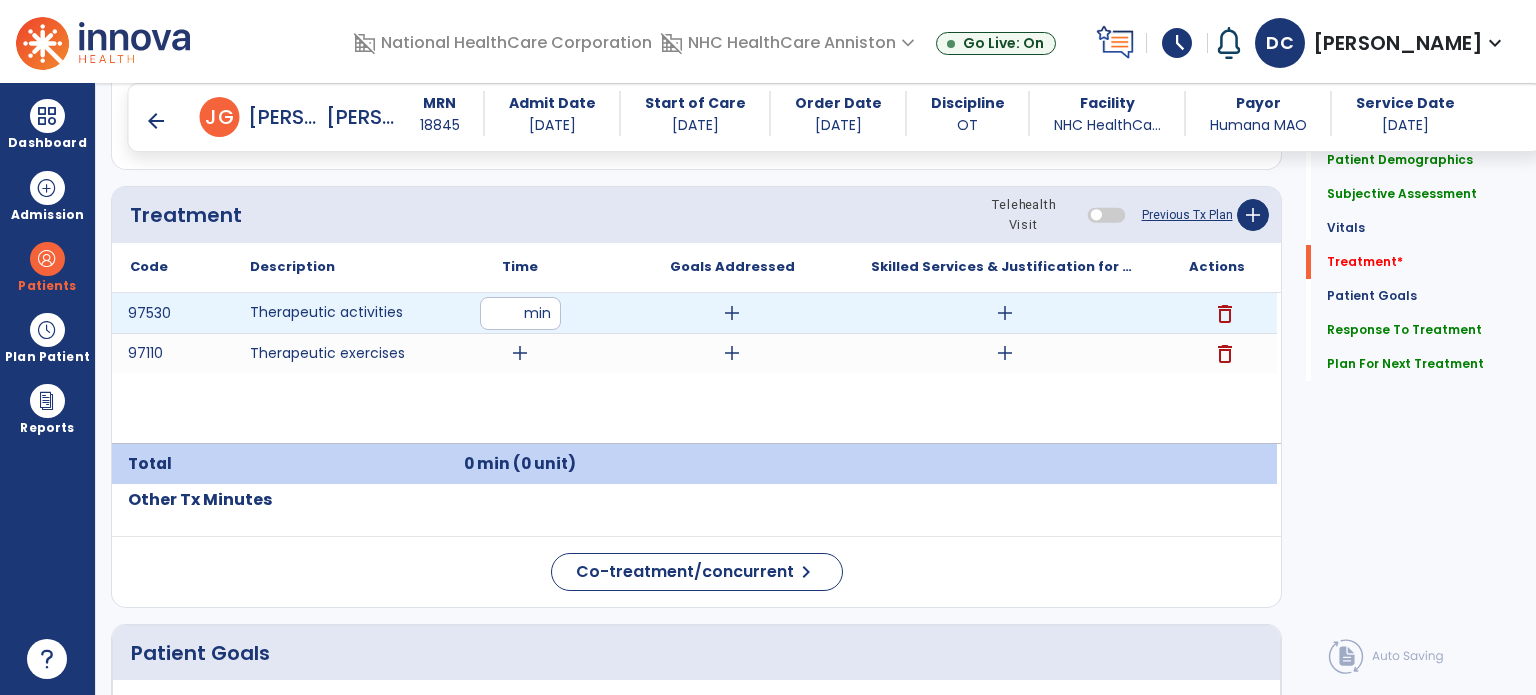 click at bounding box center [520, 313] 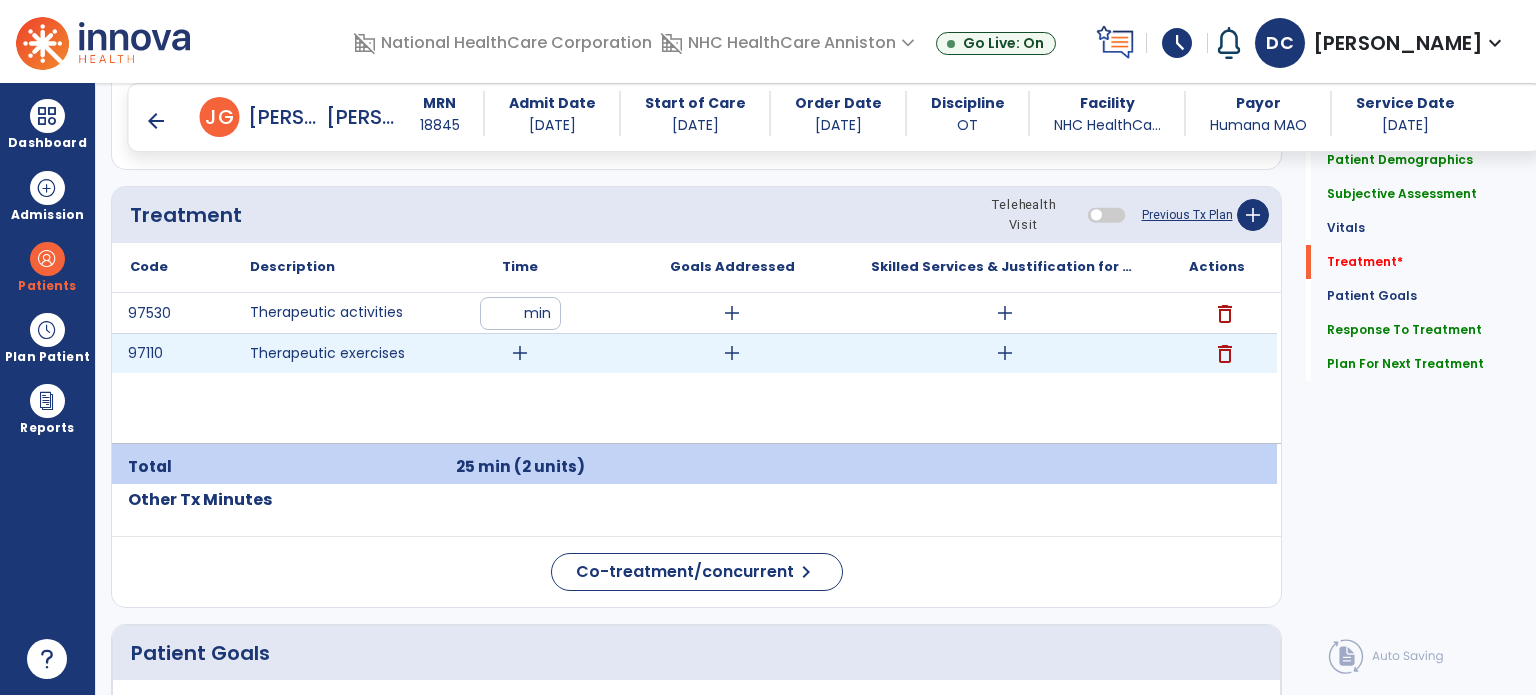 click on "add" at bounding box center [520, 353] 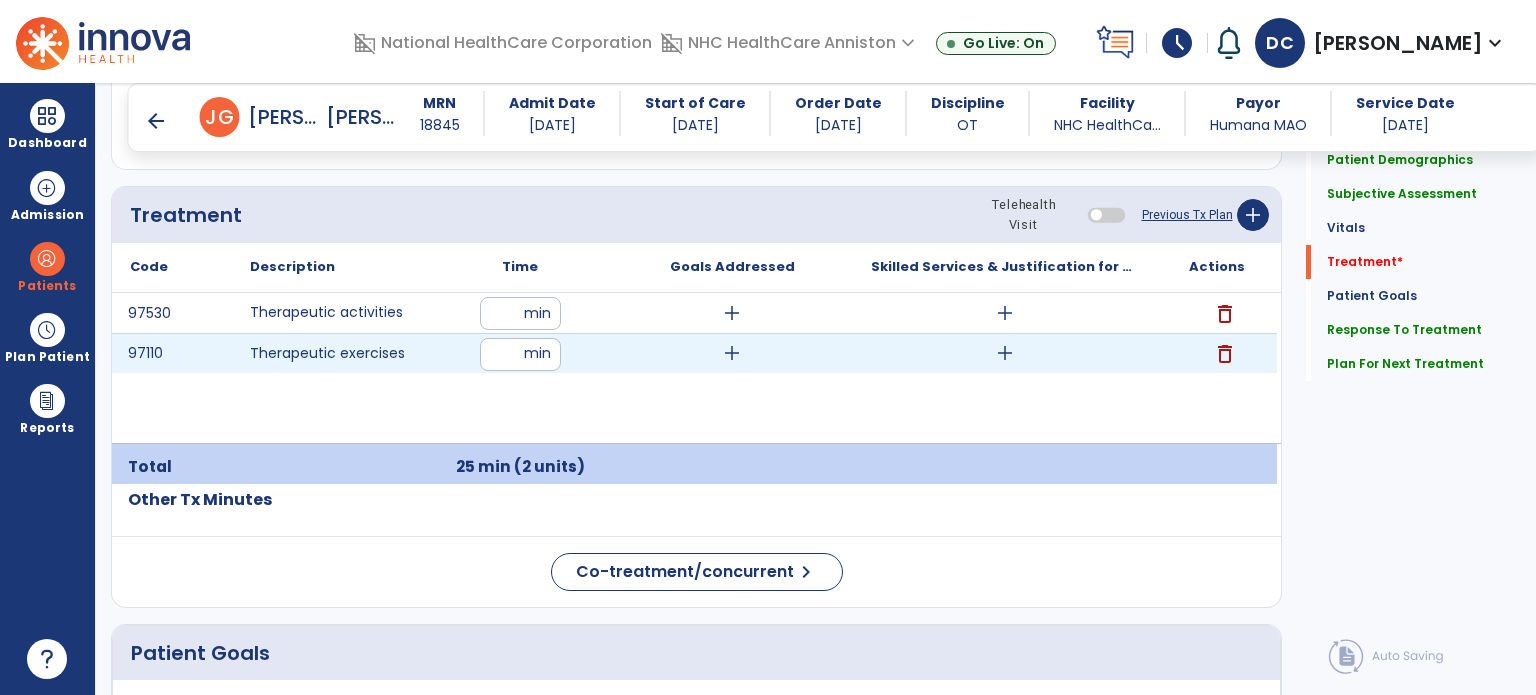 type on "**" 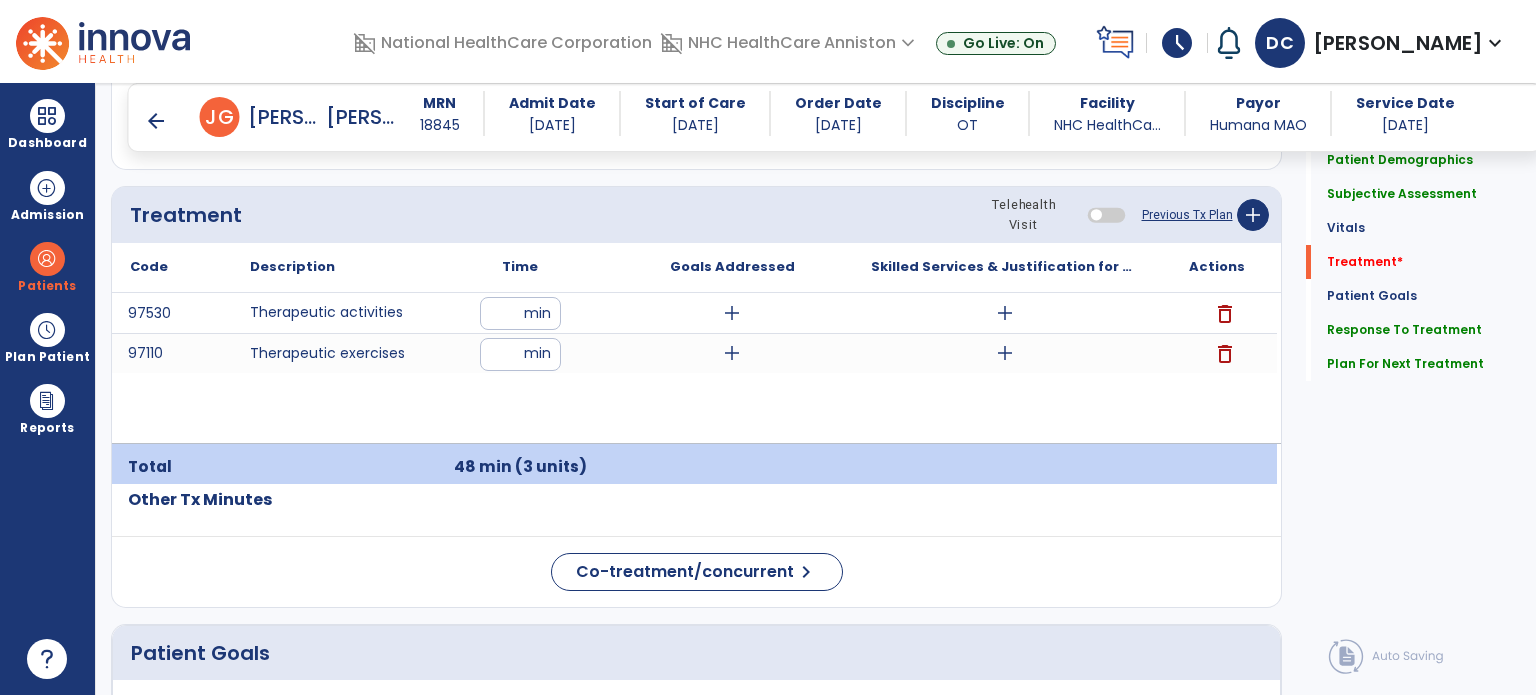 scroll, scrollTop: 1273, scrollLeft: 0, axis: vertical 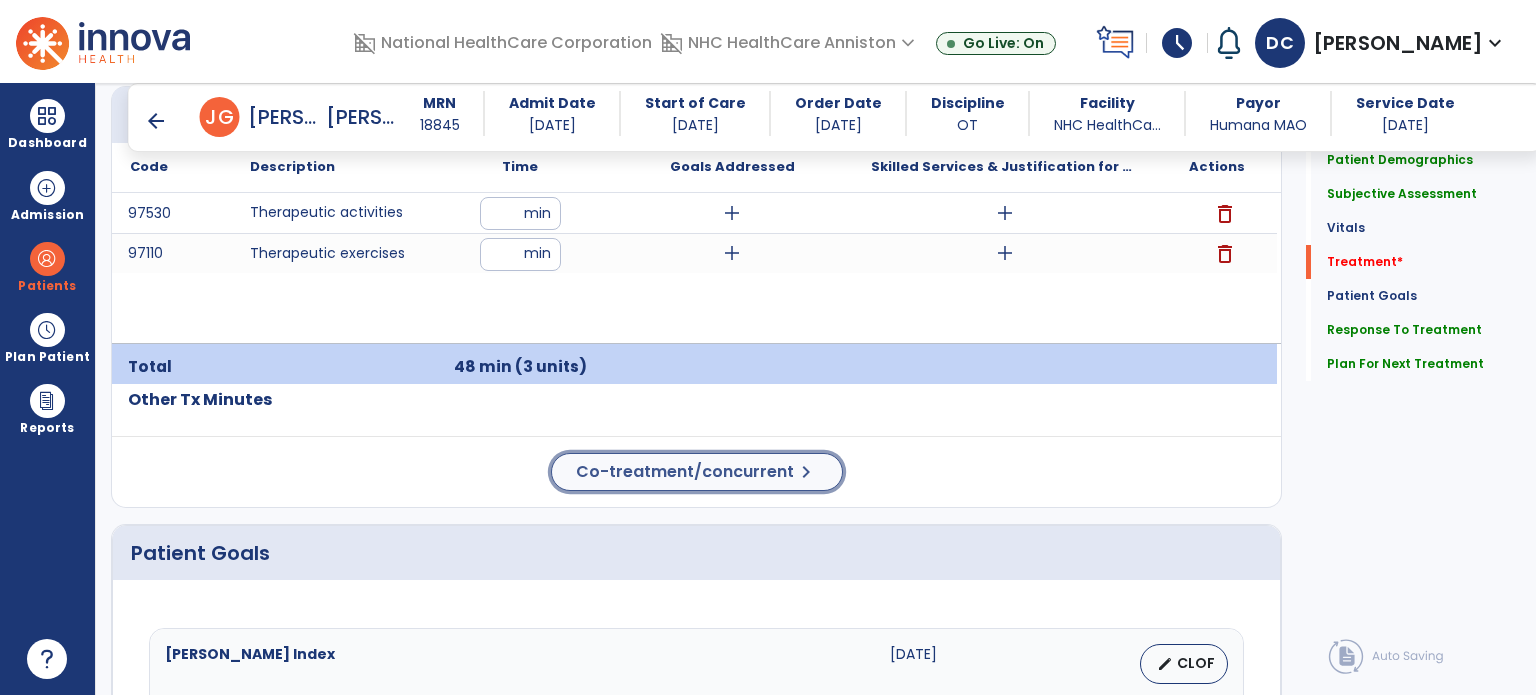 click on "Co-treatment/concurrent" 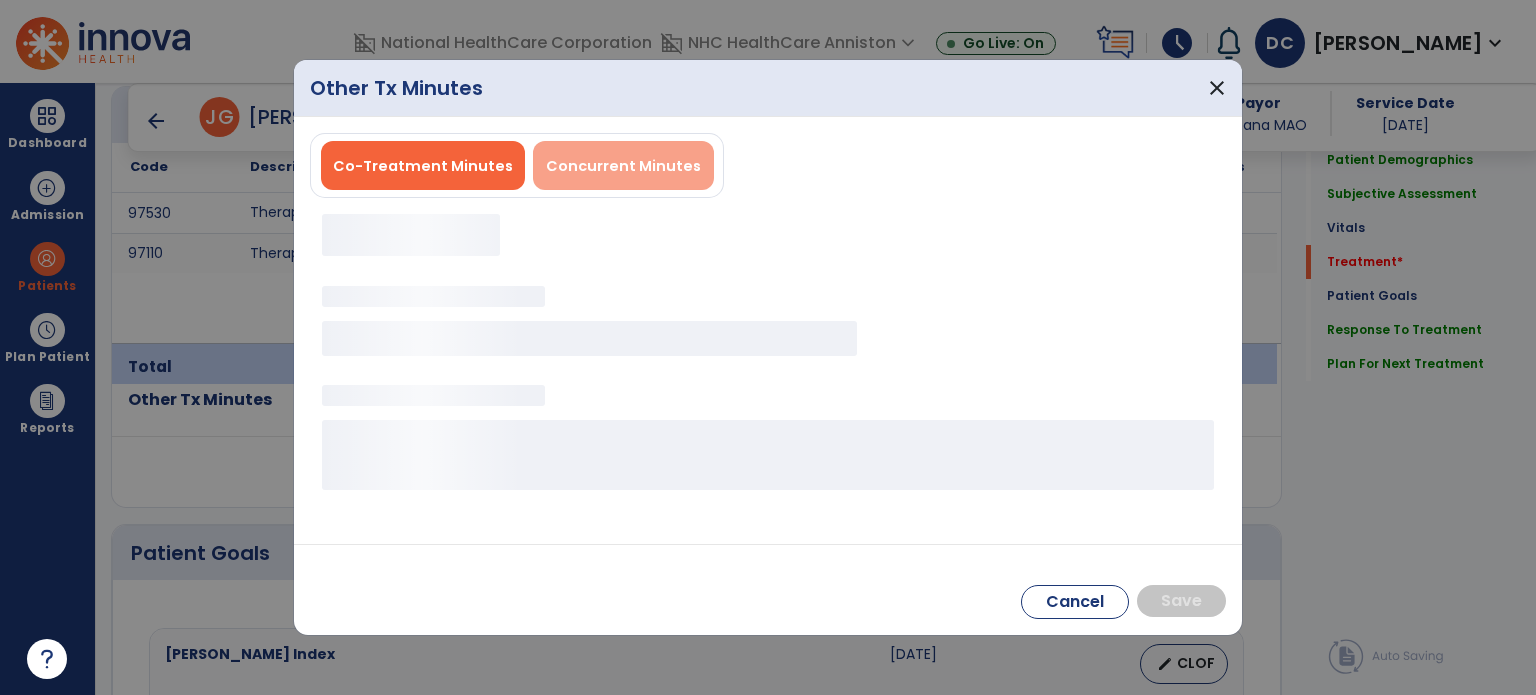 click on "Concurrent Minutes" at bounding box center (623, 166) 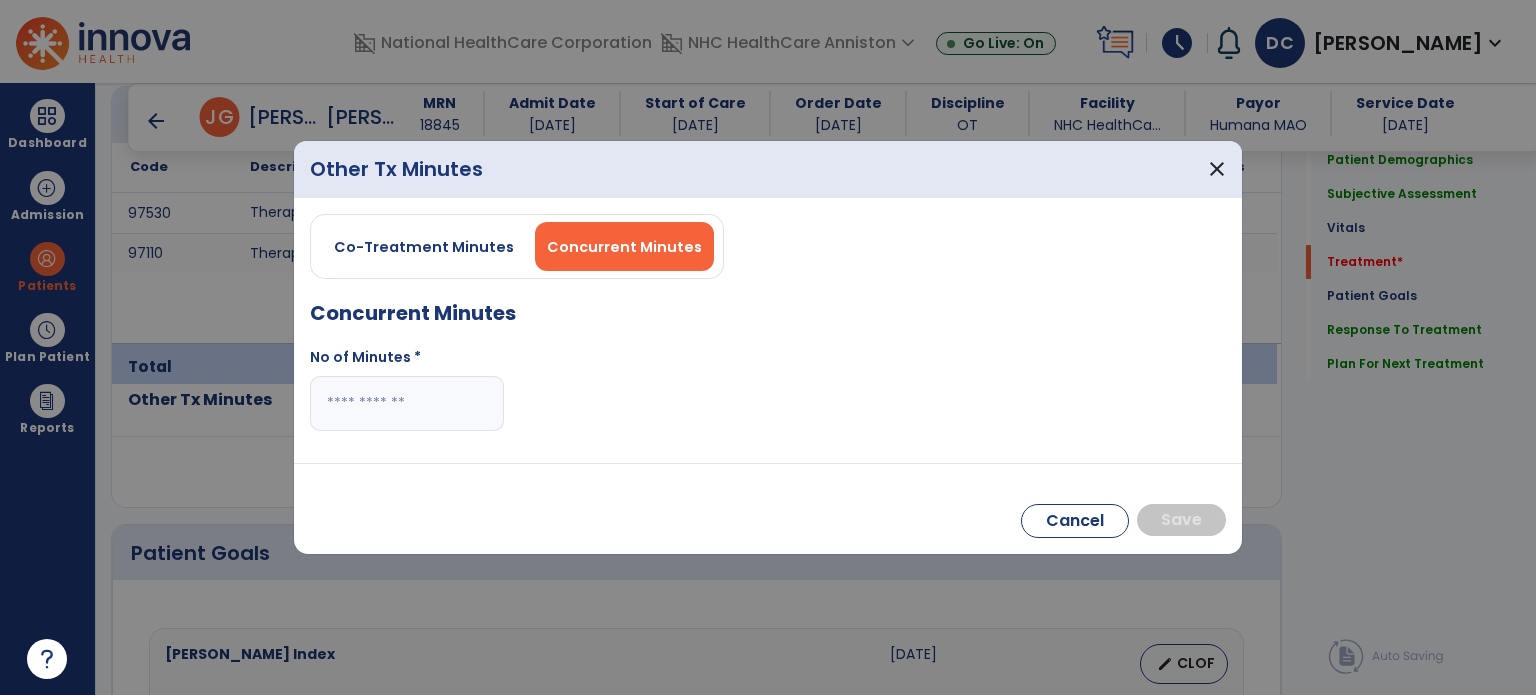 click at bounding box center [407, 403] 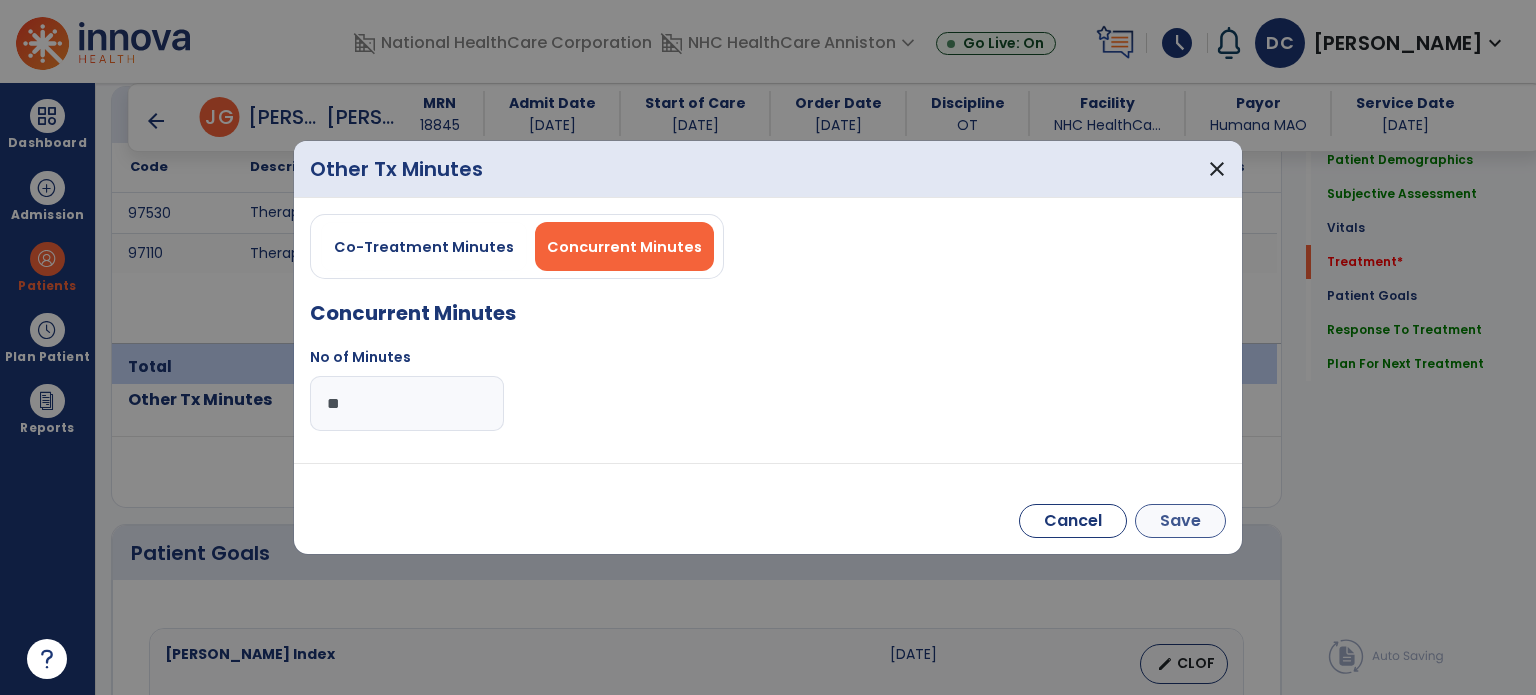 type on "**" 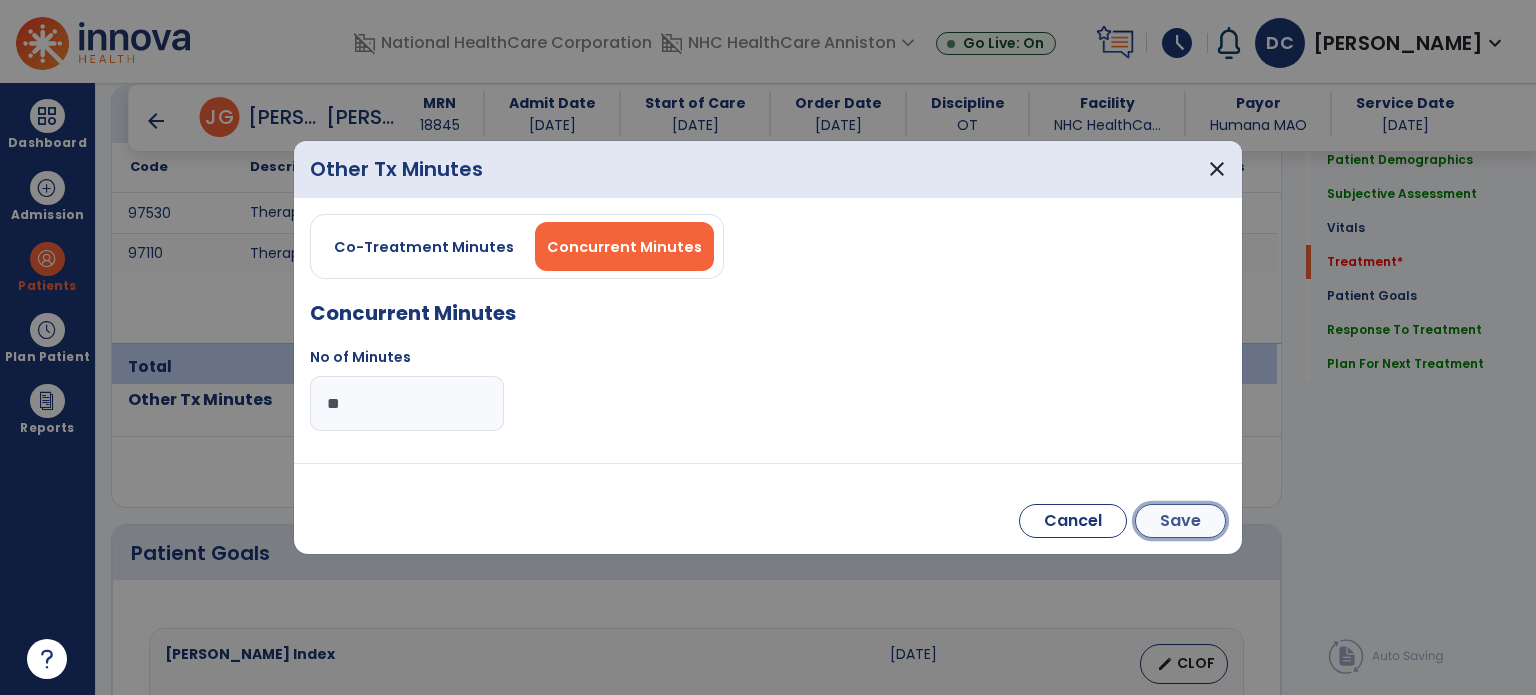 click on "Save" at bounding box center (1180, 521) 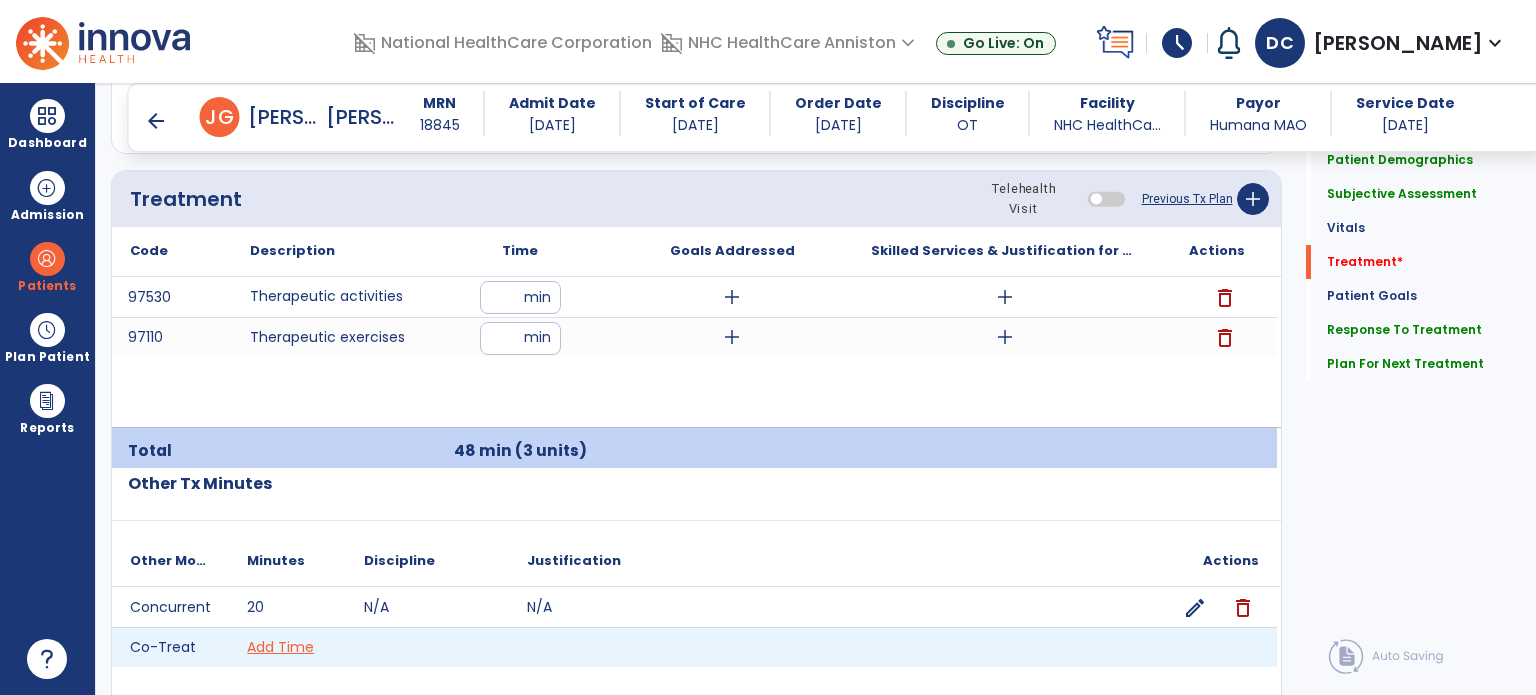 scroll, scrollTop: 1073, scrollLeft: 0, axis: vertical 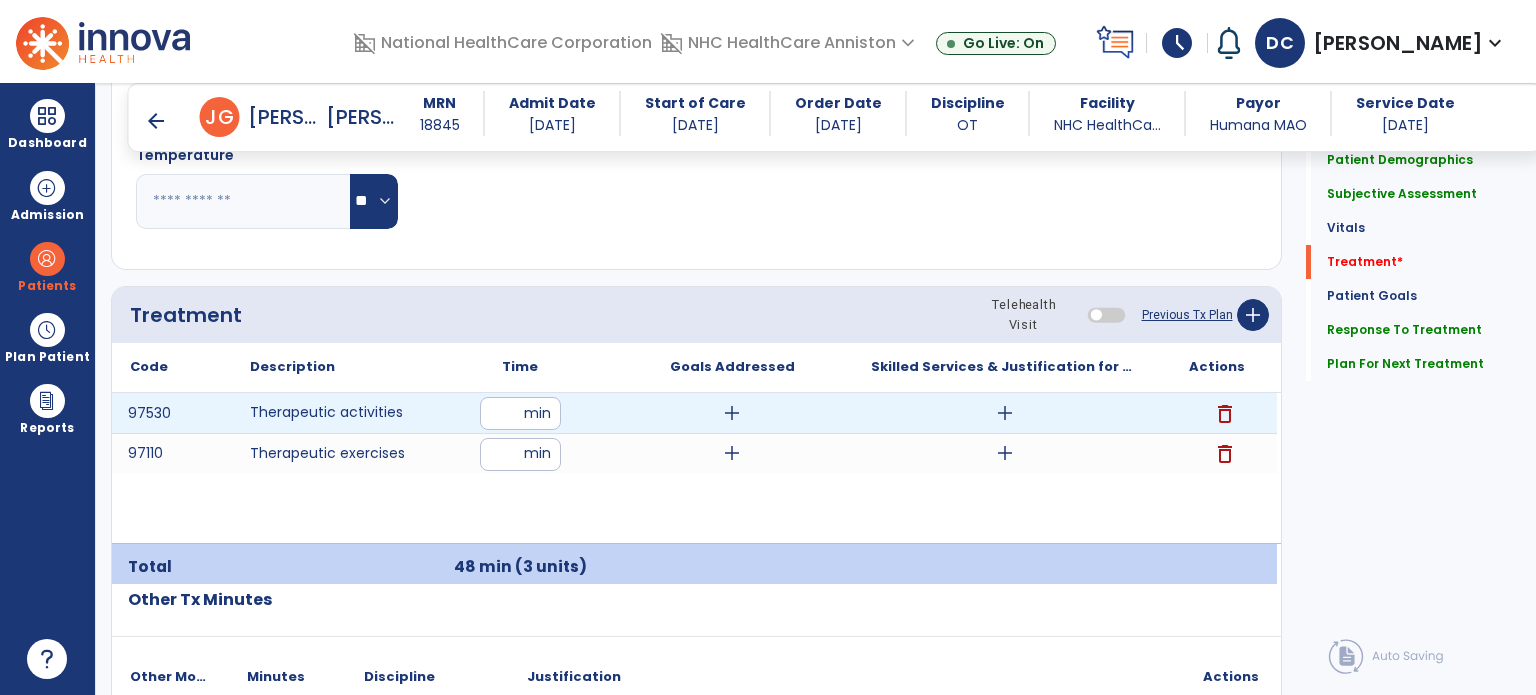click on "add" at bounding box center [1005, 413] 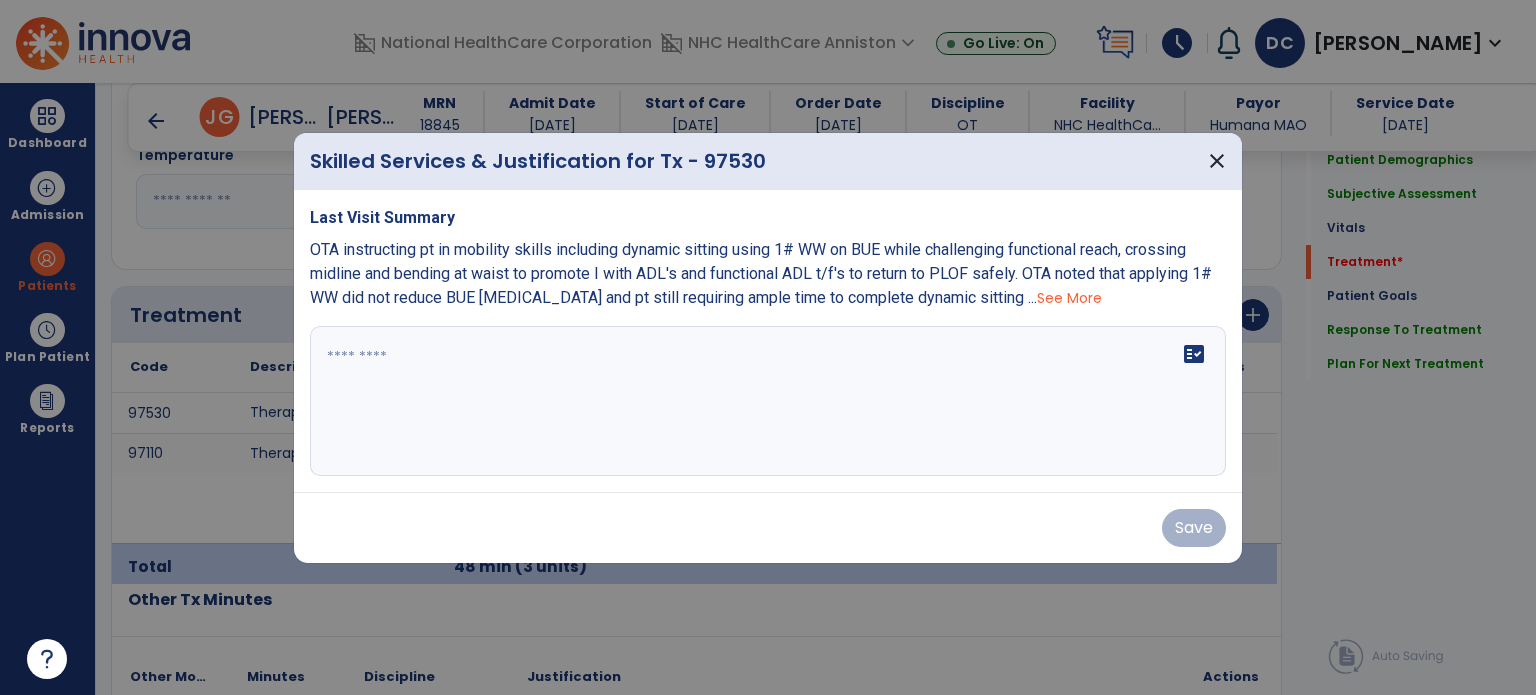 click on "fact_check" at bounding box center [768, 401] 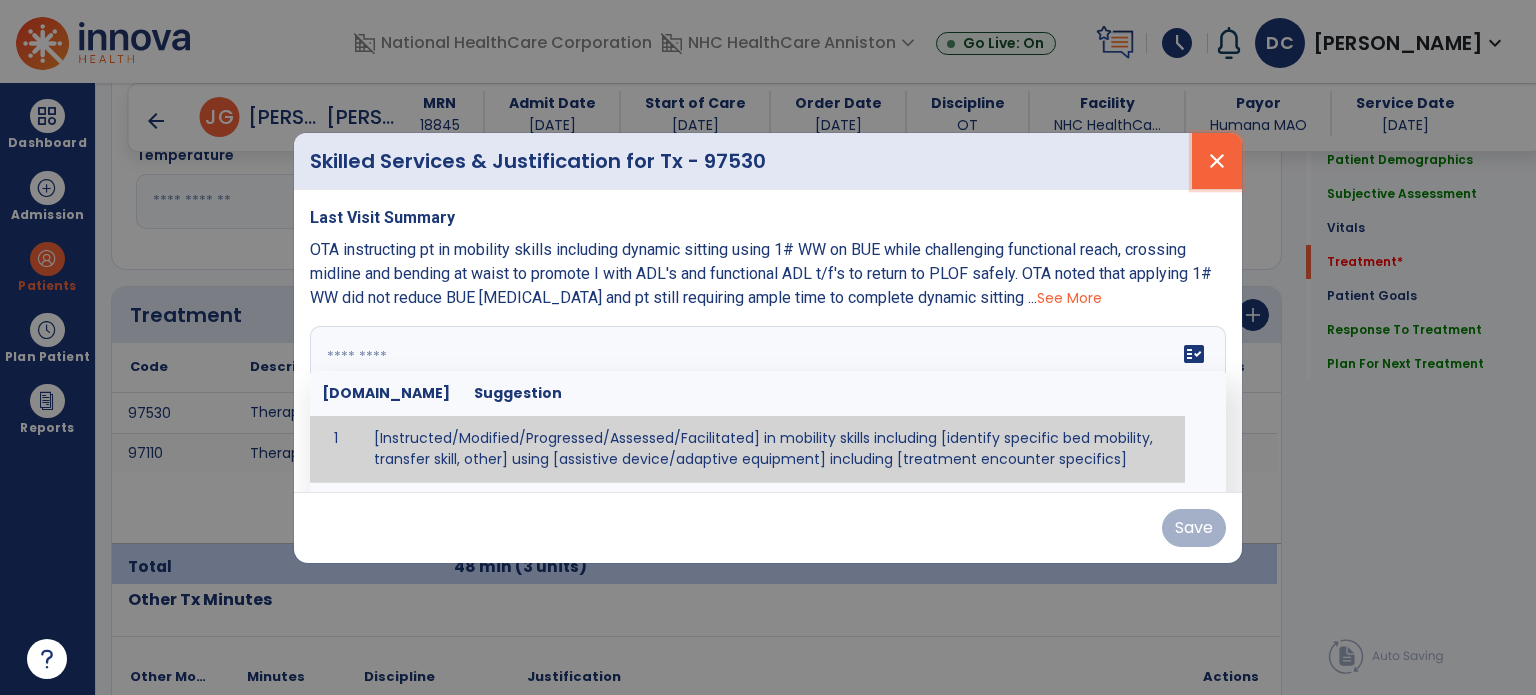 click on "close" at bounding box center [1217, 161] 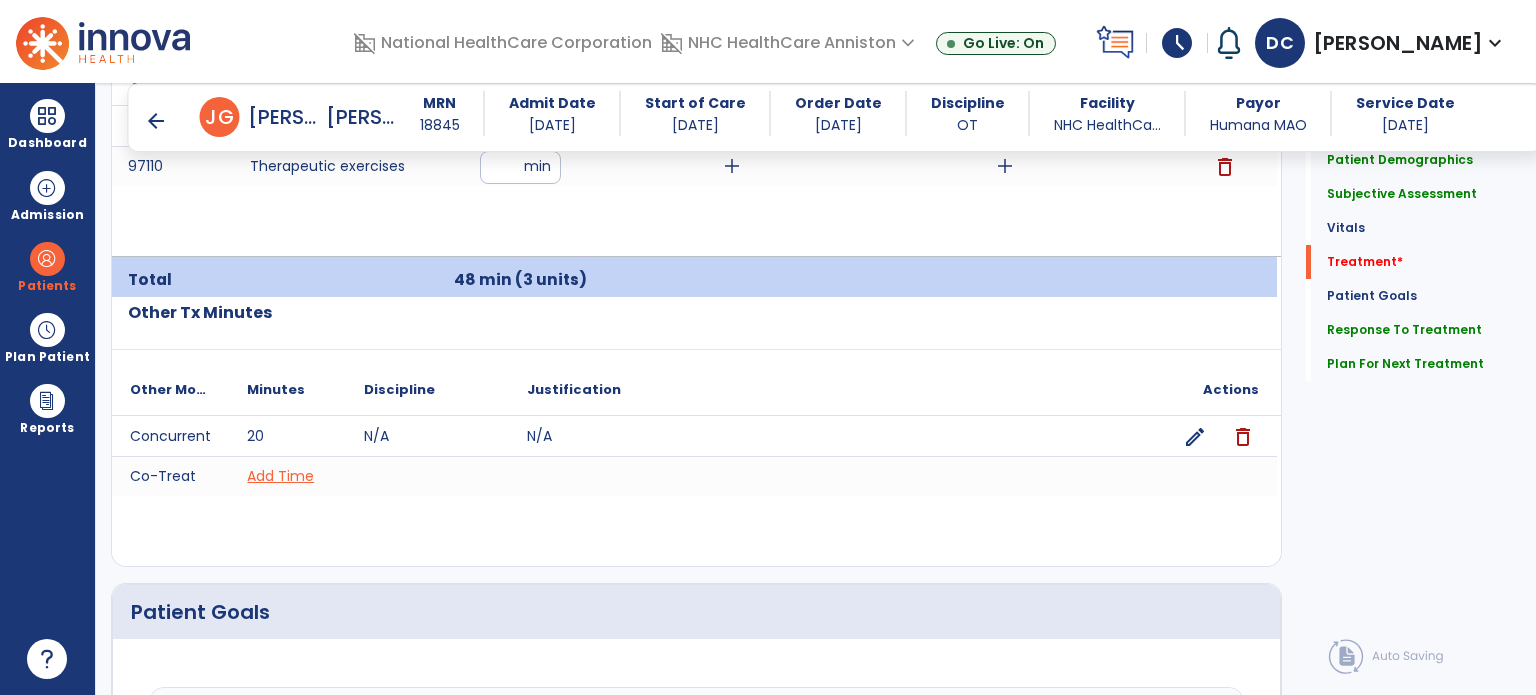 scroll, scrollTop: 1373, scrollLeft: 0, axis: vertical 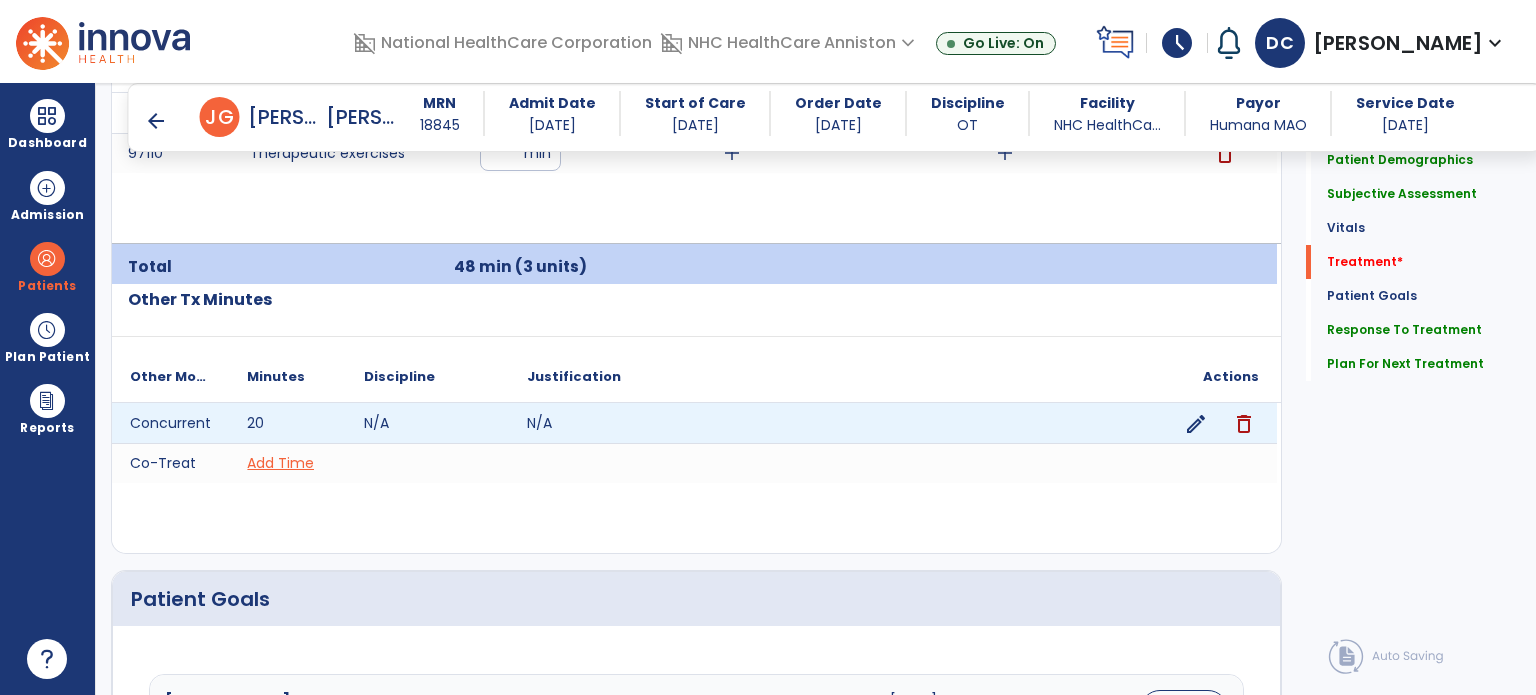click on "edit" 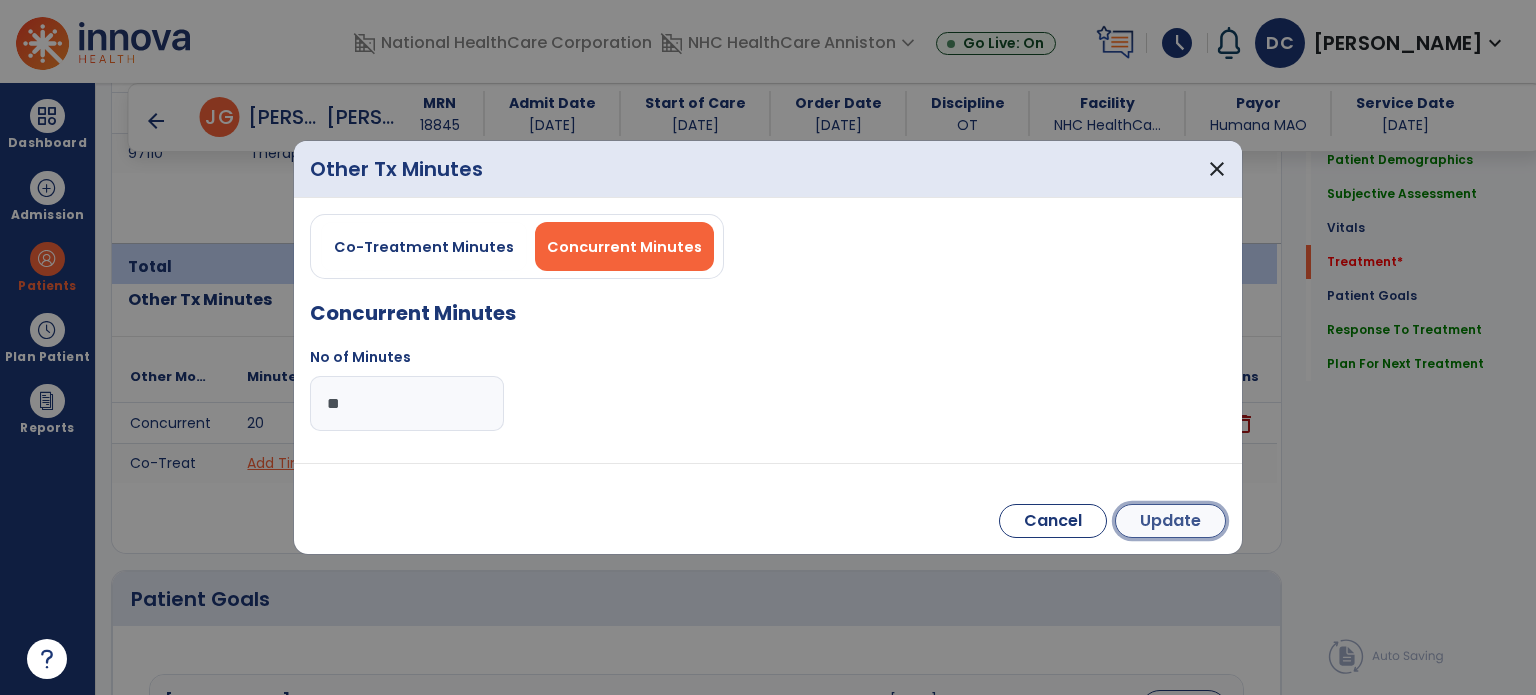 click on "Update" at bounding box center (1170, 521) 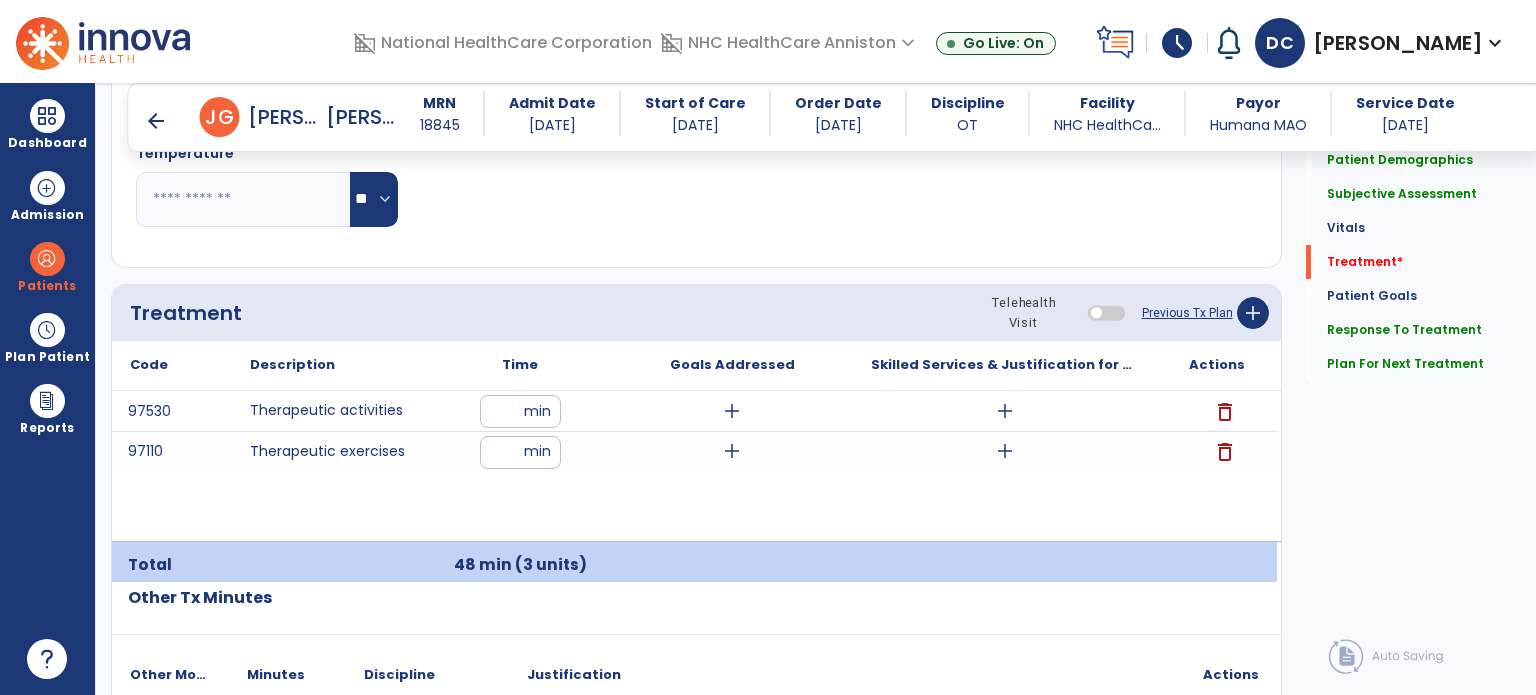 scroll, scrollTop: 1073, scrollLeft: 0, axis: vertical 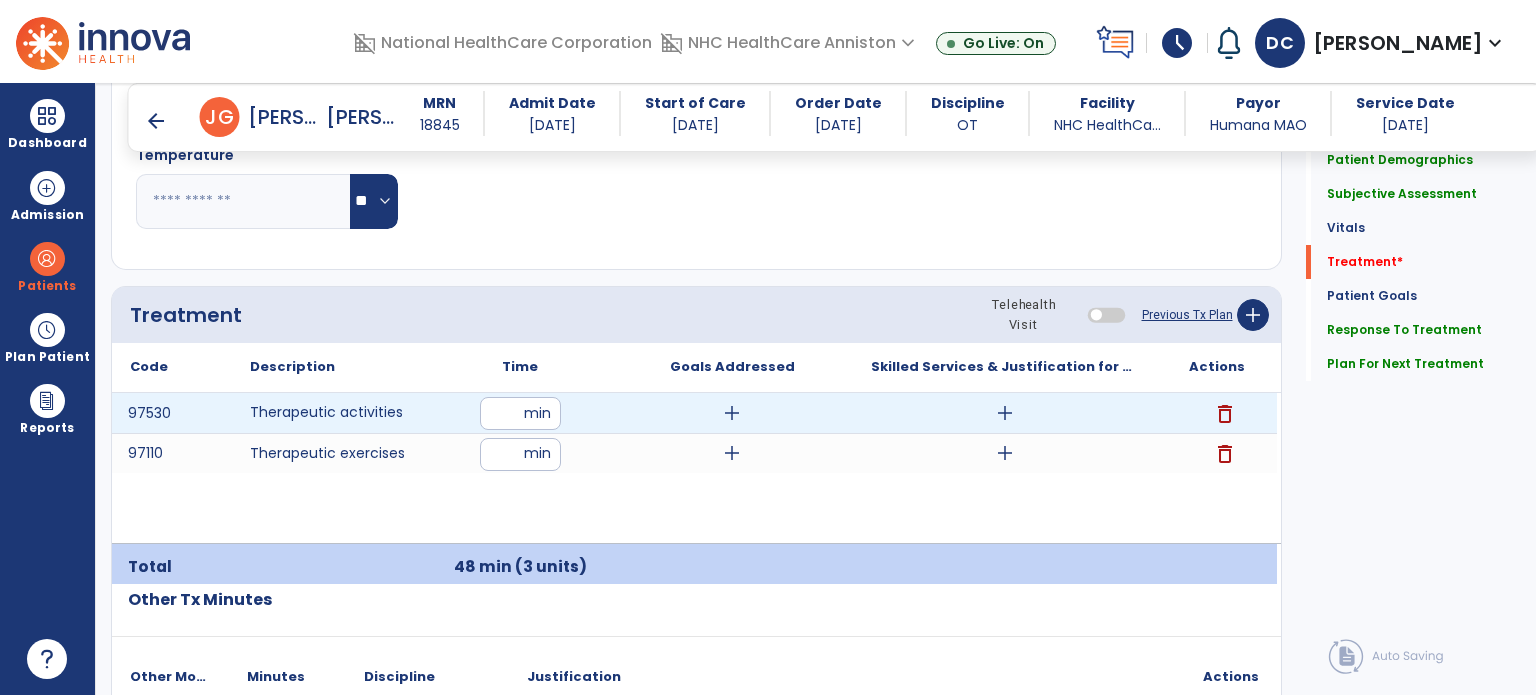 click on "add" at bounding box center [1005, 413] 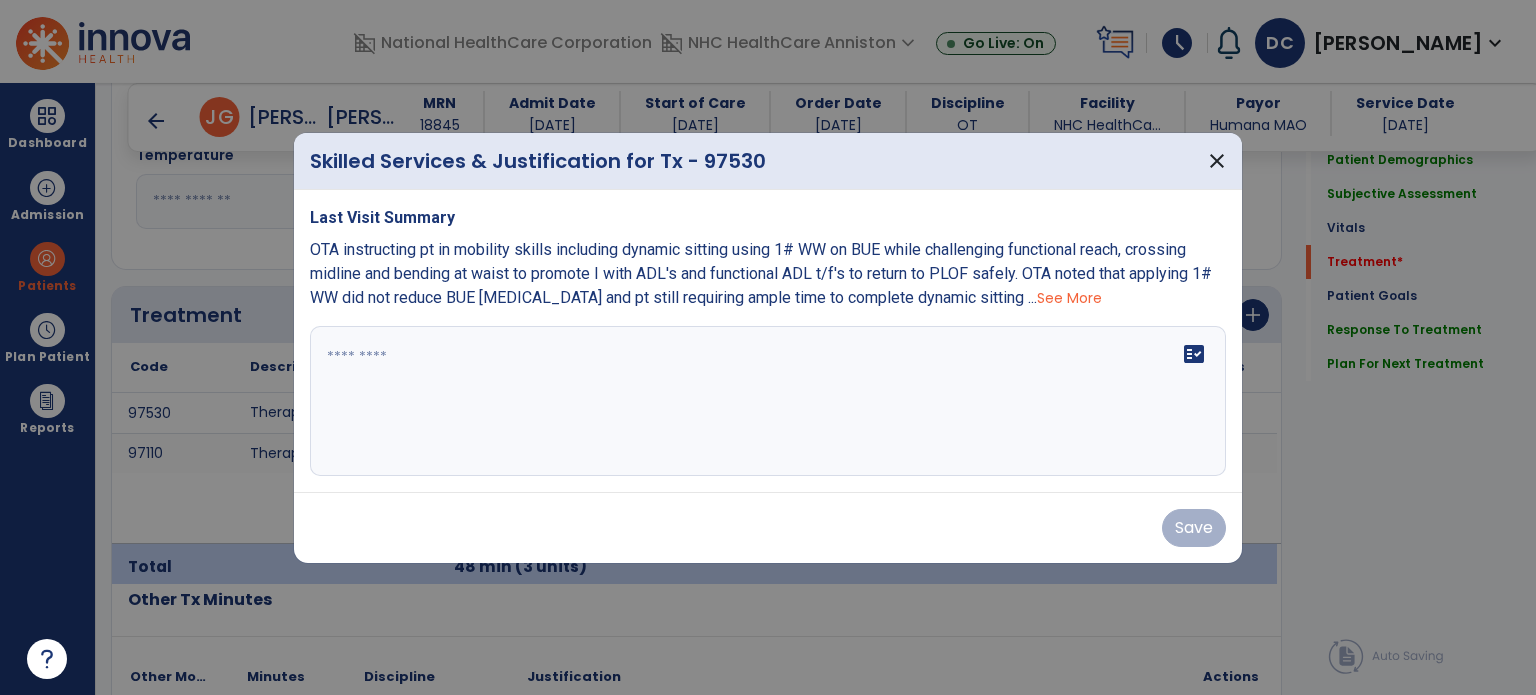 click on "fact_check" at bounding box center (768, 401) 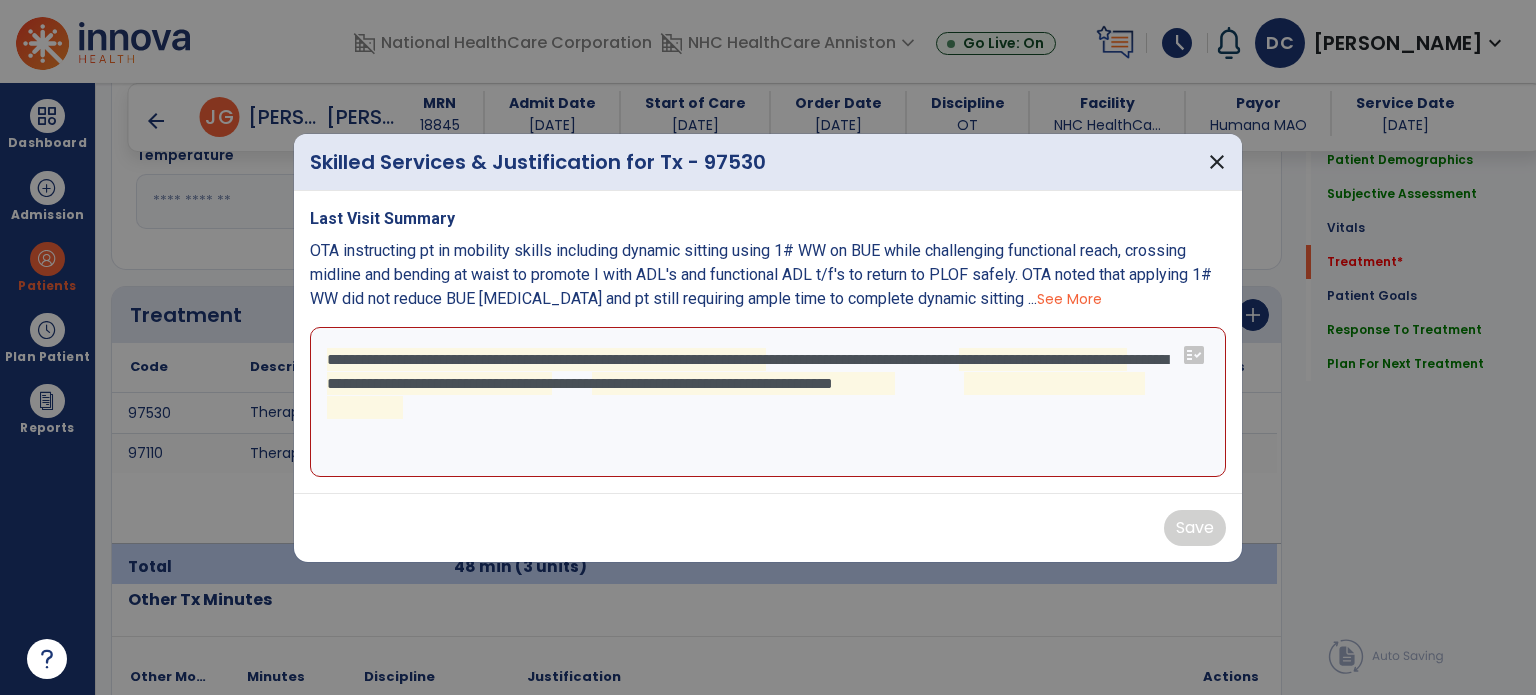 click on "**********" at bounding box center (768, 402) 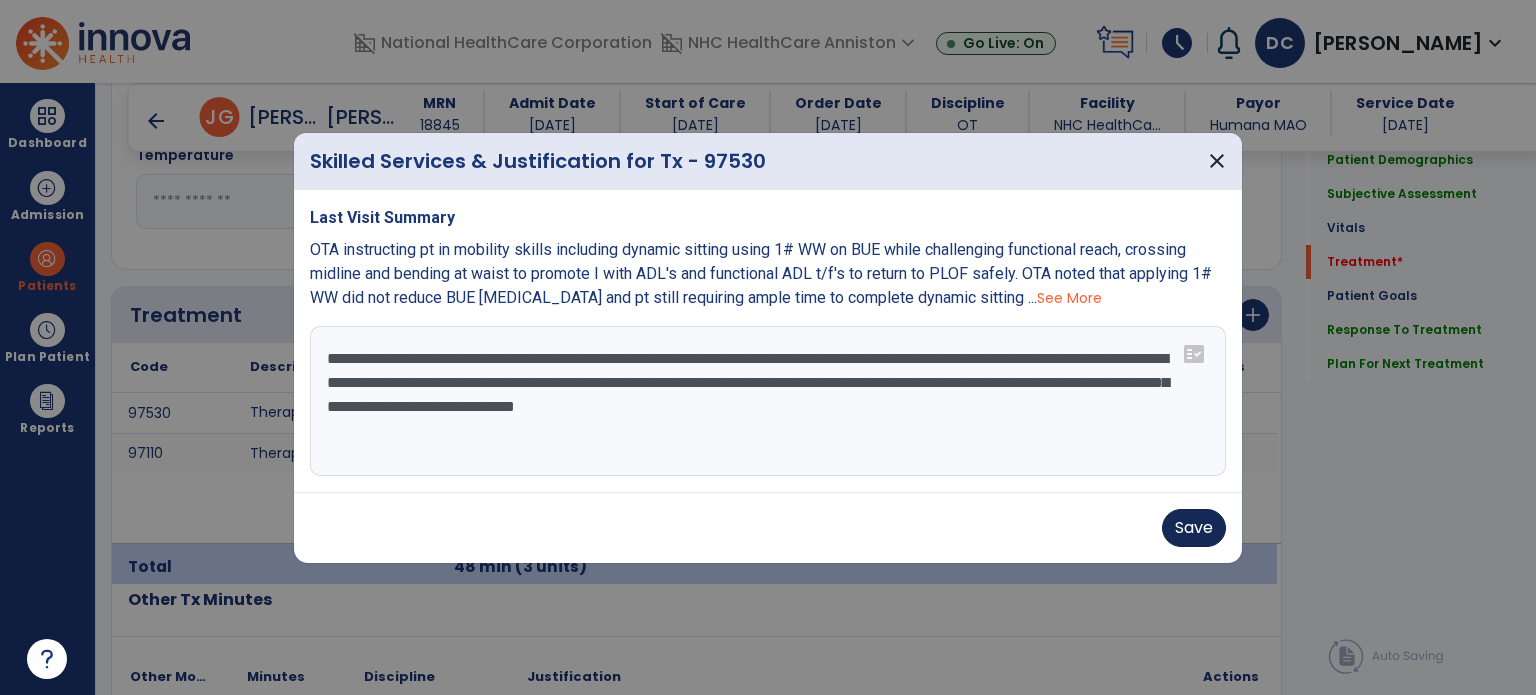 type on "**********" 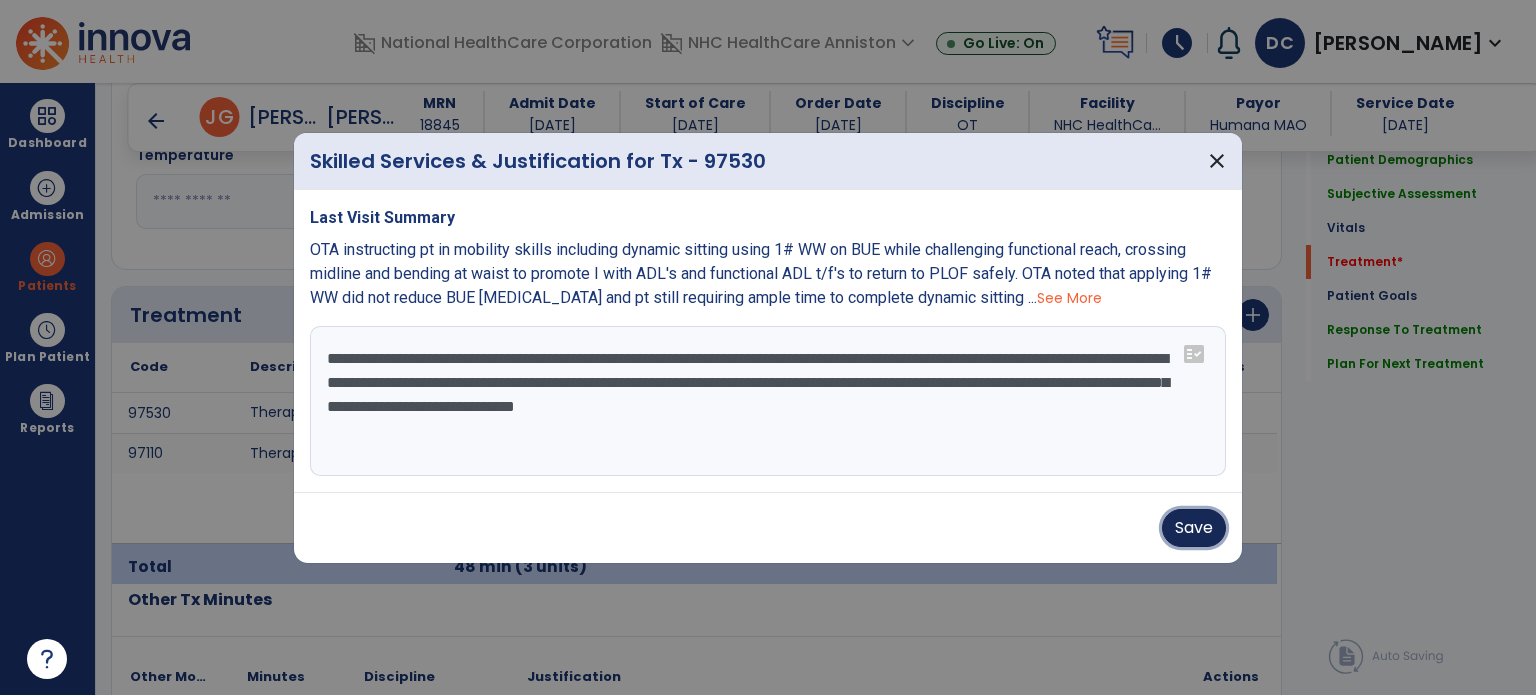click on "Save" at bounding box center (1194, 528) 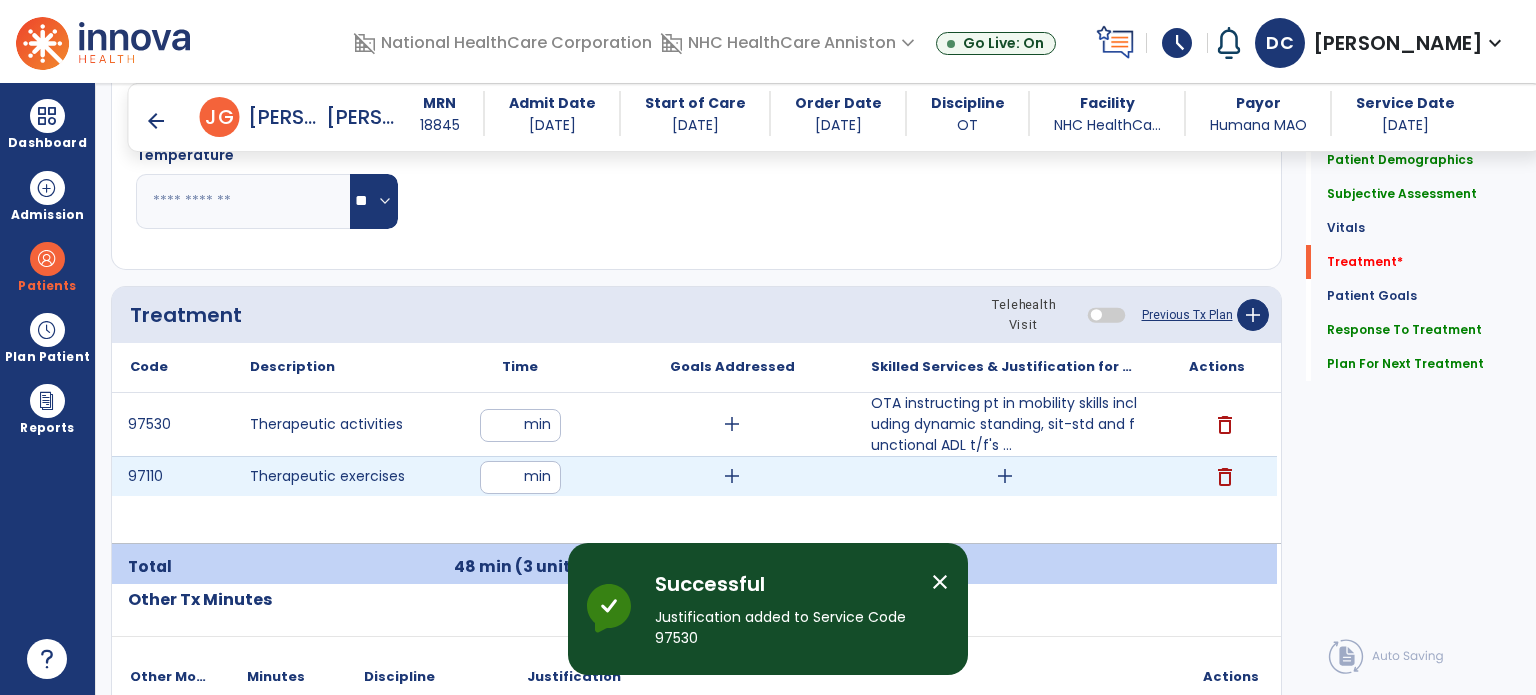 click on "add" at bounding box center [1005, 476] 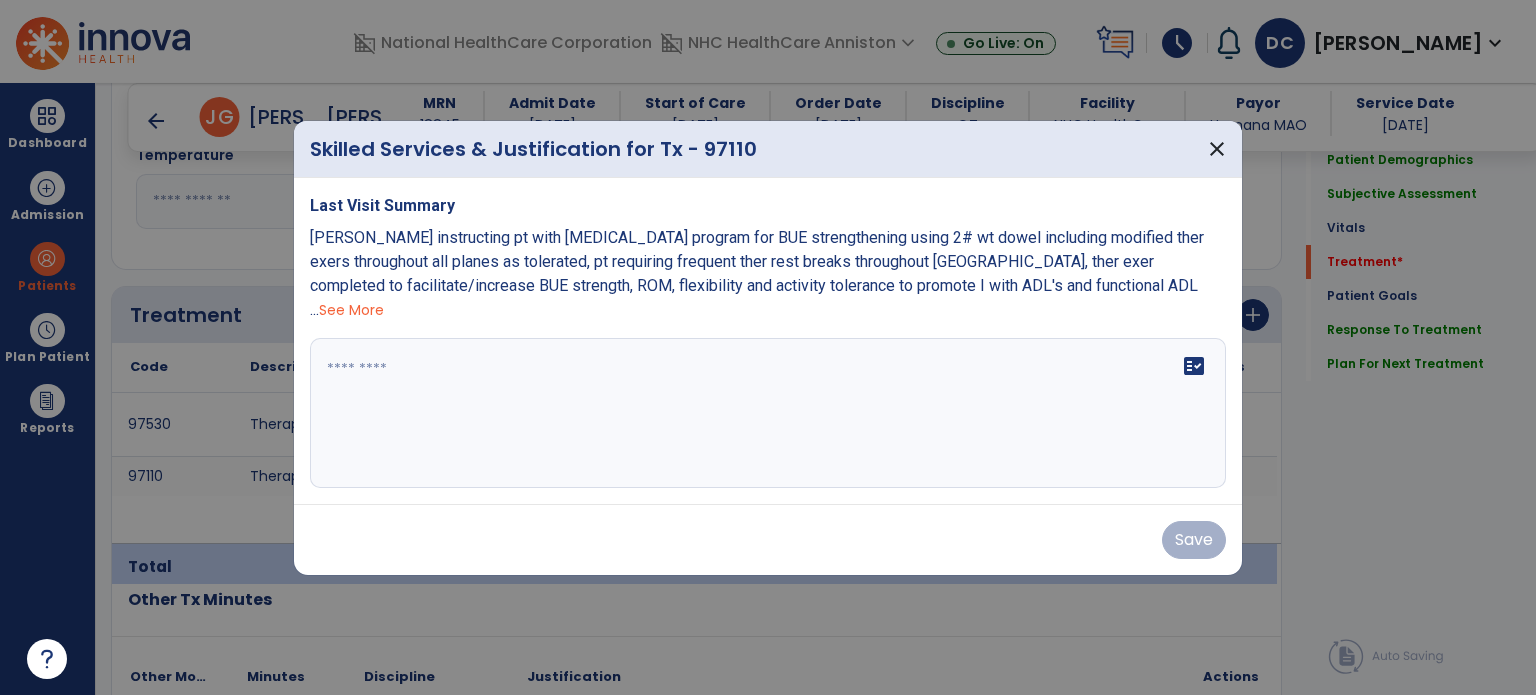 click at bounding box center [768, 413] 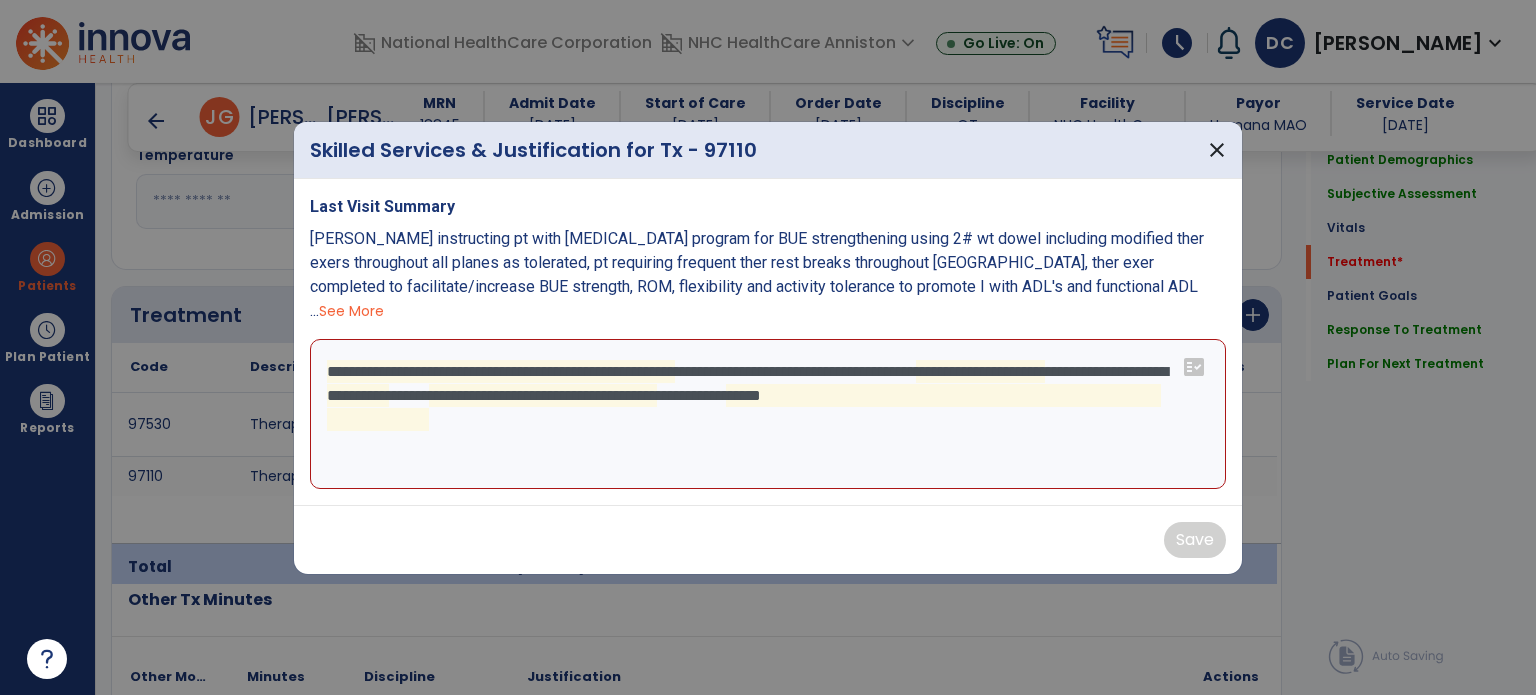 click on "**********" at bounding box center (768, 414) 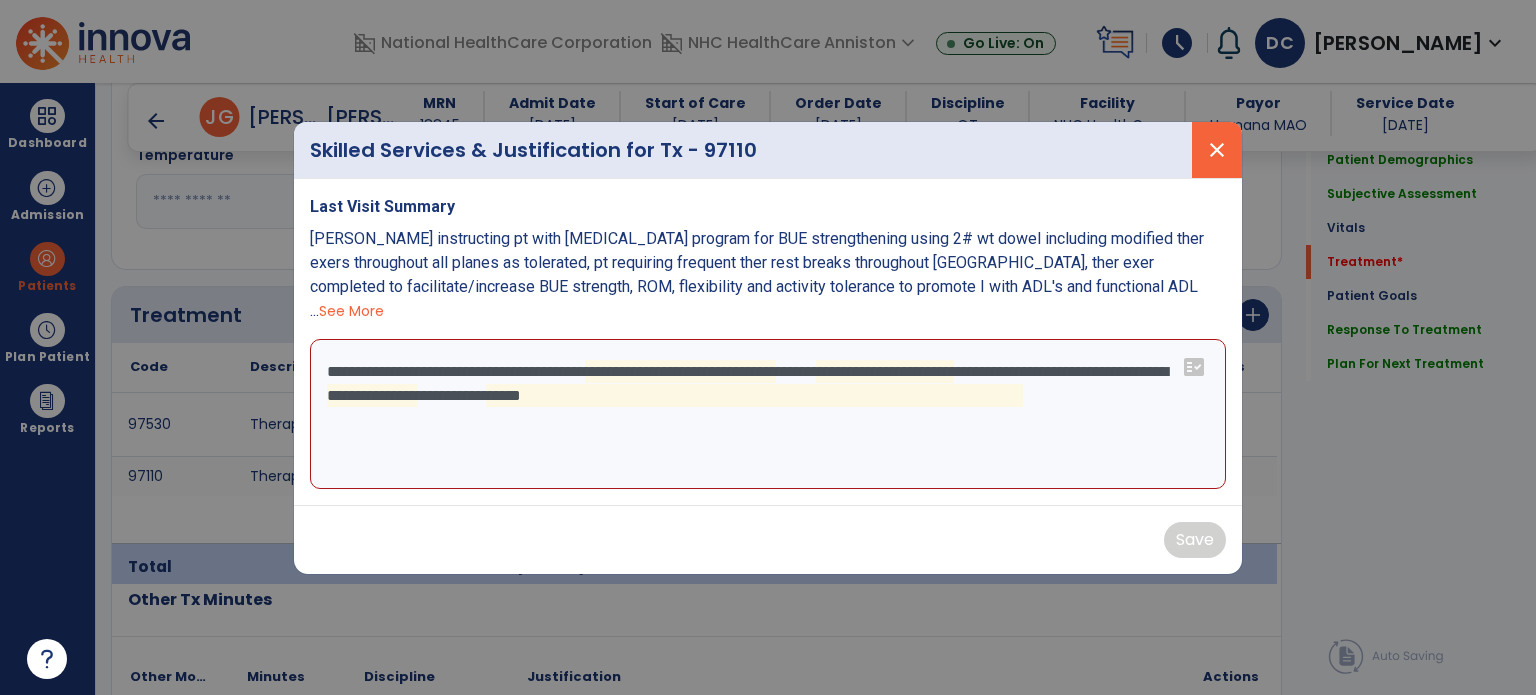 type on "**********" 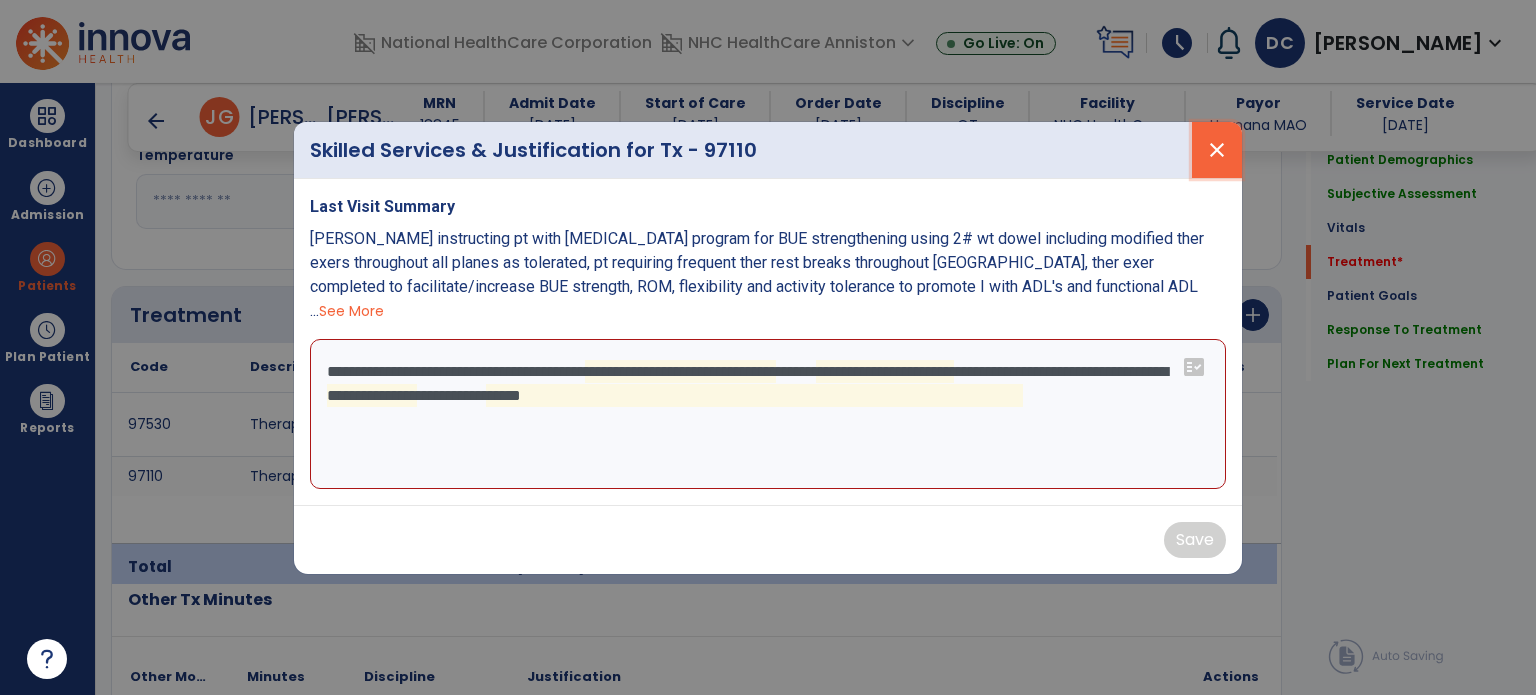 click on "close" at bounding box center [1217, 150] 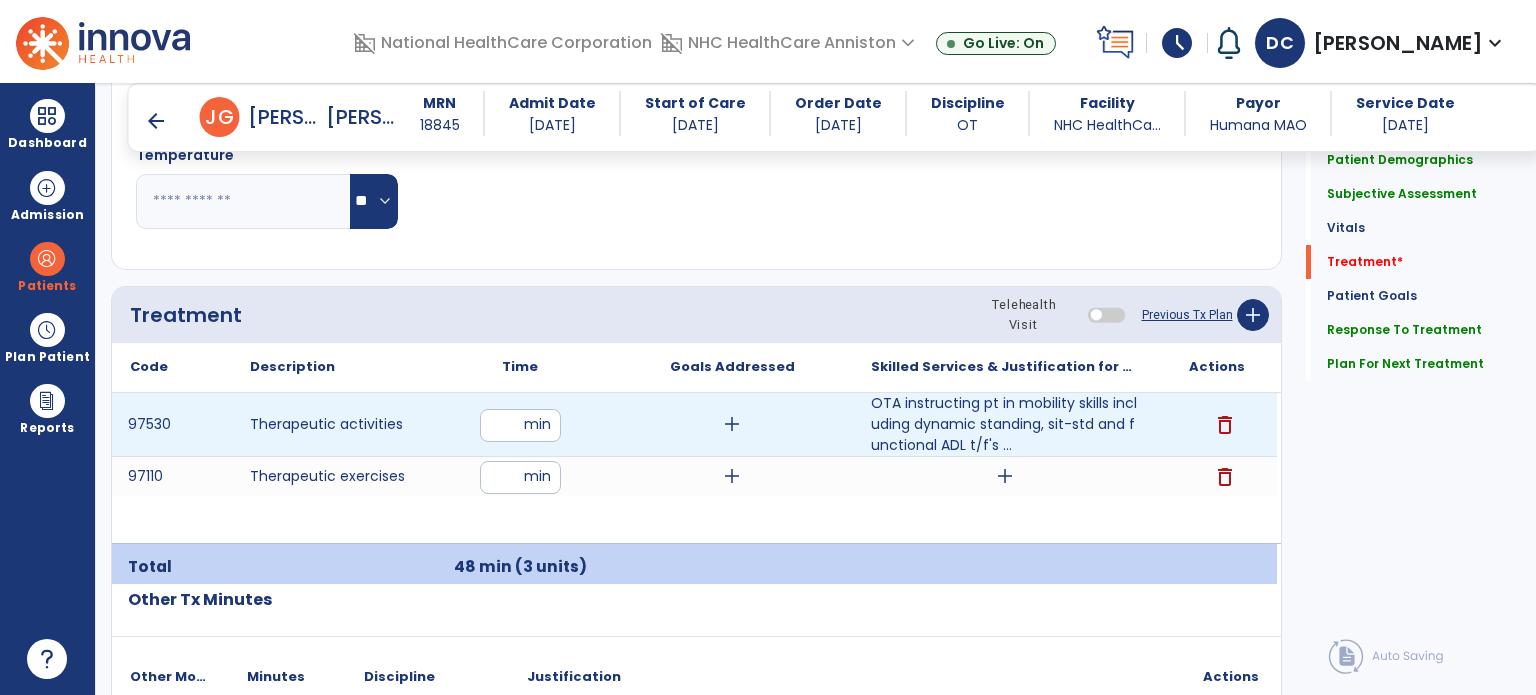 drag, startPoint x: 509, startPoint y: 419, endPoint x: 472, endPoint y: 419, distance: 37 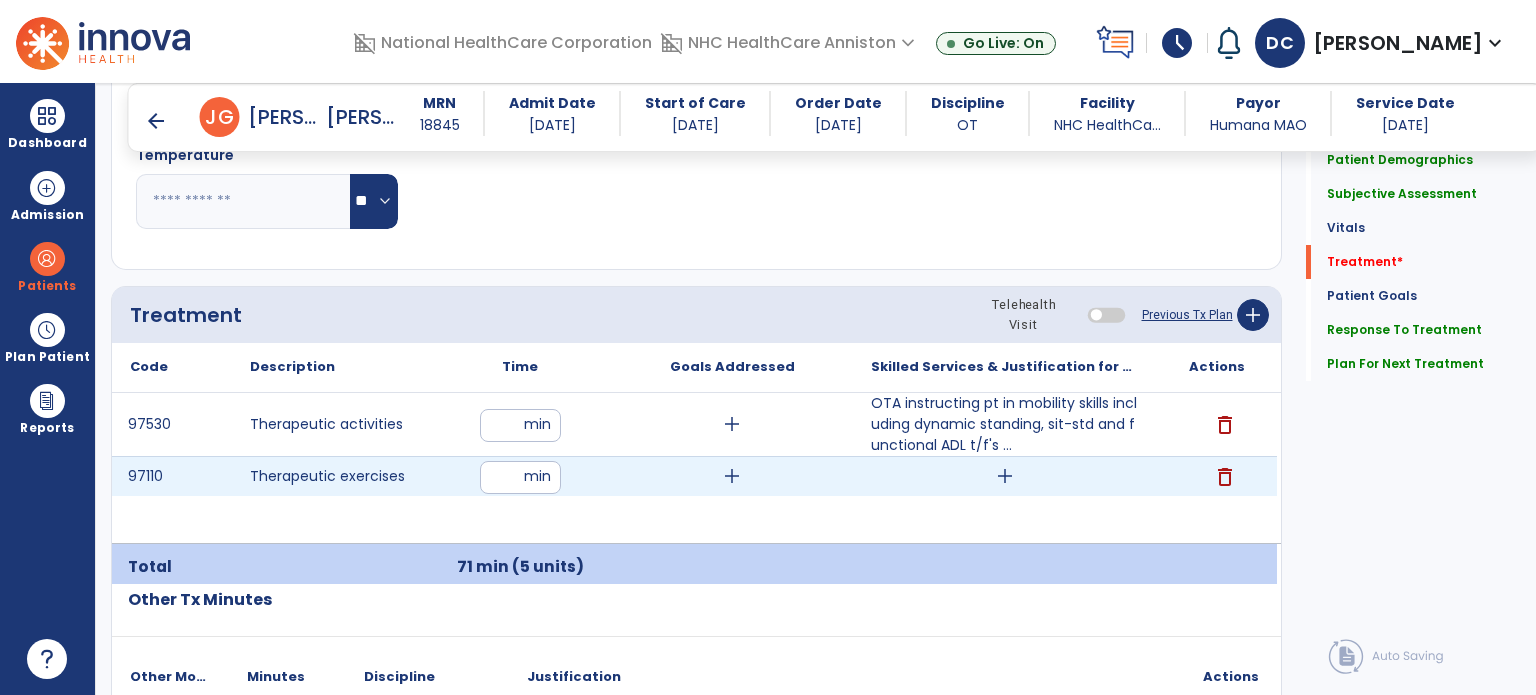 click on "delete" at bounding box center [1225, 477] 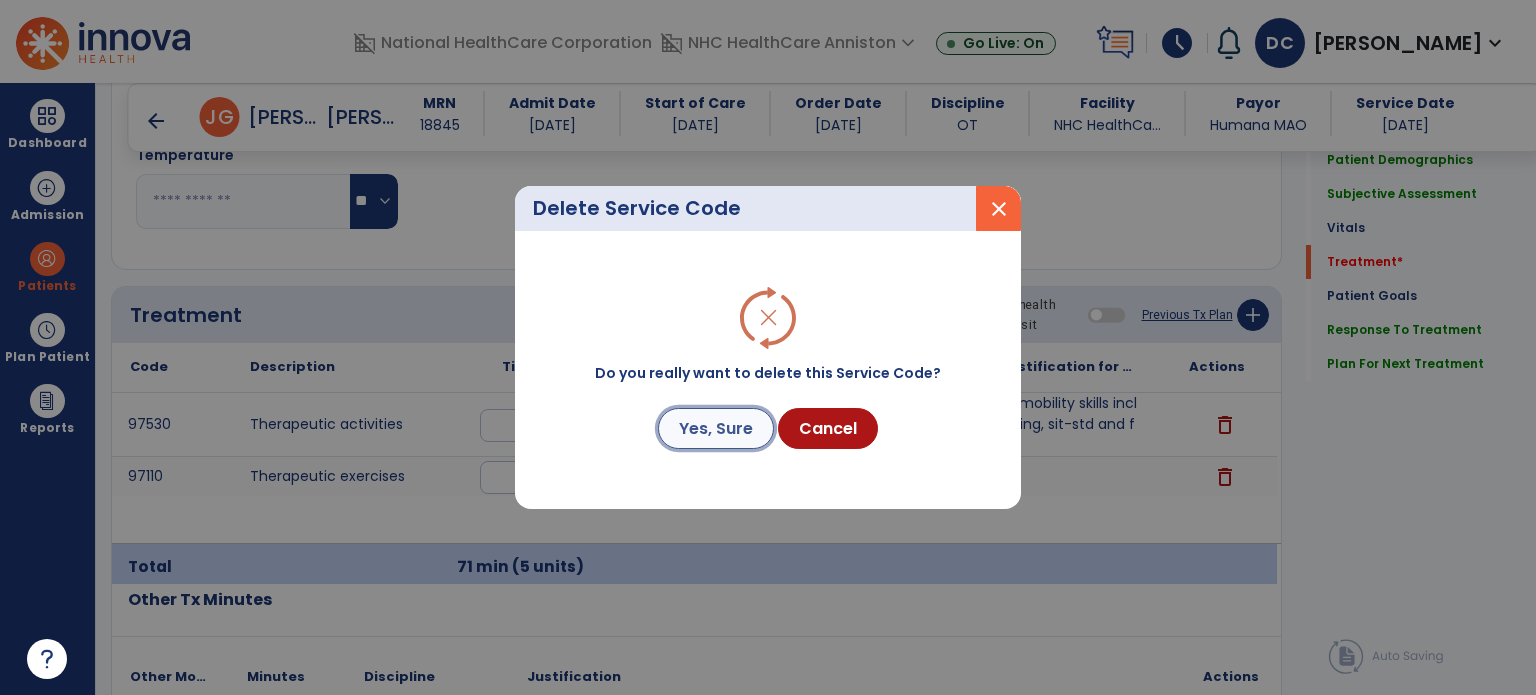 click on "Yes, Sure" at bounding box center (716, 428) 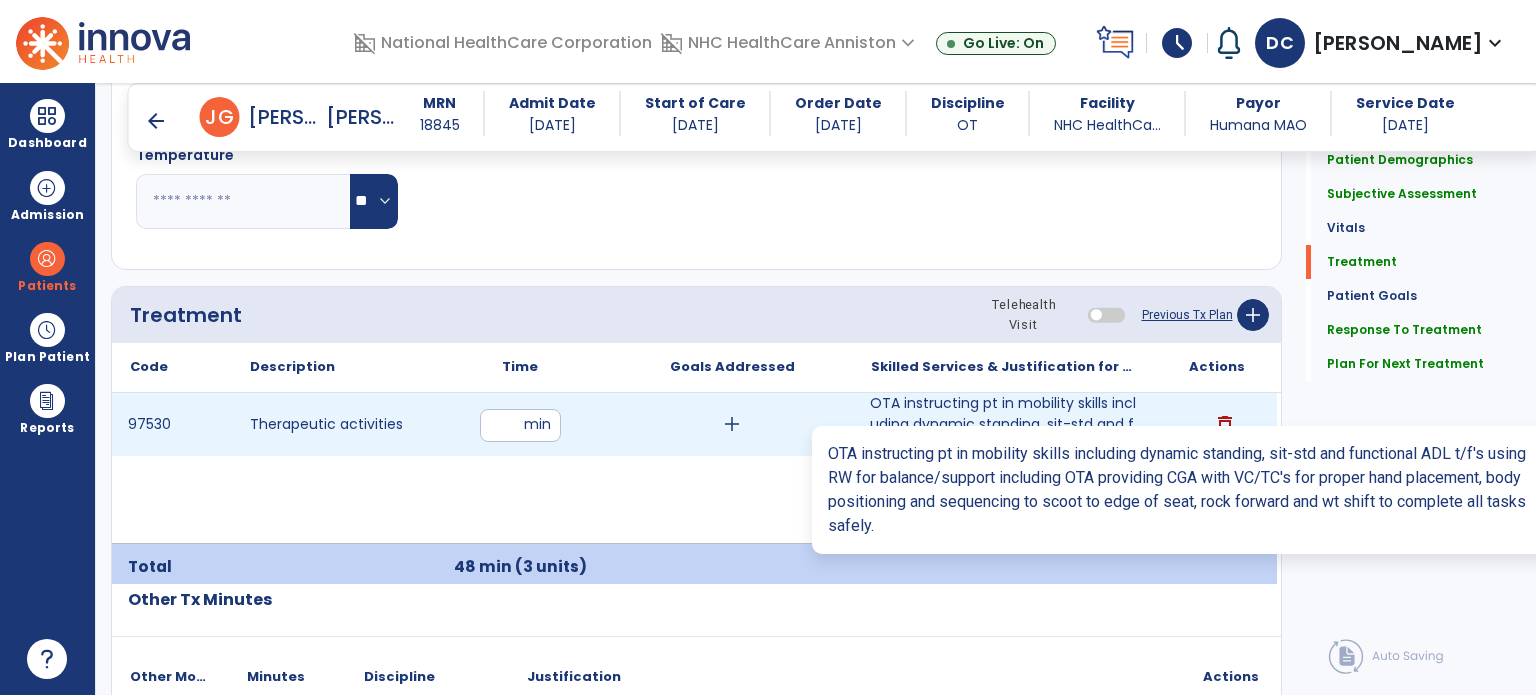 click on "OTA instructing pt in mobility skills including dynamic standing, sit-std and functional ADL t/f's  ..." at bounding box center (1004, 424) 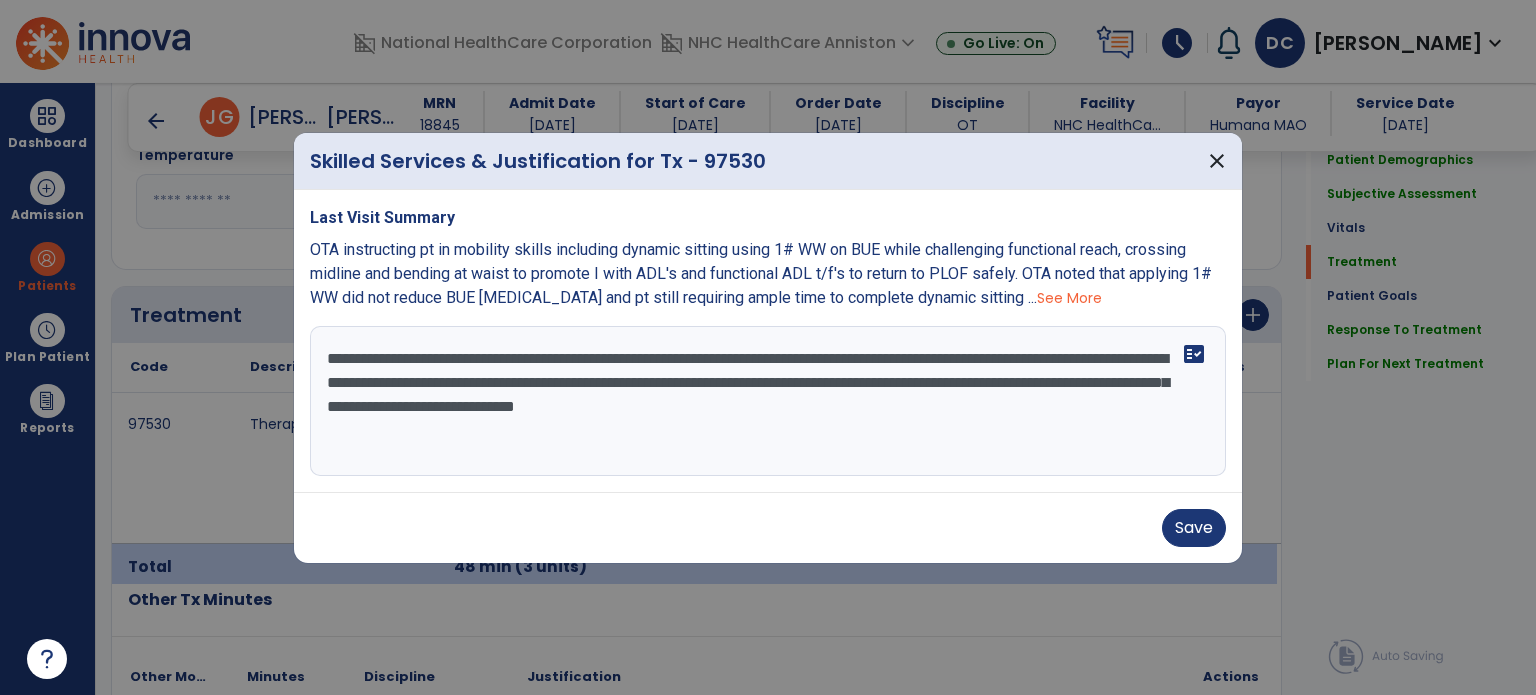 click on "**********" at bounding box center [768, 401] 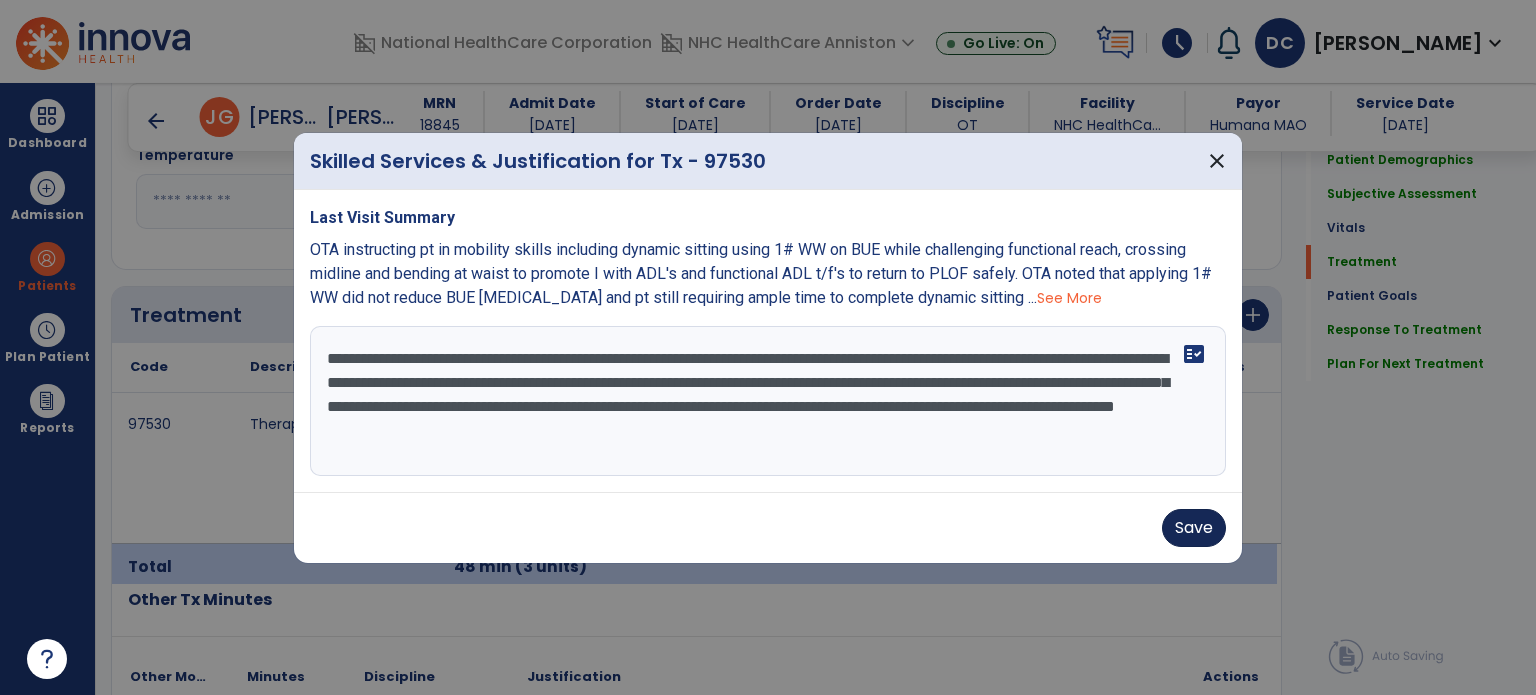 type on "**********" 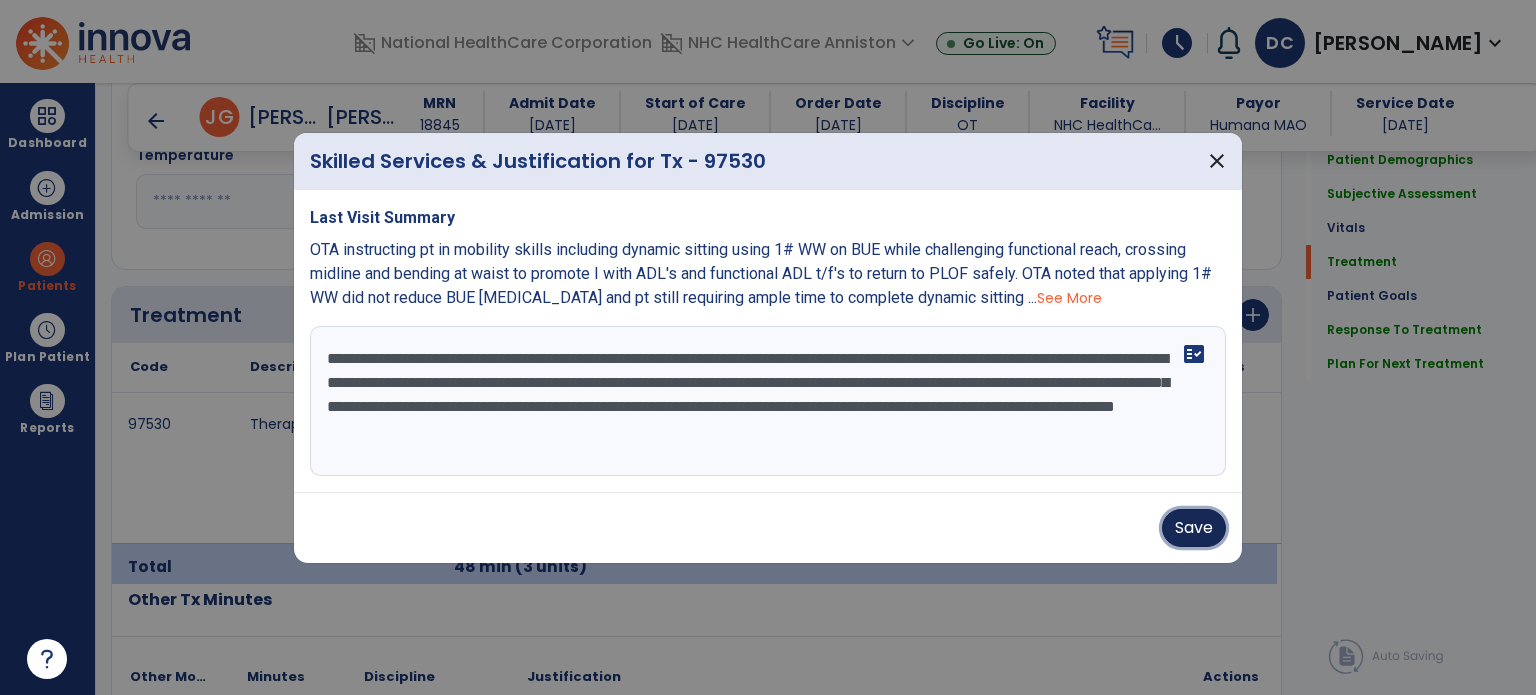 click on "Save" at bounding box center (1194, 528) 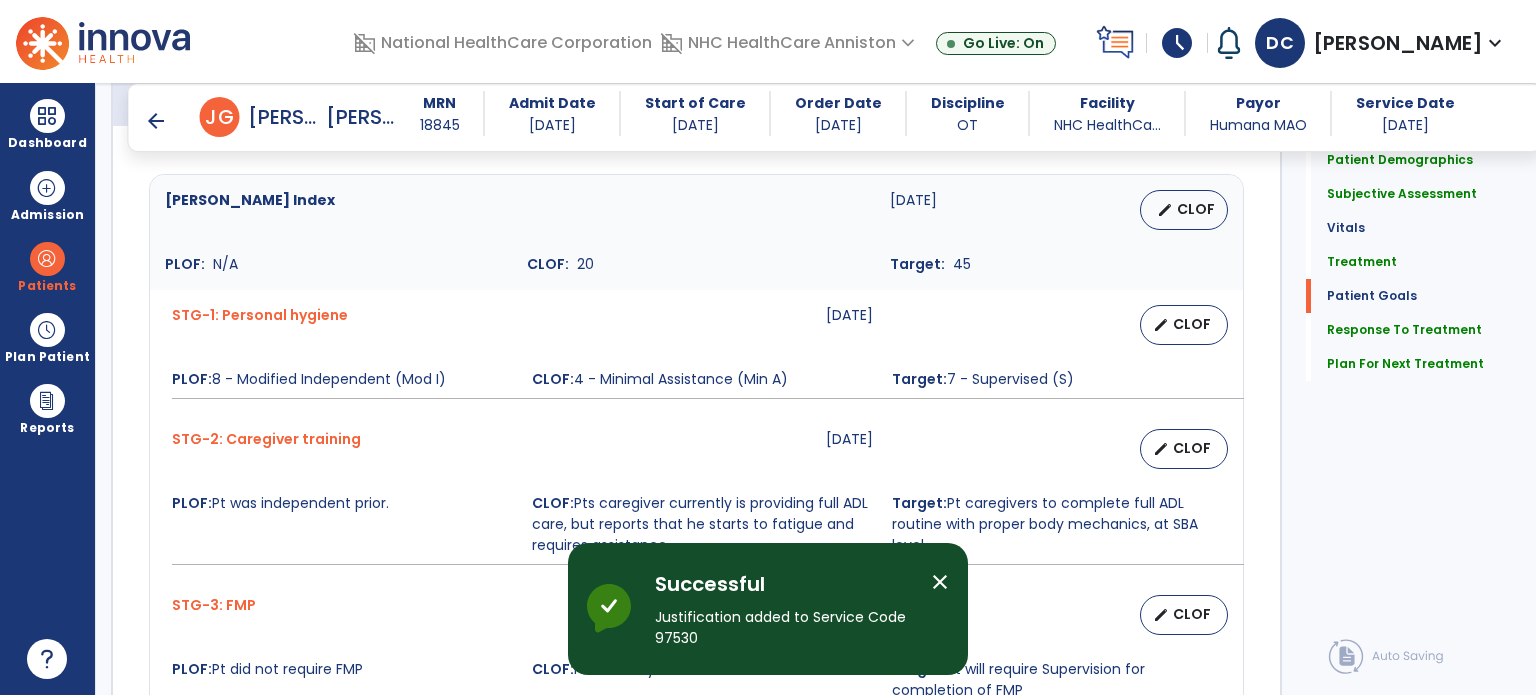 scroll, scrollTop: 2585, scrollLeft: 0, axis: vertical 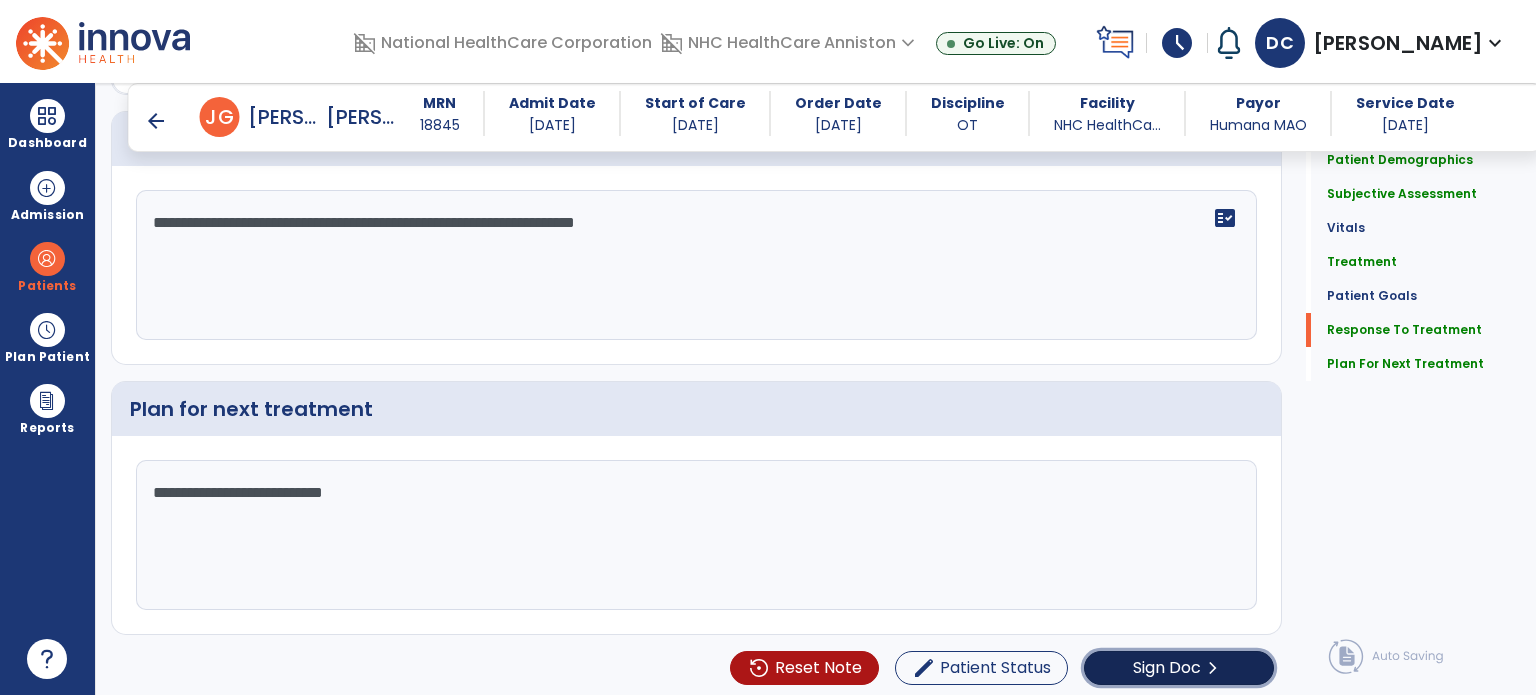 click on "Sign Doc" 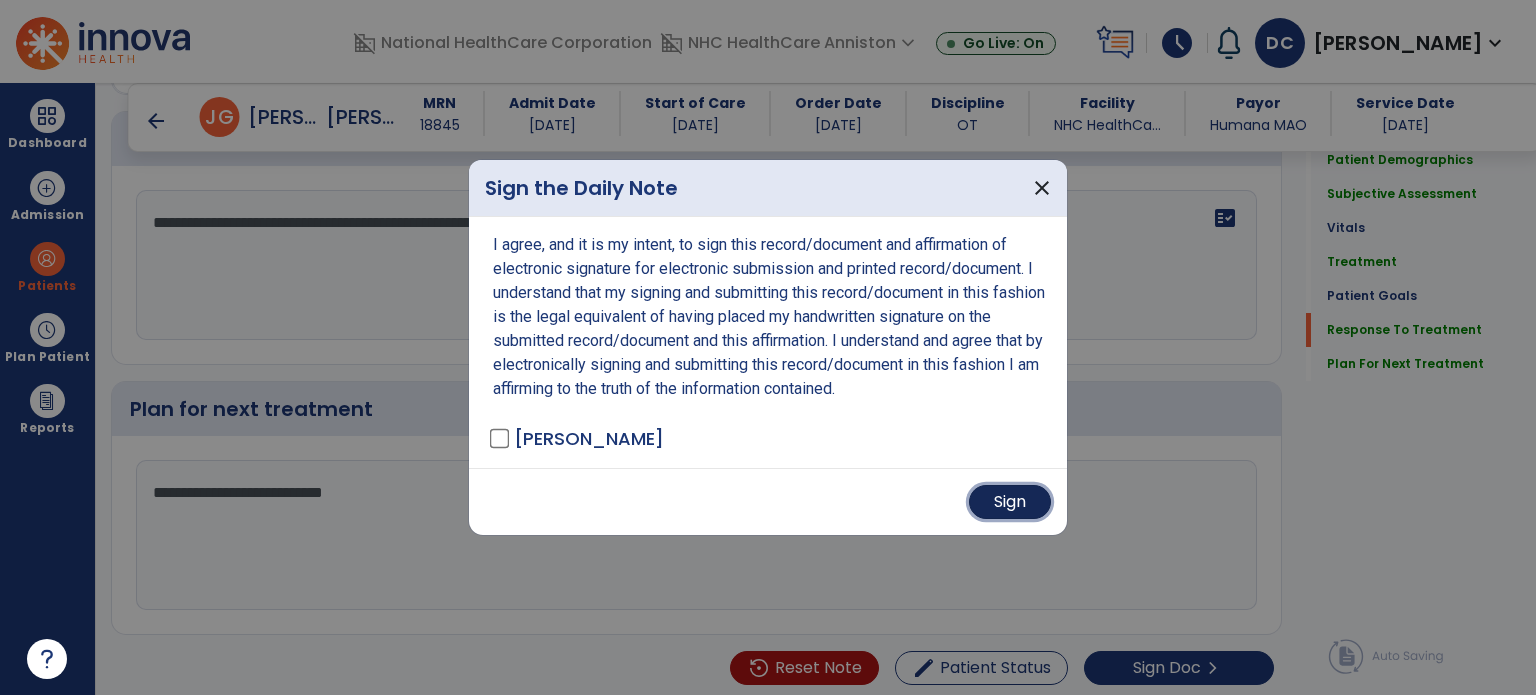 click on "Sign" at bounding box center [1010, 502] 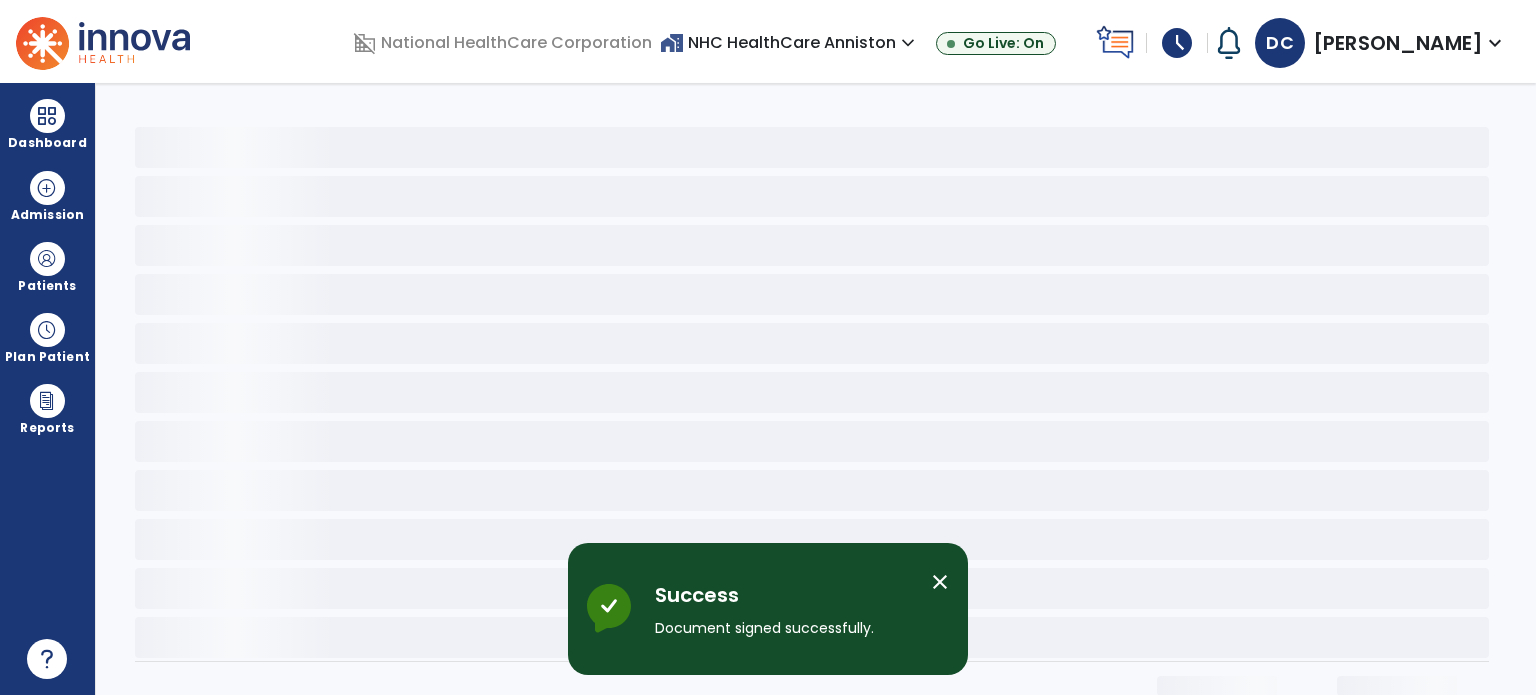 scroll, scrollTop: 0, scrollLeft: 0, axis: both 